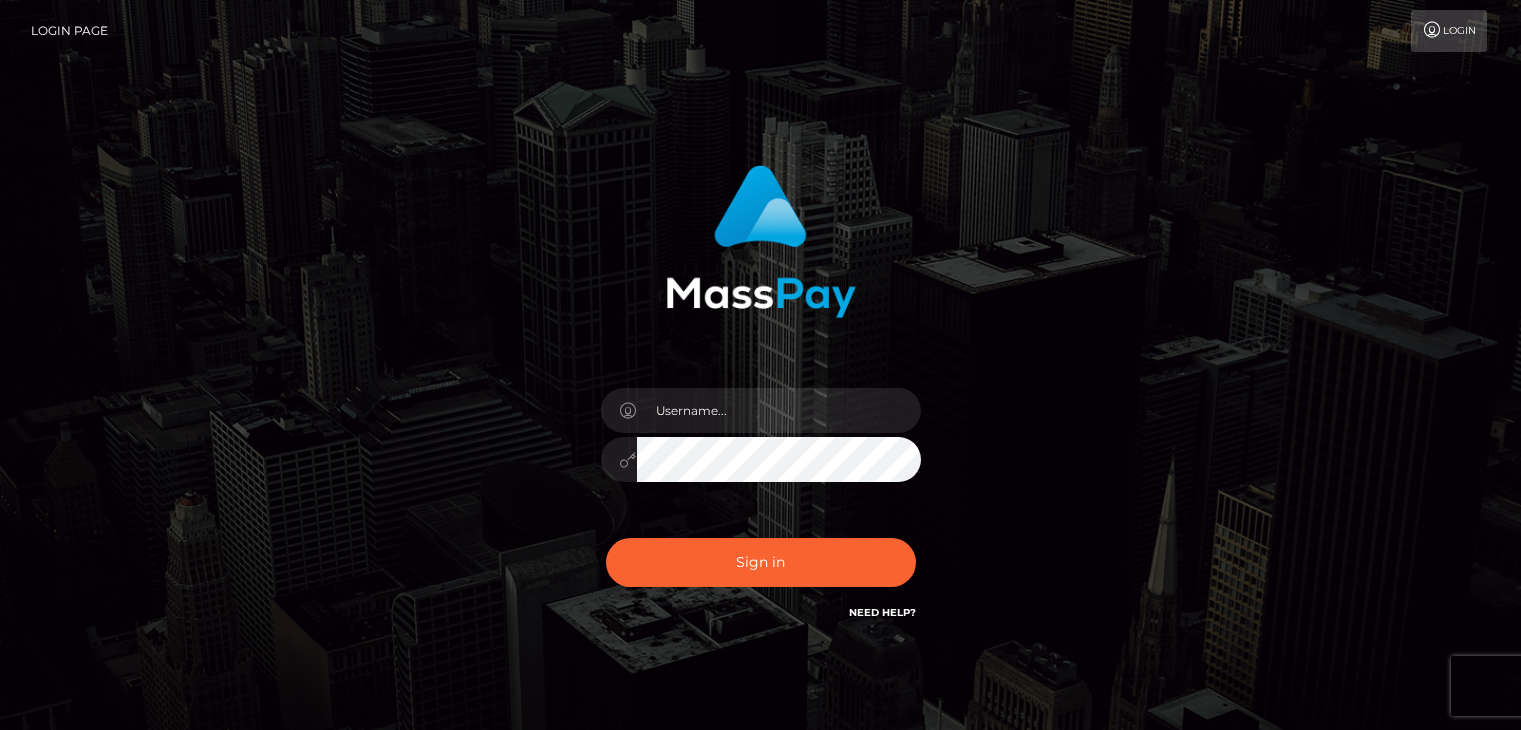 scroll, scrollTop: 0, scrollLeft: 0, axis: both 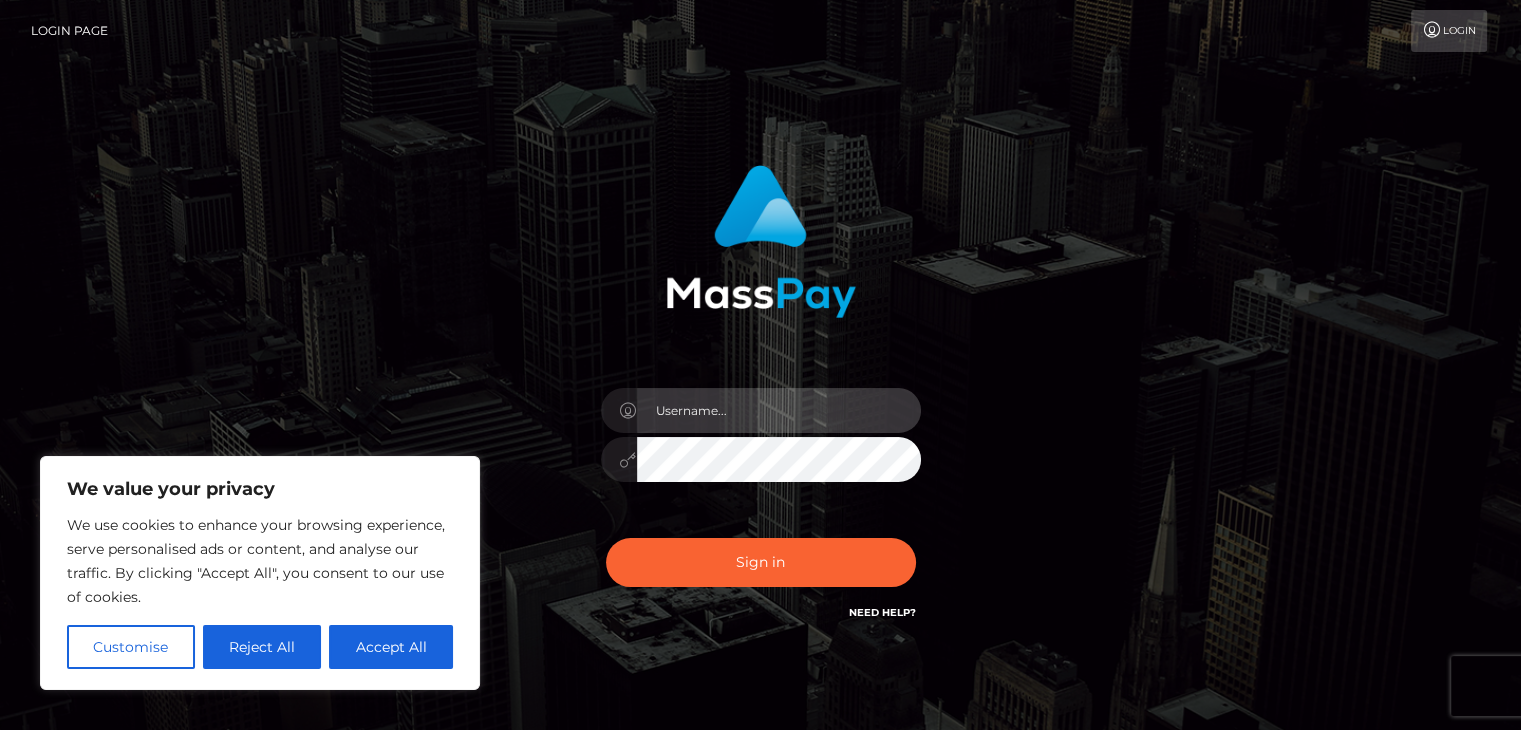 click at bounding box center (779, 410) 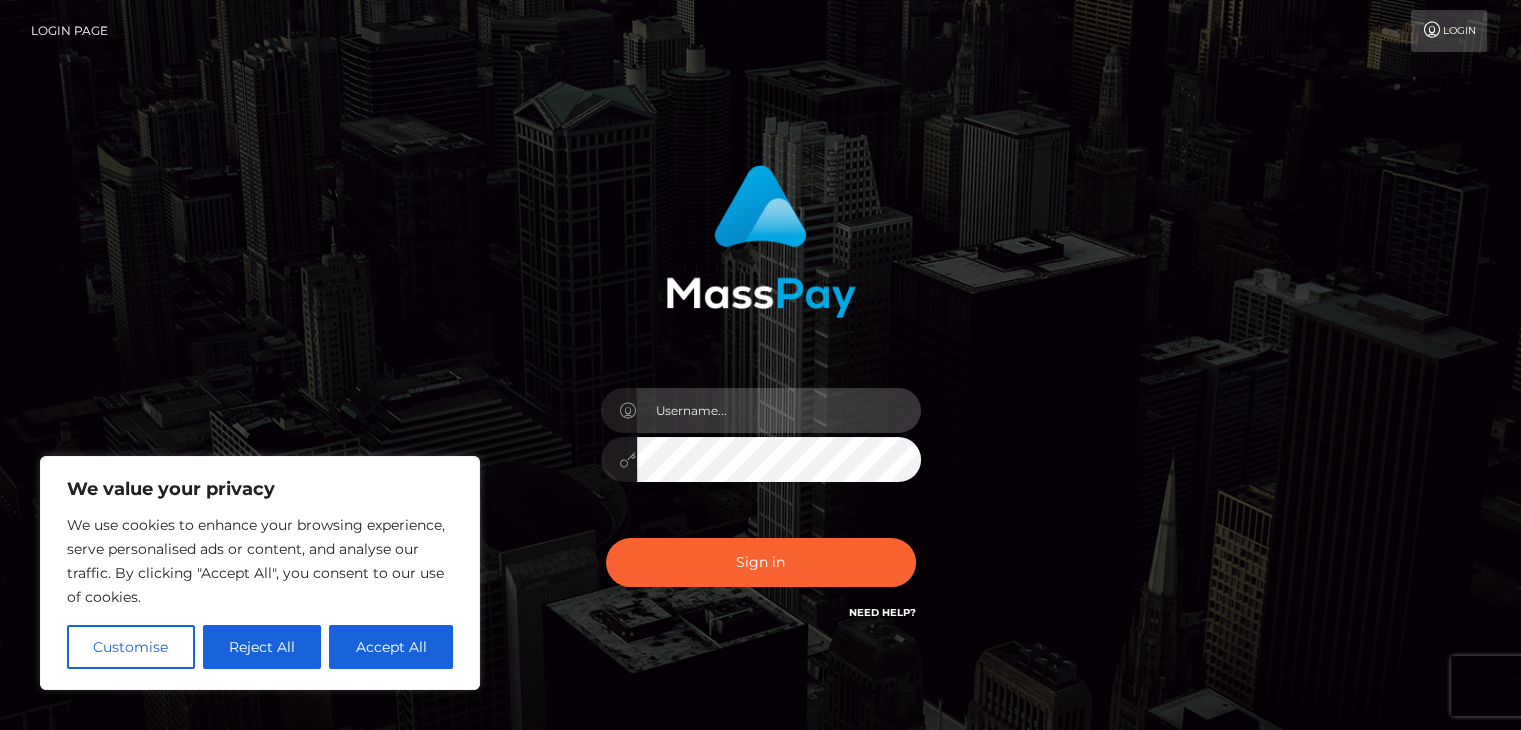 type on "alphakingluke@gmail.com" 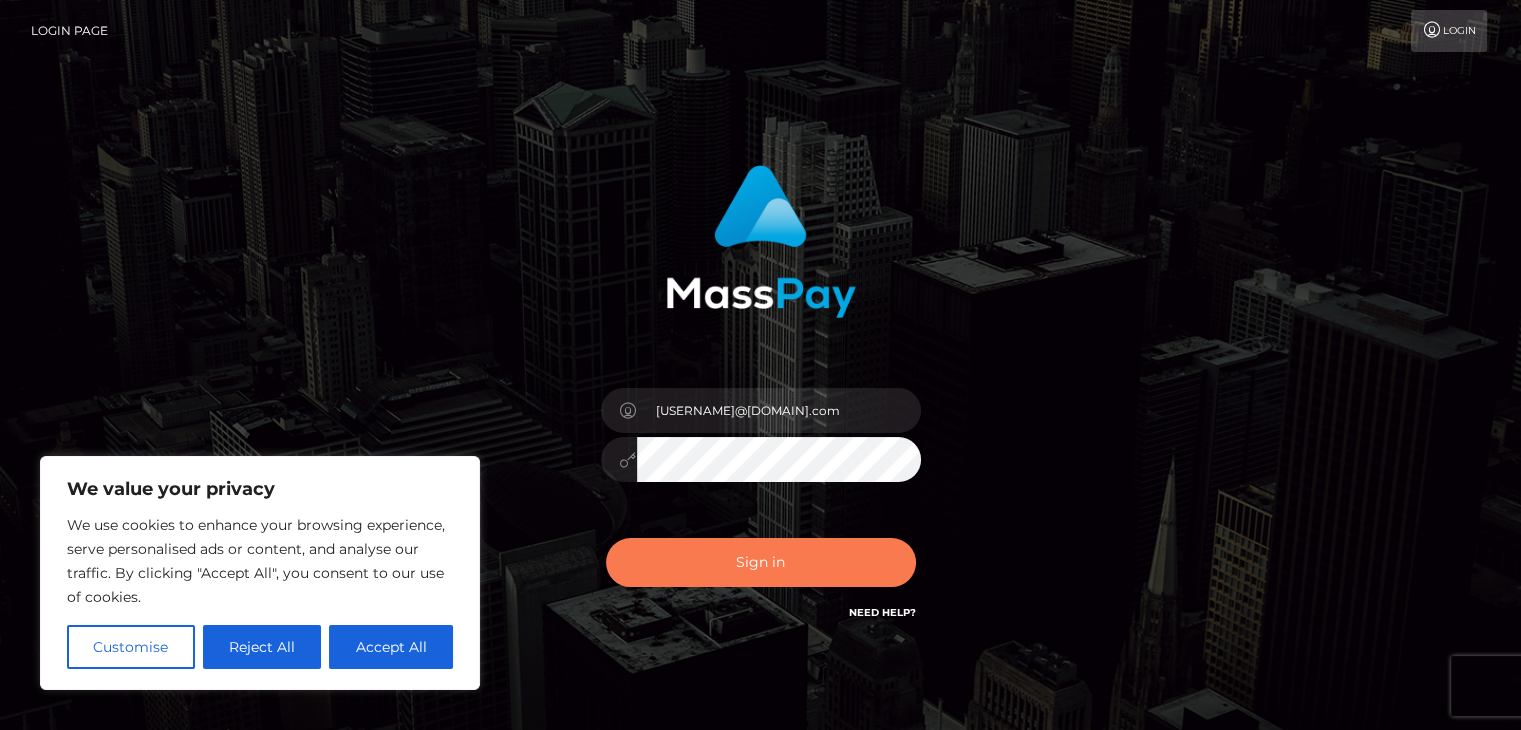 click on "Sign in" at bounding box center [761, 562] 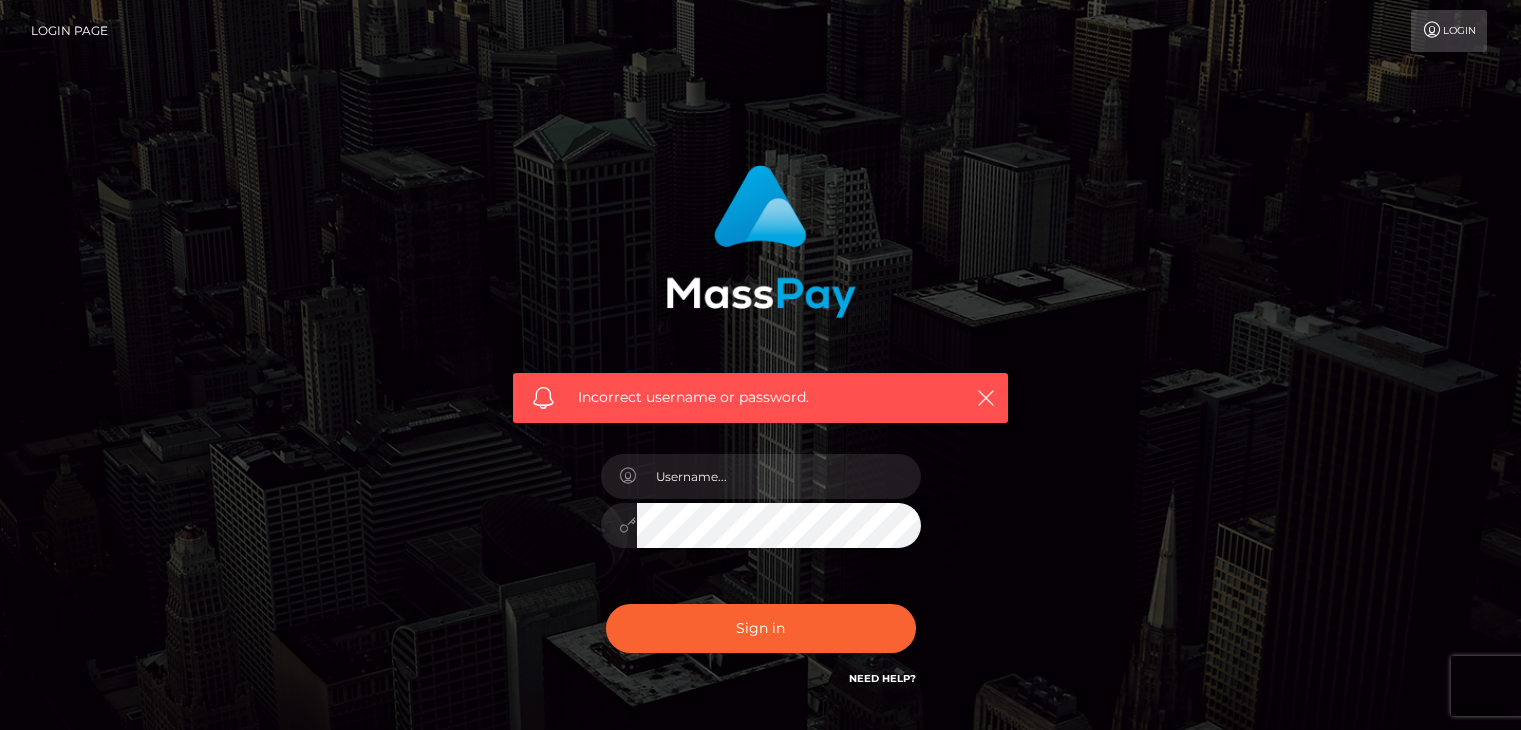 scroll, scrollTop: 0, scrollLeft: 0, axis: both 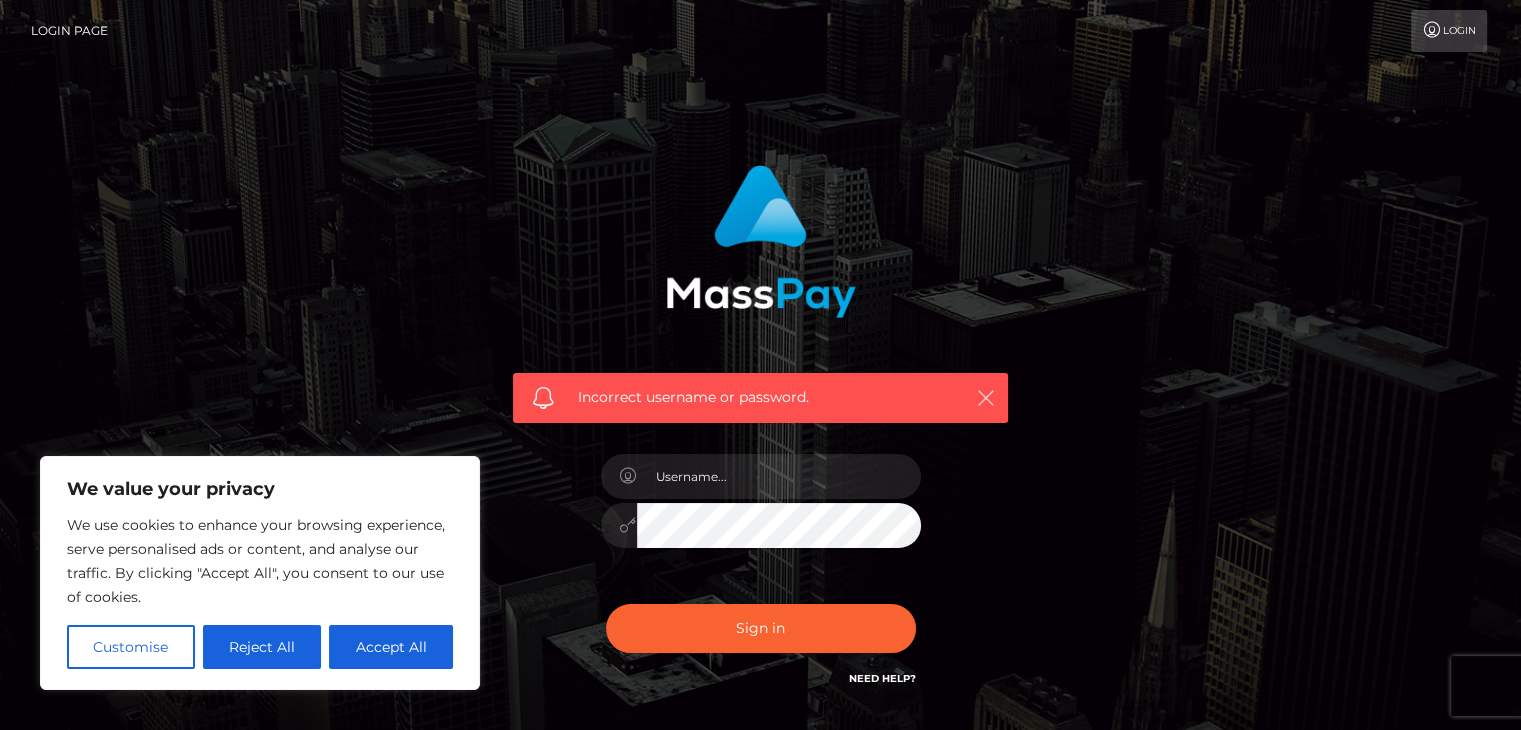 click at bounding box center (986, 398) 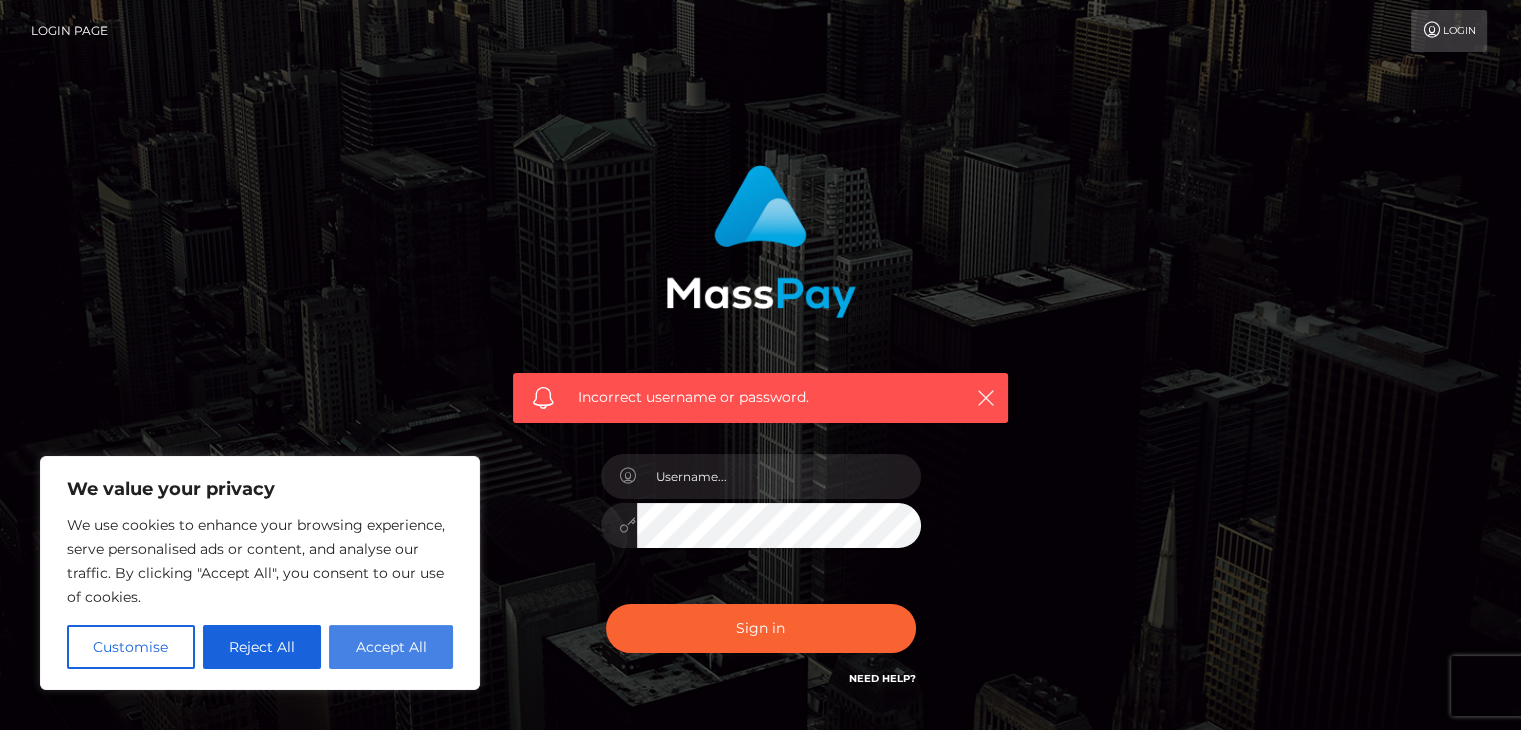 click on "Accept All" at bounding box center (391, 647) 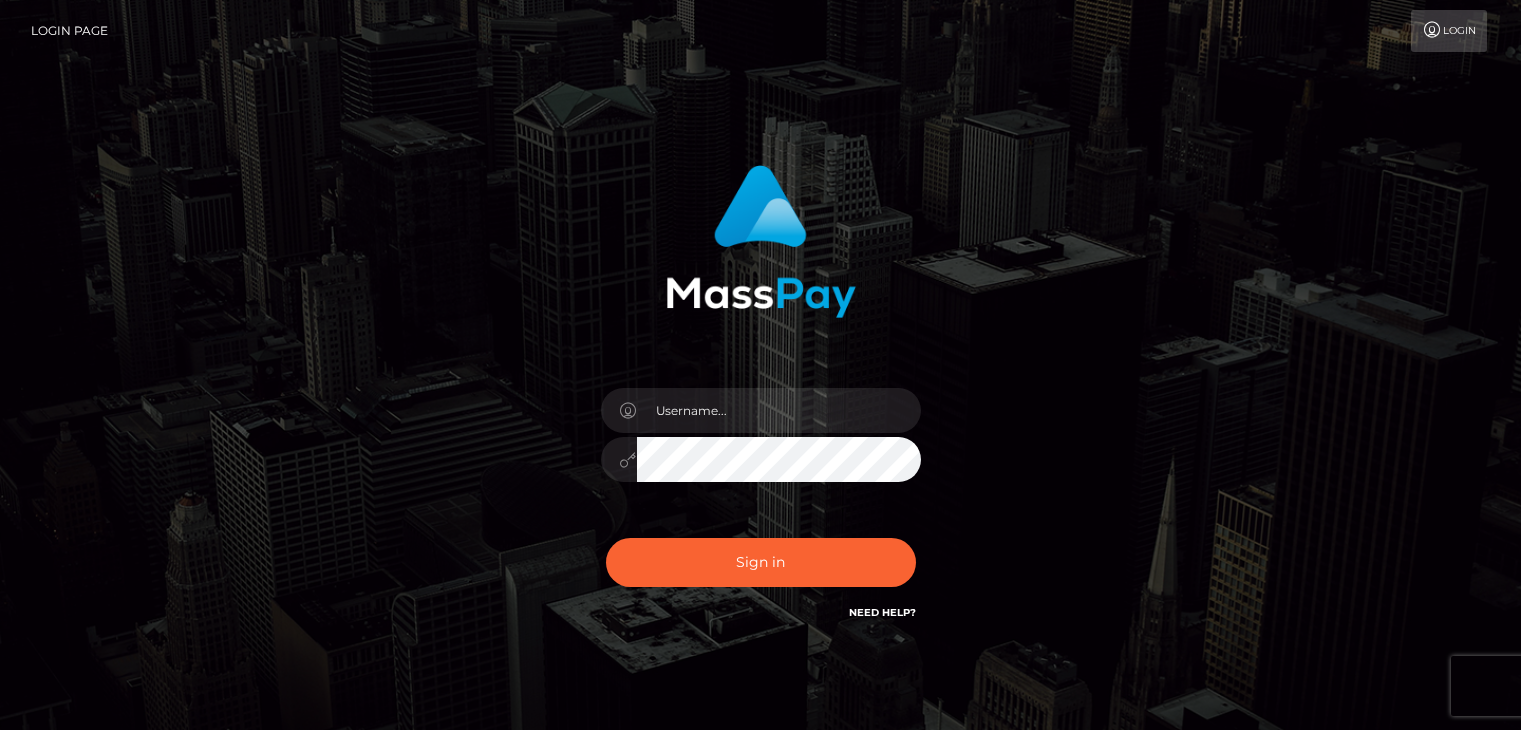 scroll, scrollTop: 0, scrollLeft: 0, axis: both 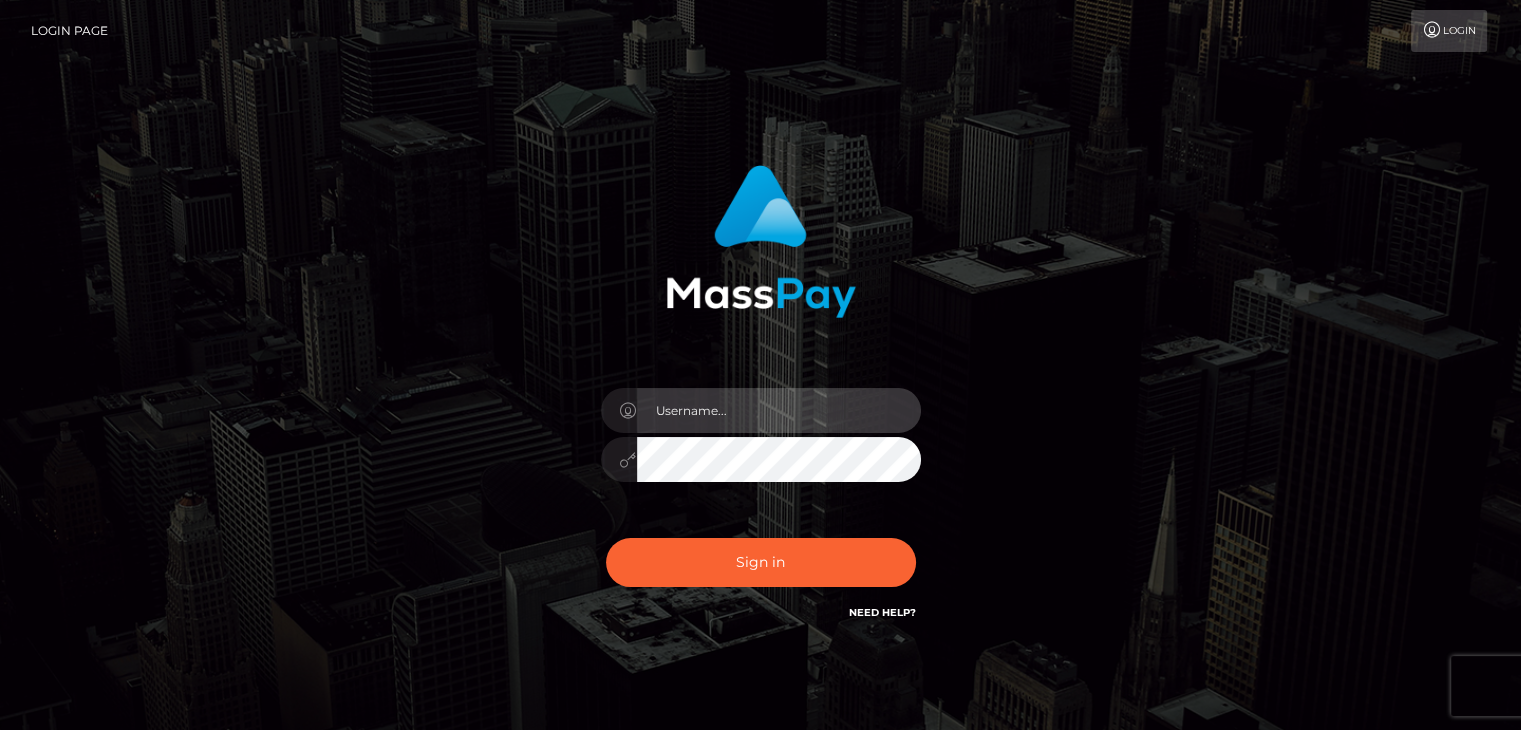 click at bounding box center [779, 410] 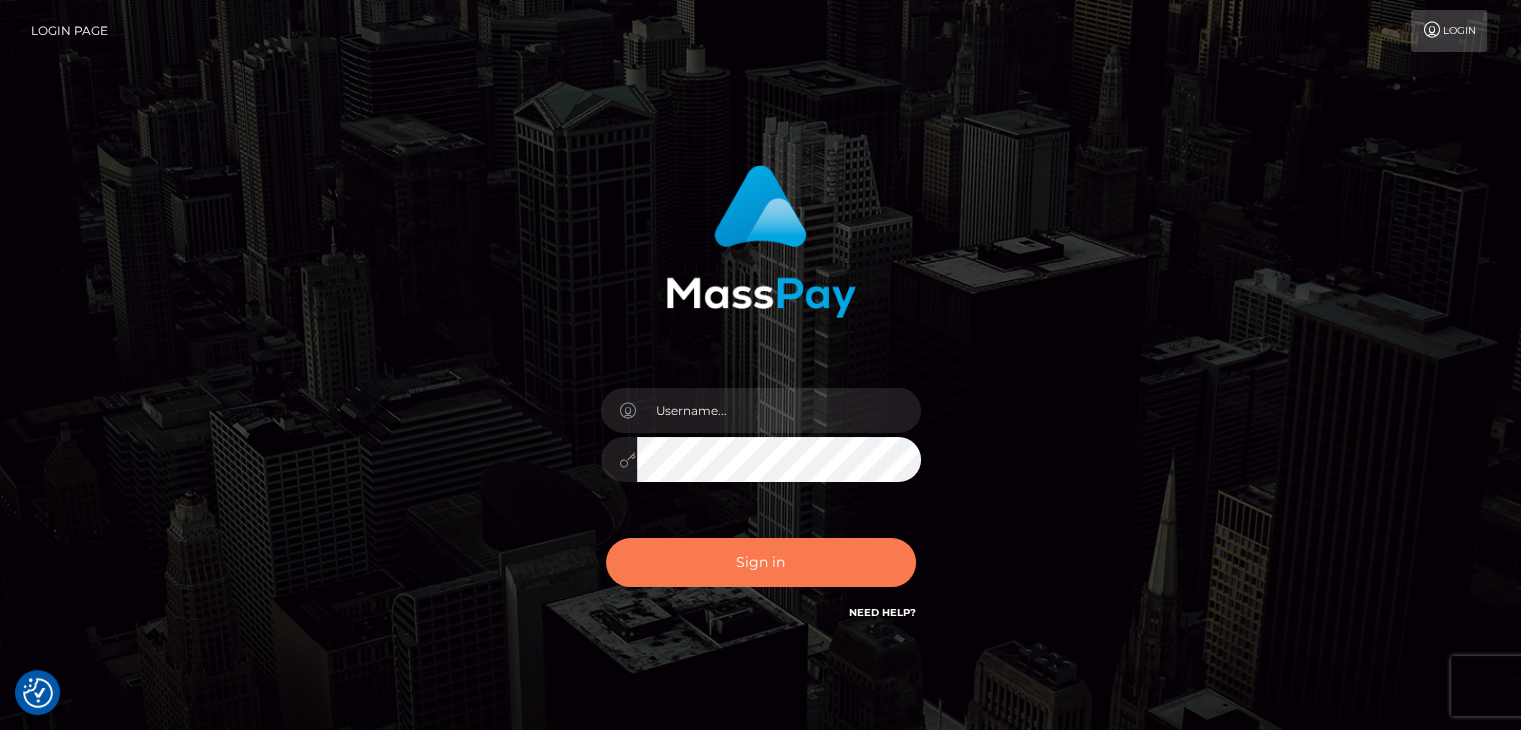 click on "Sign in" at bounding box center (761, 562) 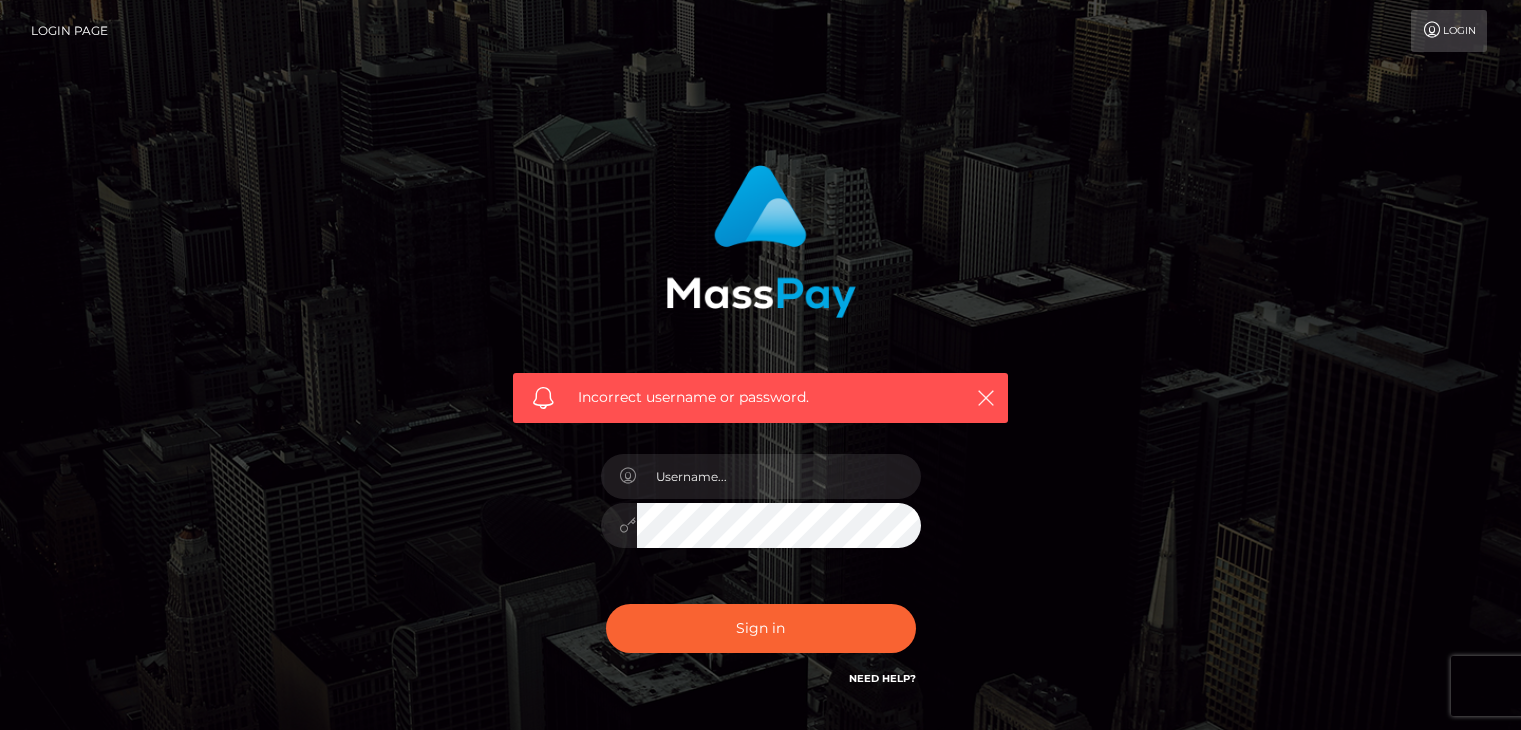 scroll, scrollTop: 0, scrollLeft: 0, axis: both 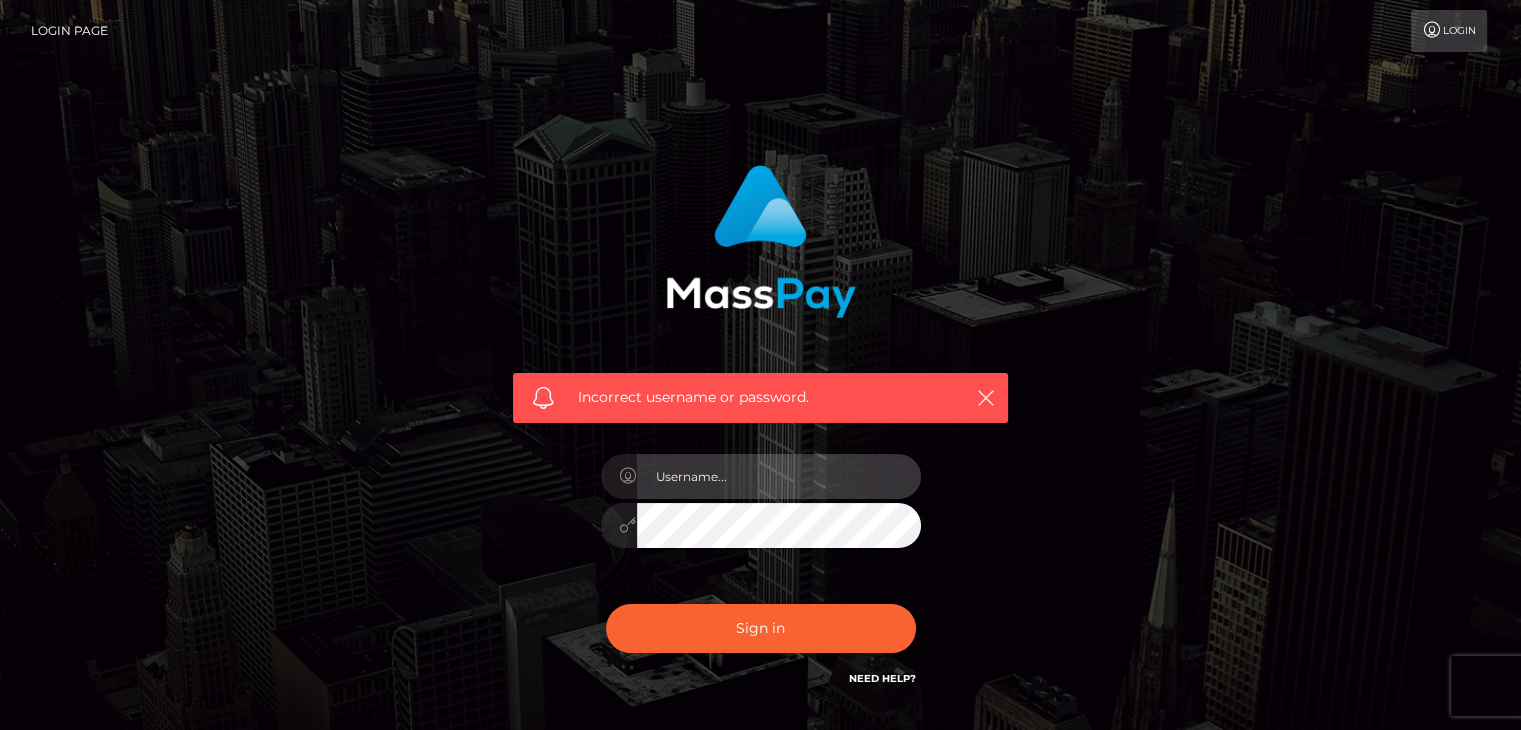 click at bounding box center [779, 476] 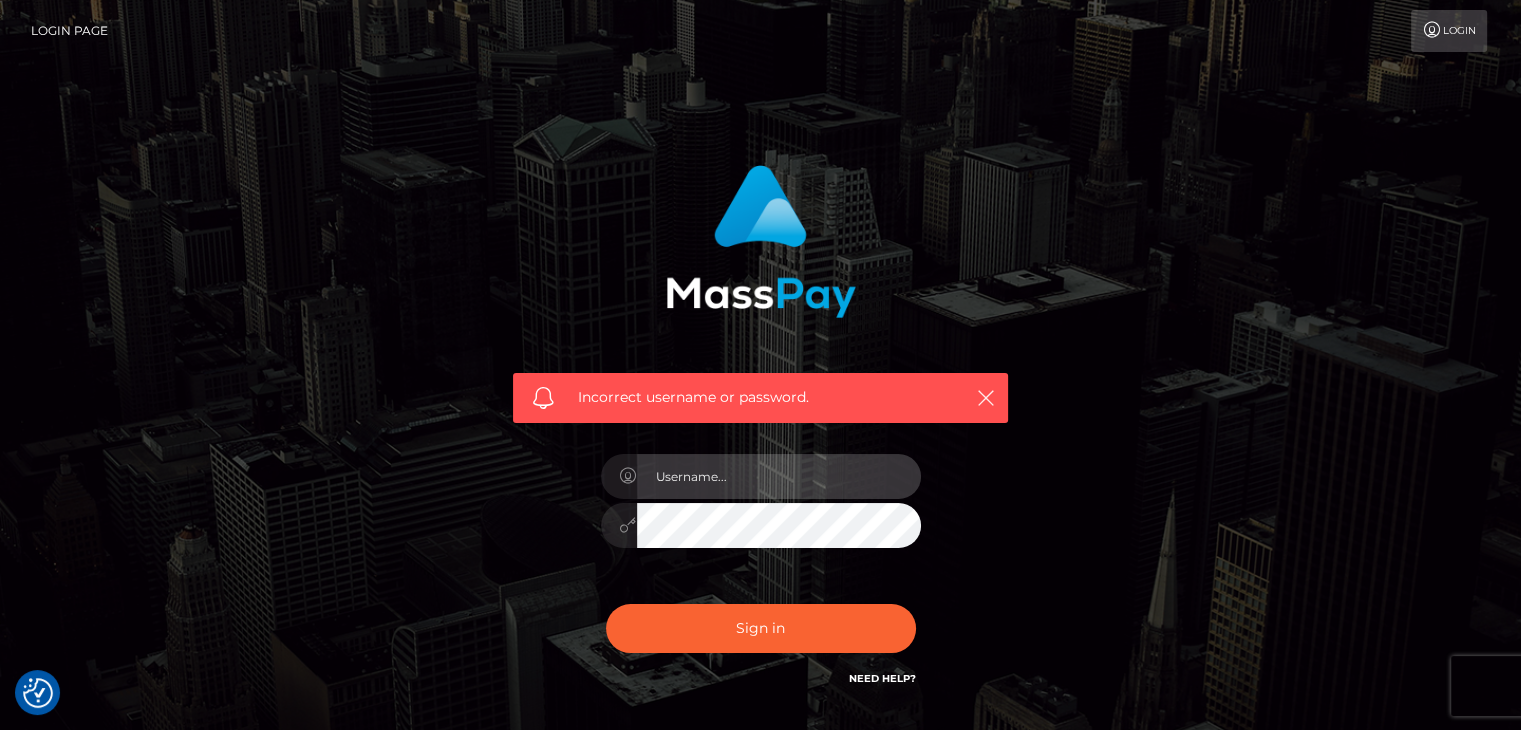 type on "[USERNAME]@[EXAMPLE.COM]" 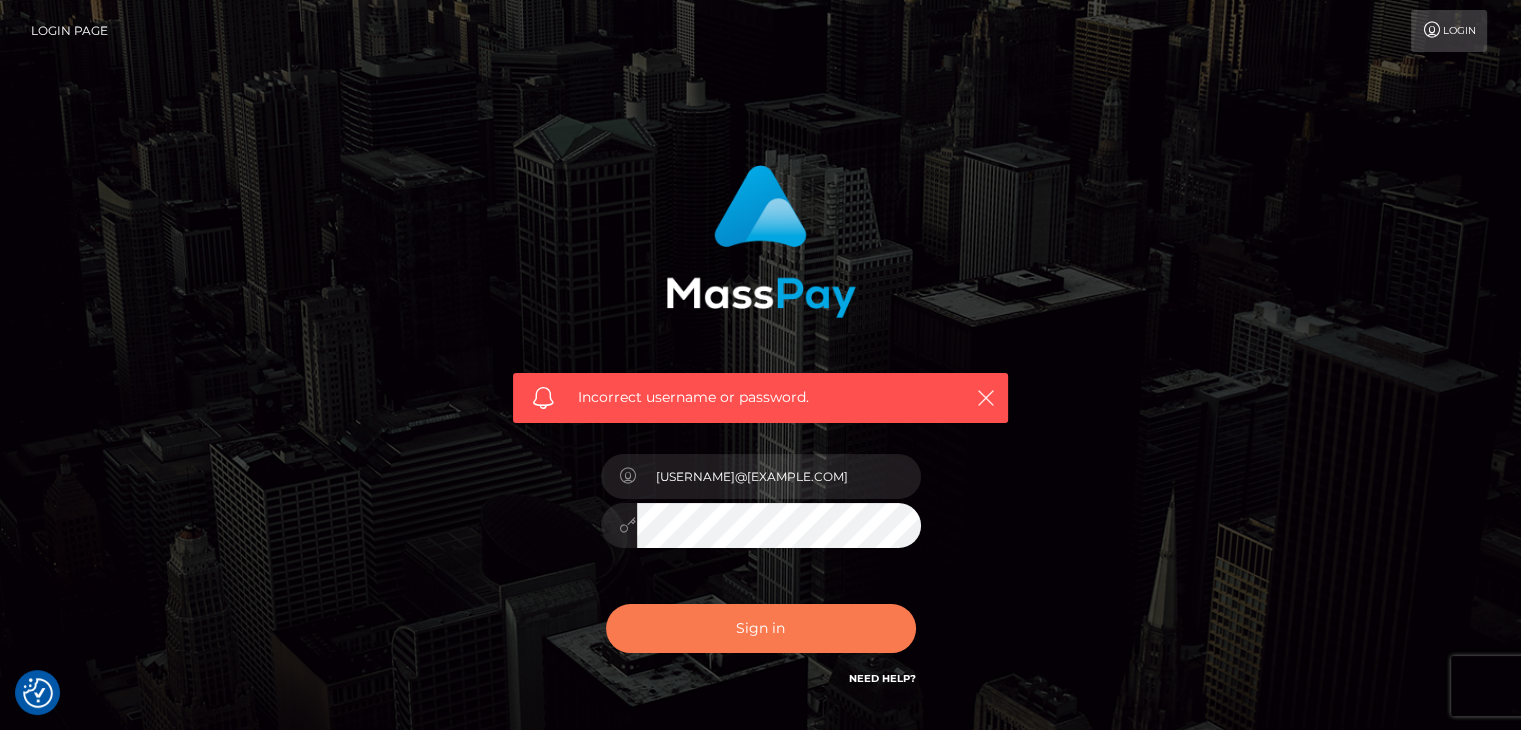 click on "Sign in" at bounding box center (761, 628) 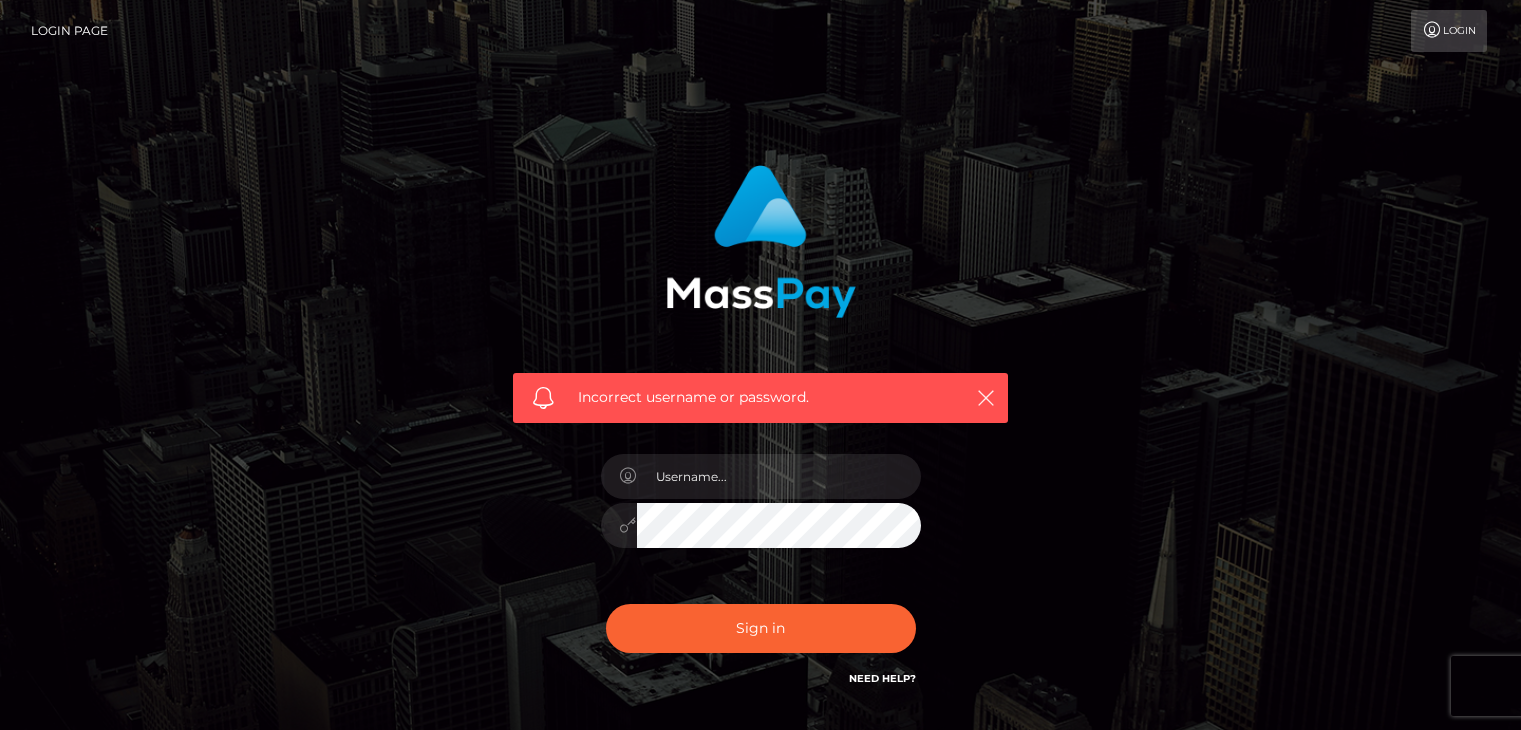scroll, scrollTop: 0, scrollLeft: 0, axis: both 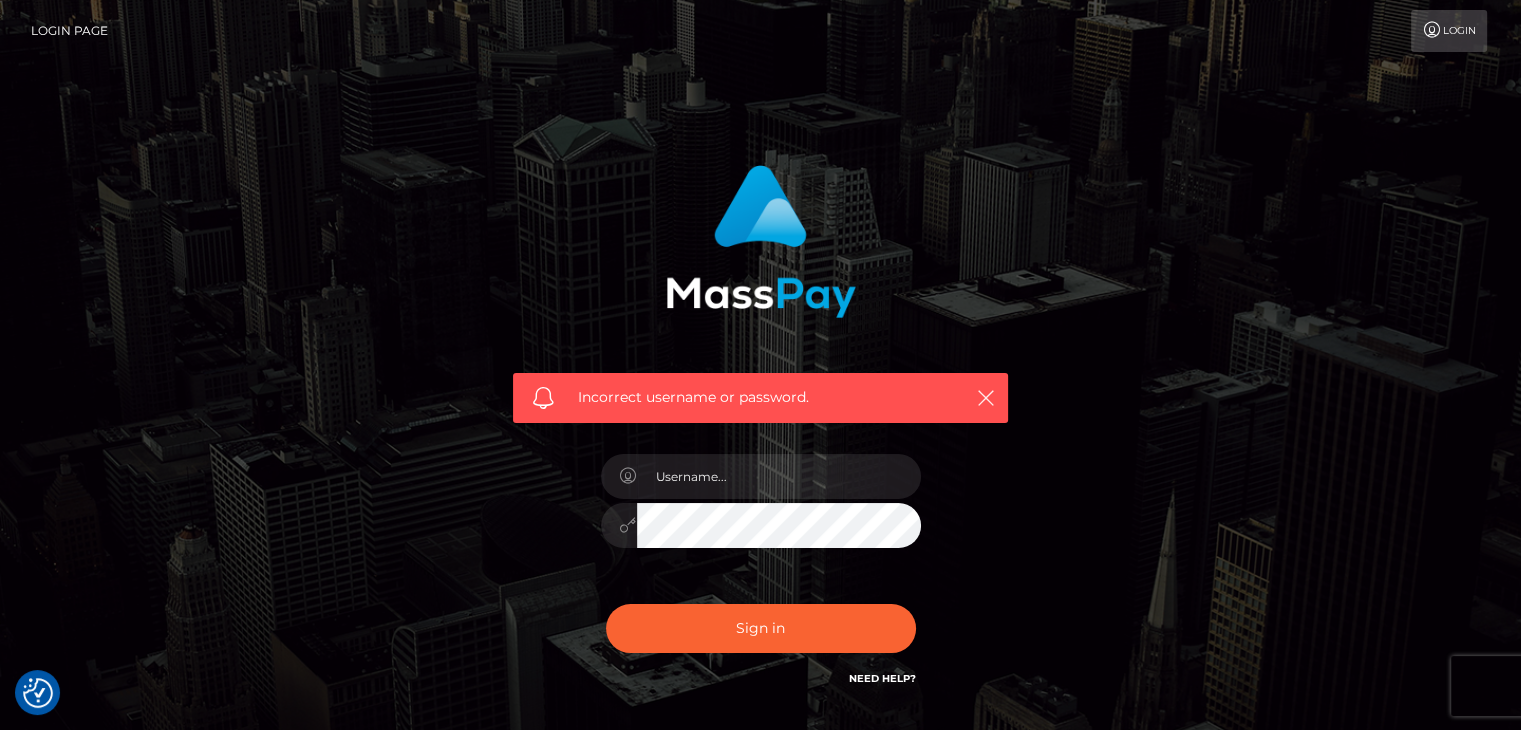 click on "Need
Help?" at bounding box center [882, 678] 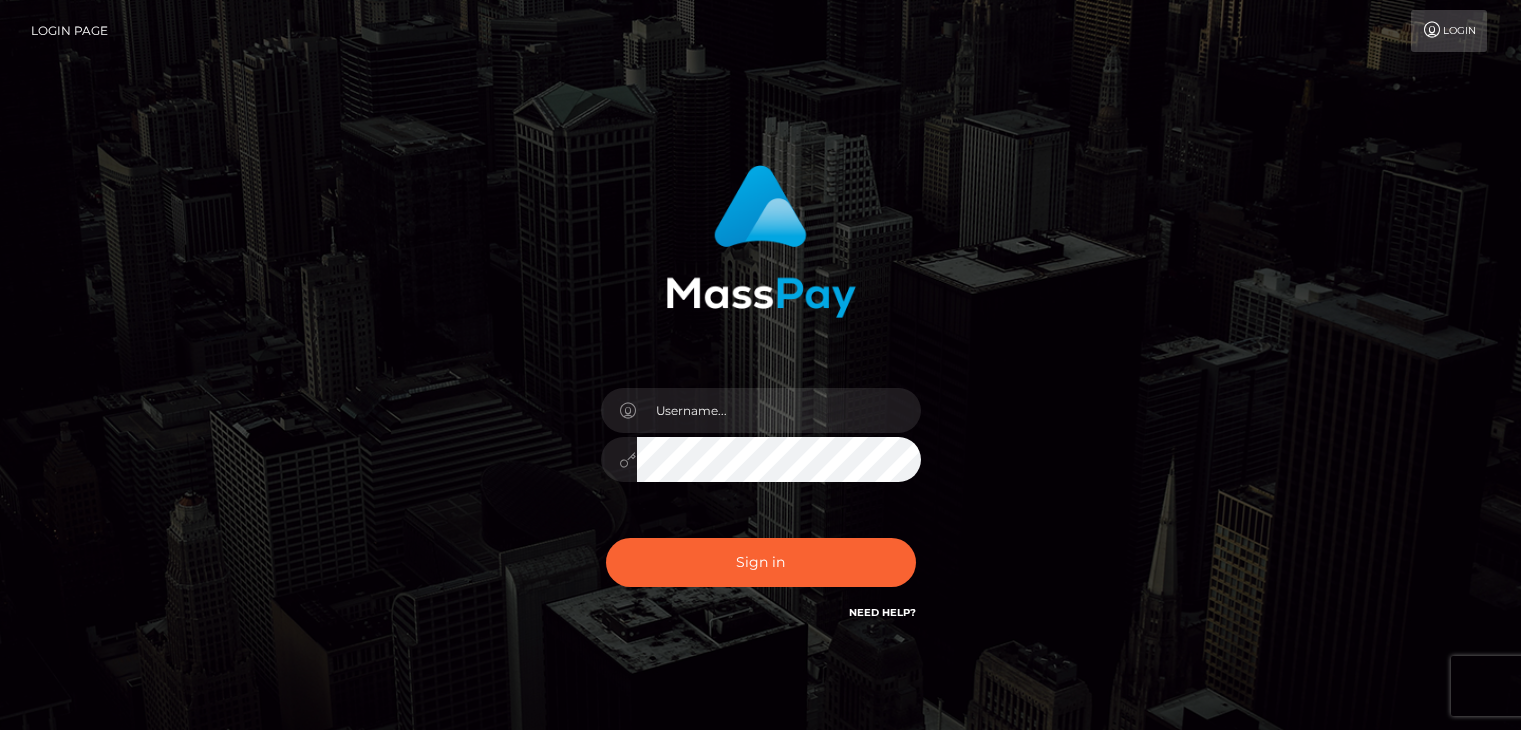 scroll, scrollTop: 0, scrollLeft: 0, axis: both 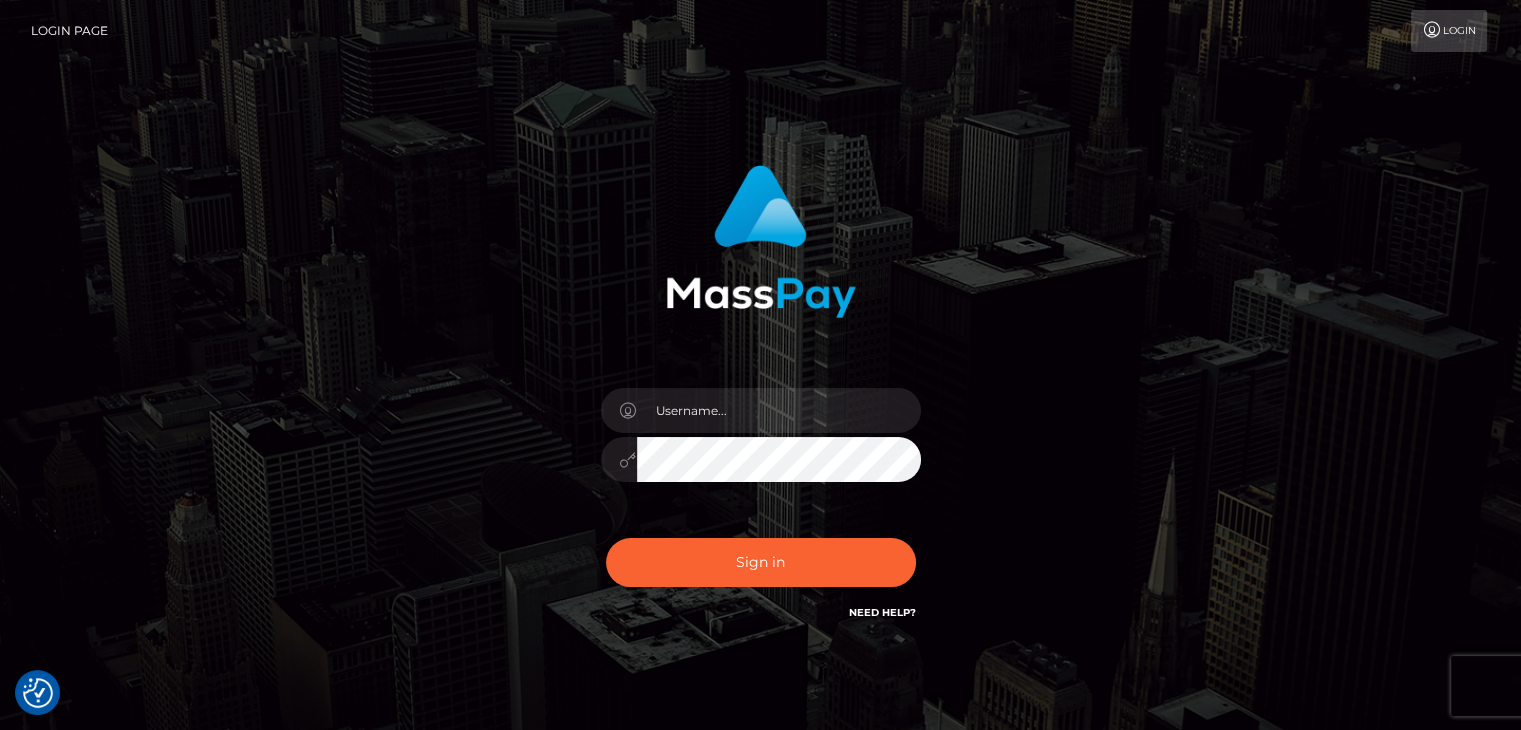 click at bounding box center [761, 449] 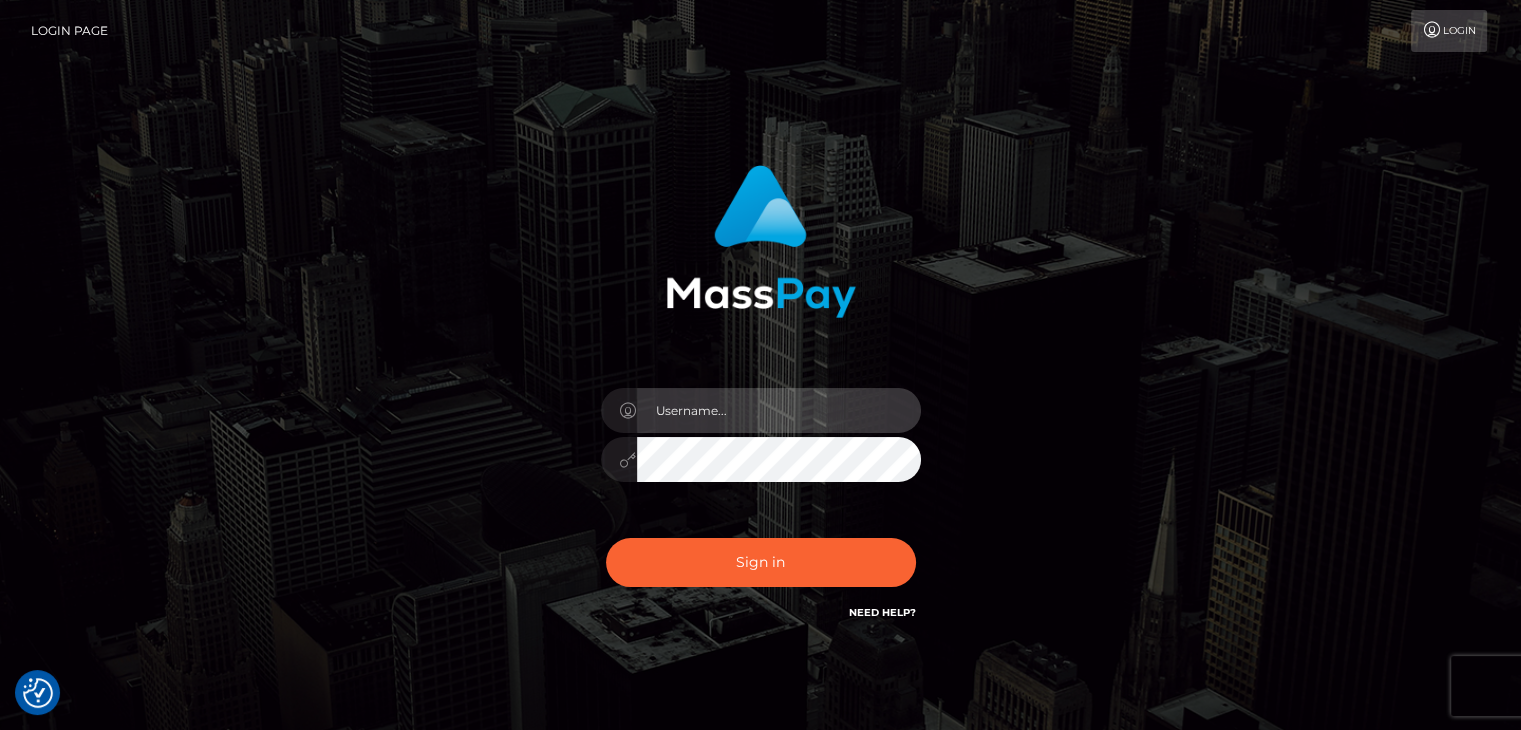 click at bounding box center (779, 410) 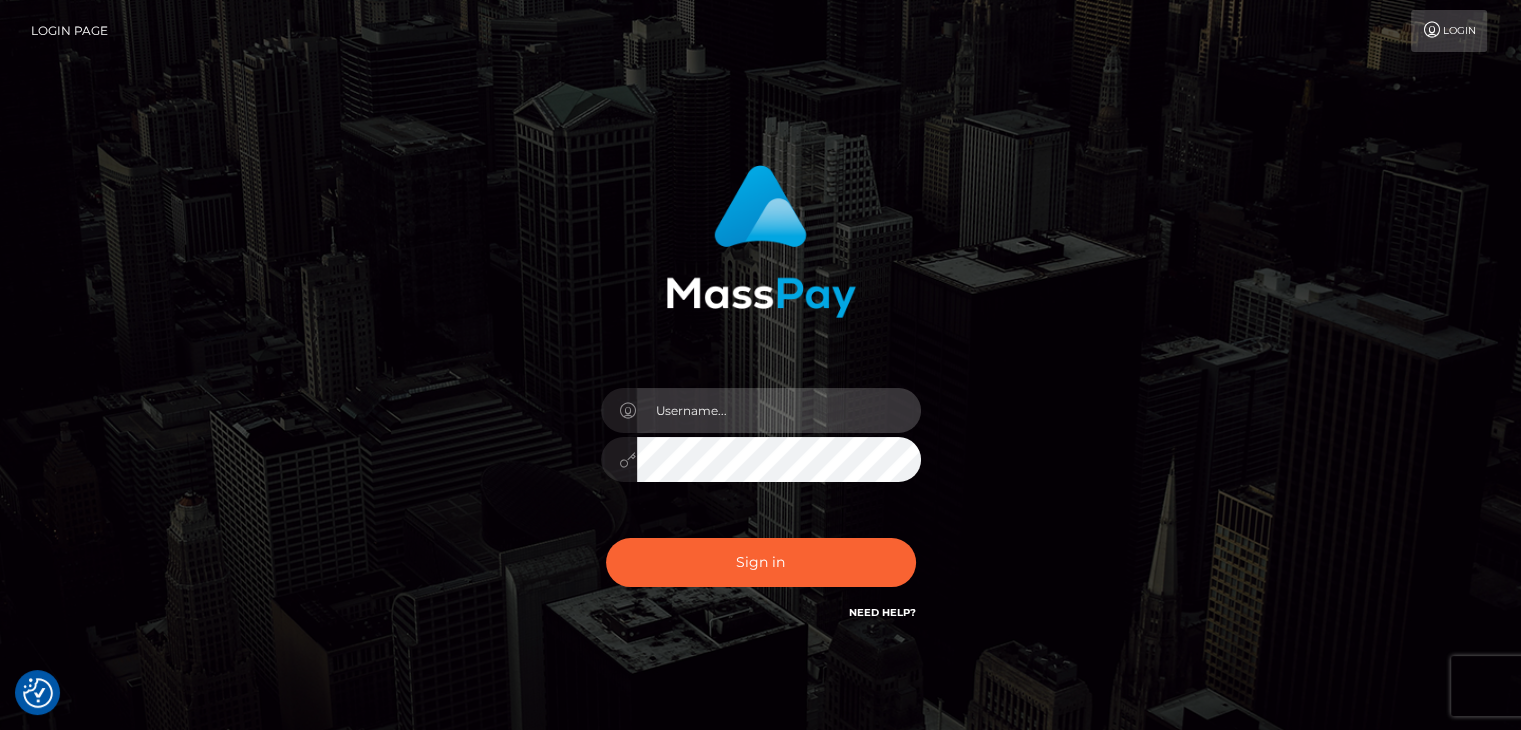 type on "alphakingluke@gmail.com" 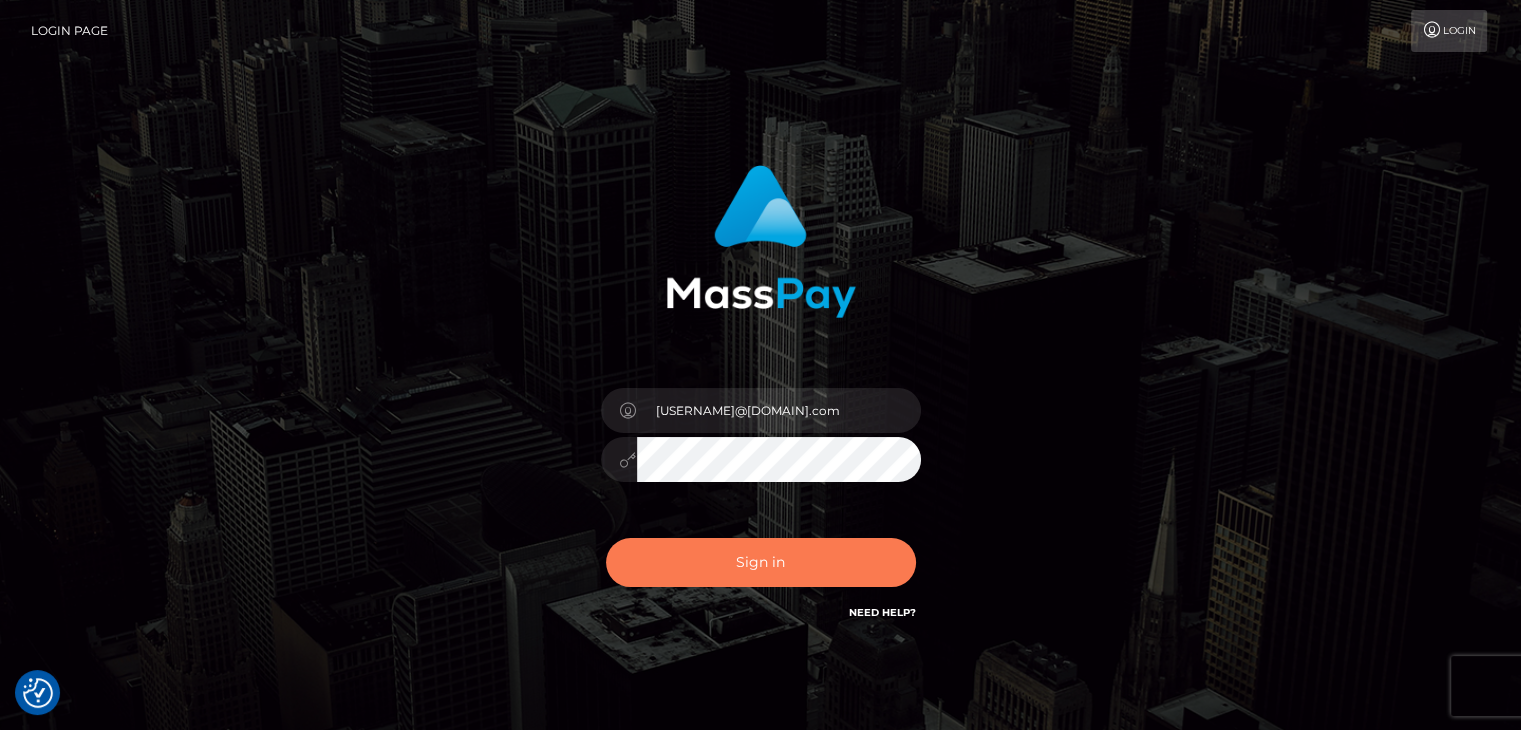 click on "Sign in" at bounding box center (761, 562) 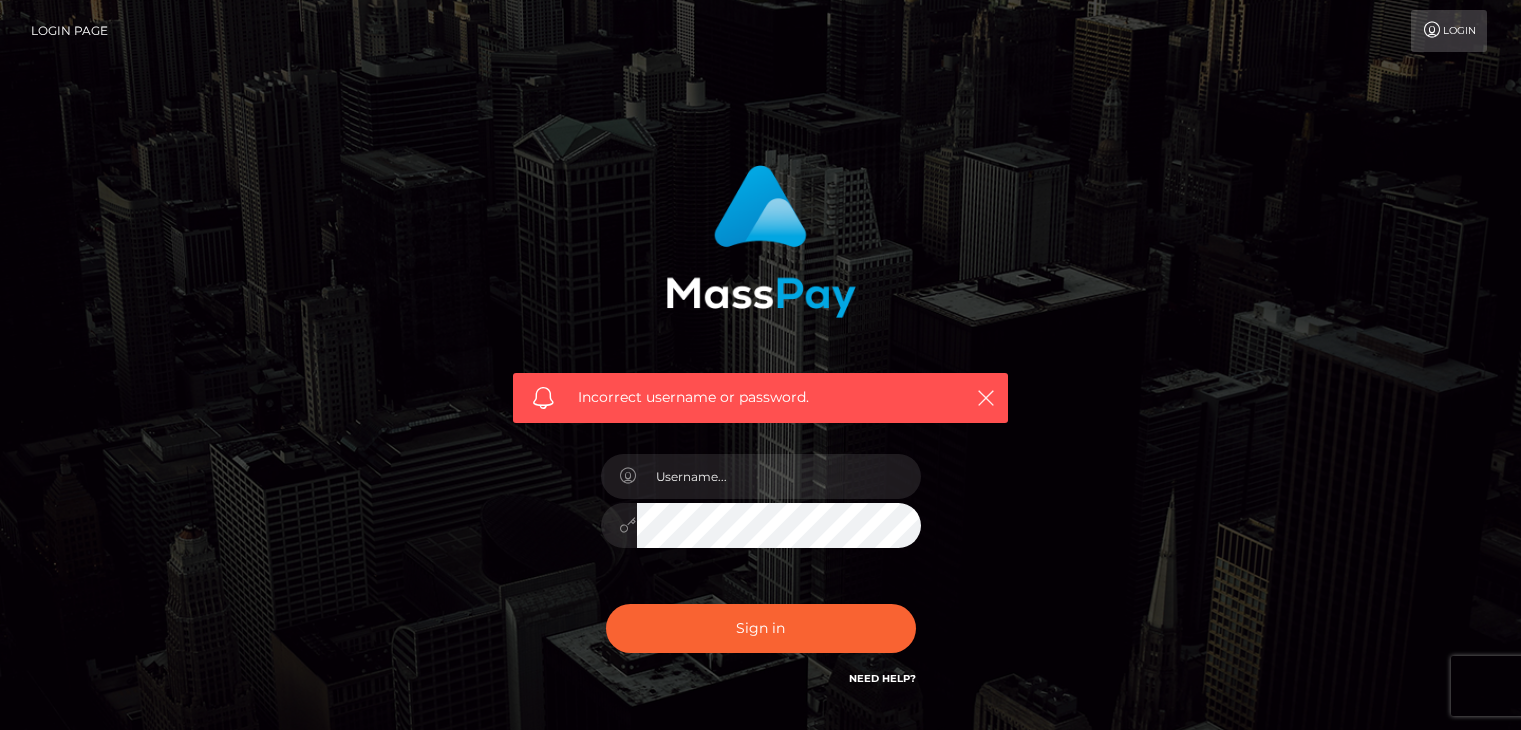 scroll, scrollTop: 0, scrollLeft: 0, axis: both 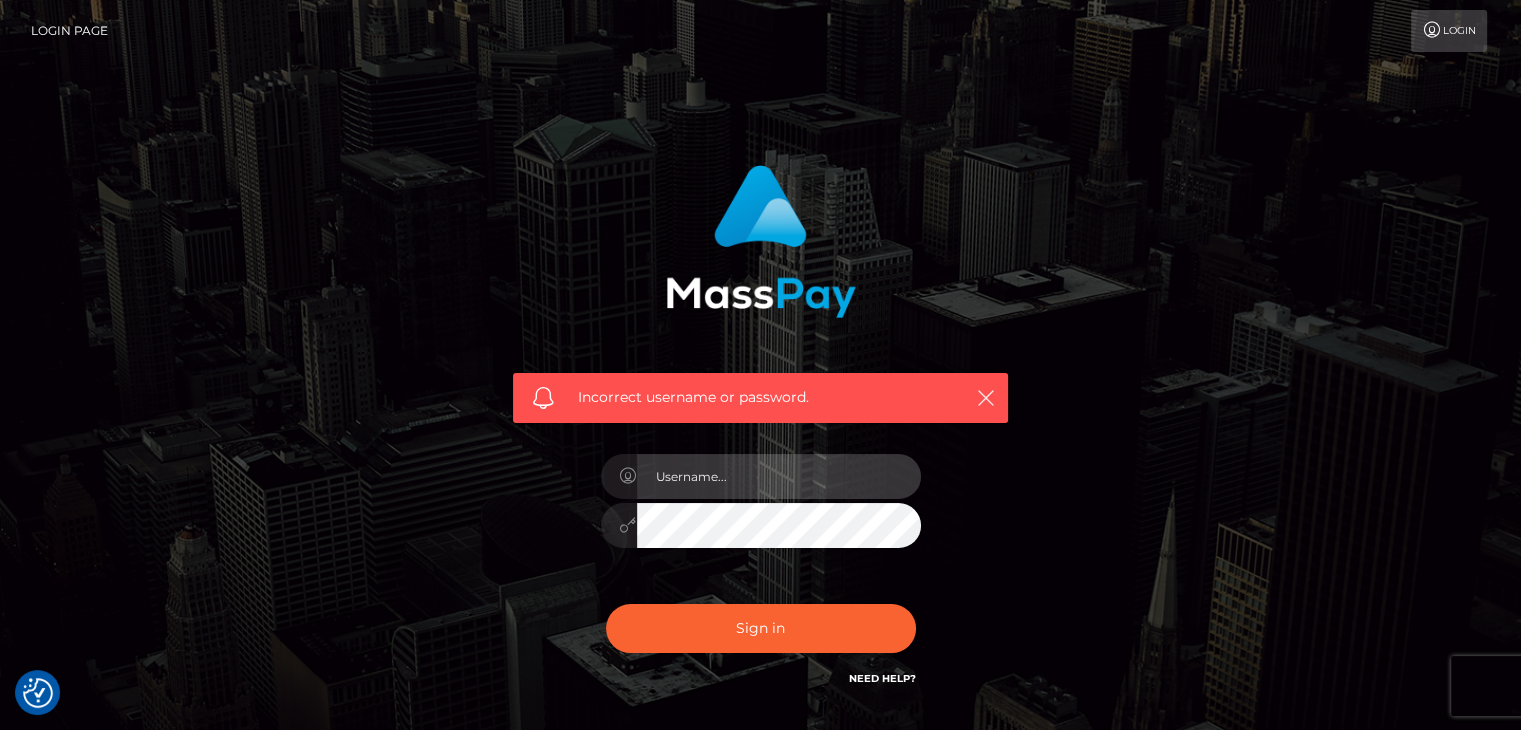 click at bounding box center (779, 476) 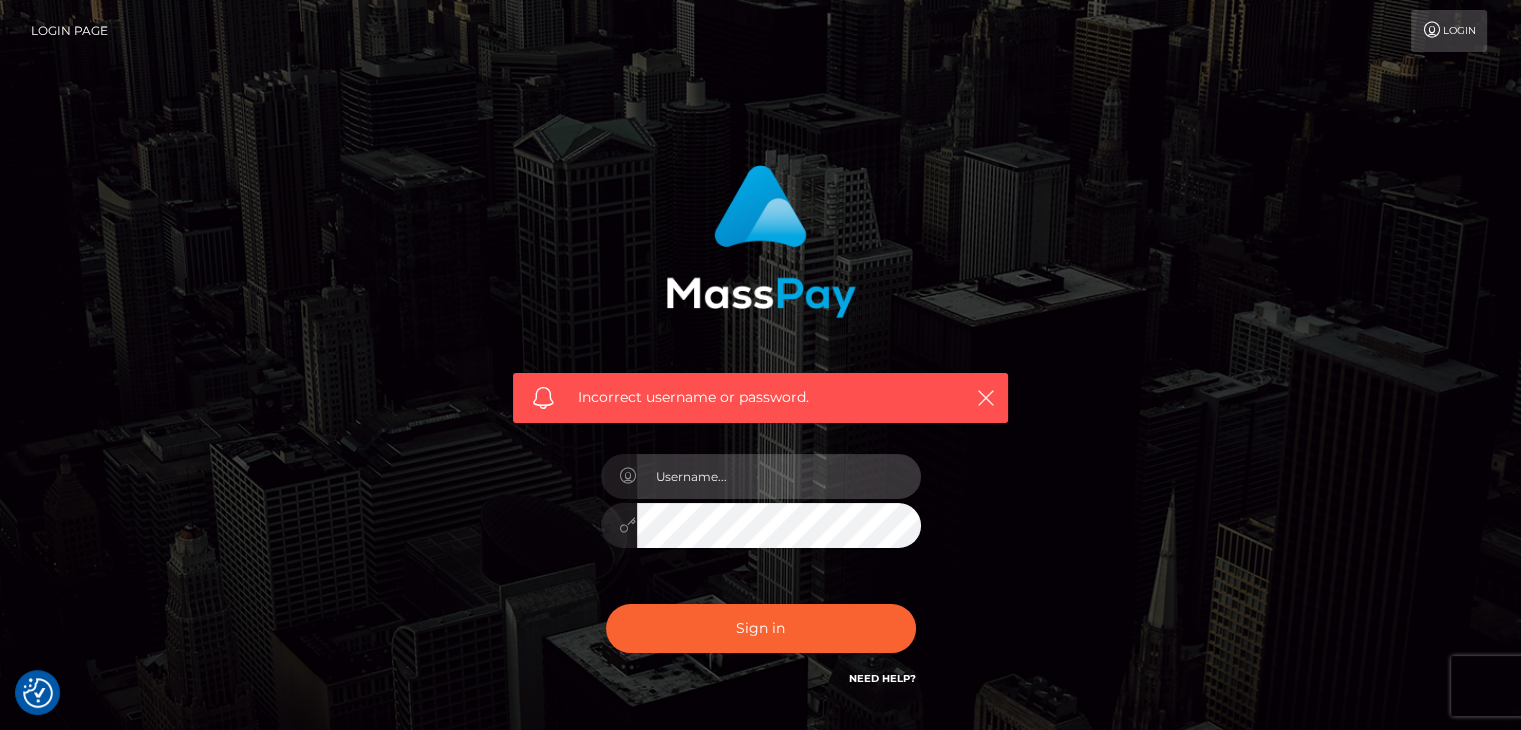 scroll, scrollTop: 144, scrollLeft: 0, axis: vertical 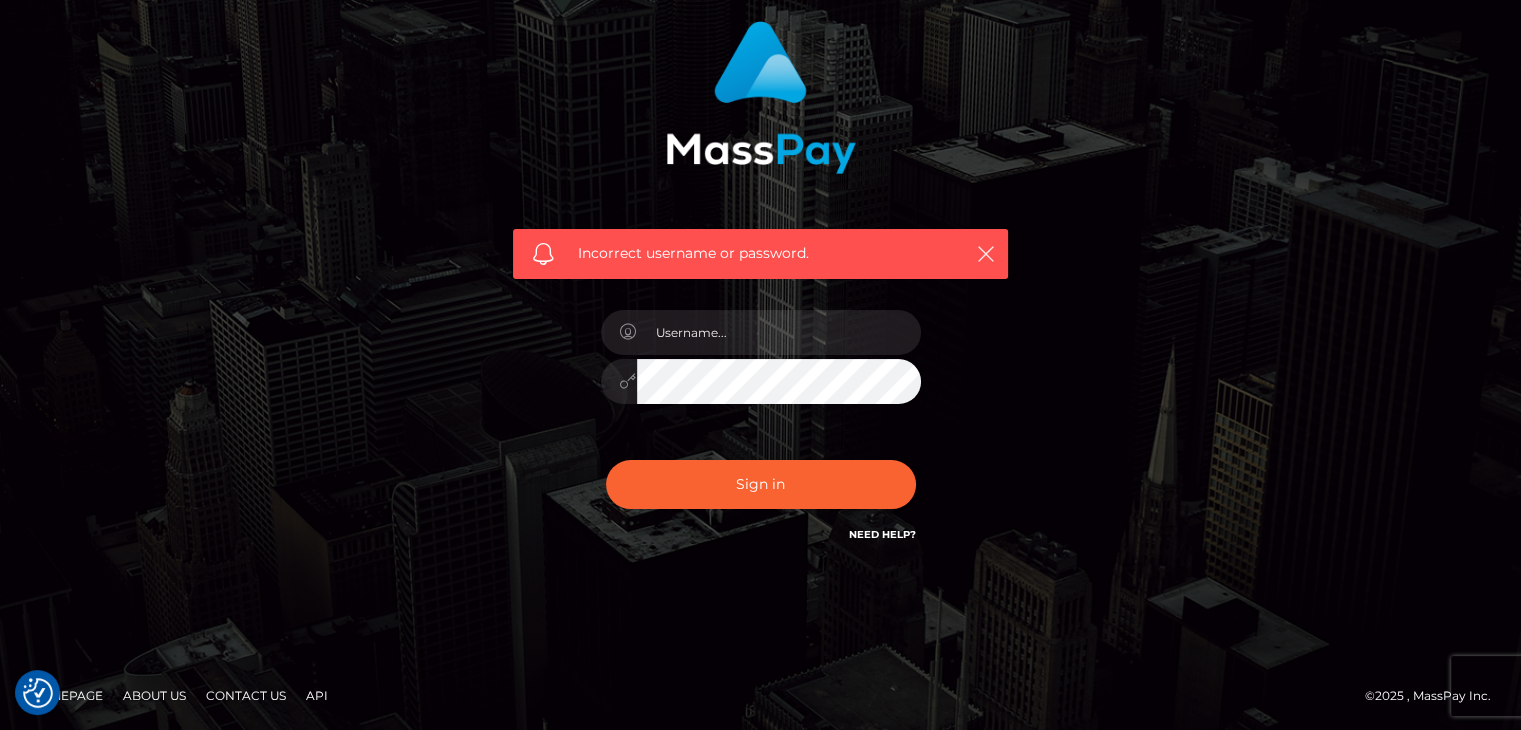 click on "Need
Help?" at bounding box center (882, 534) 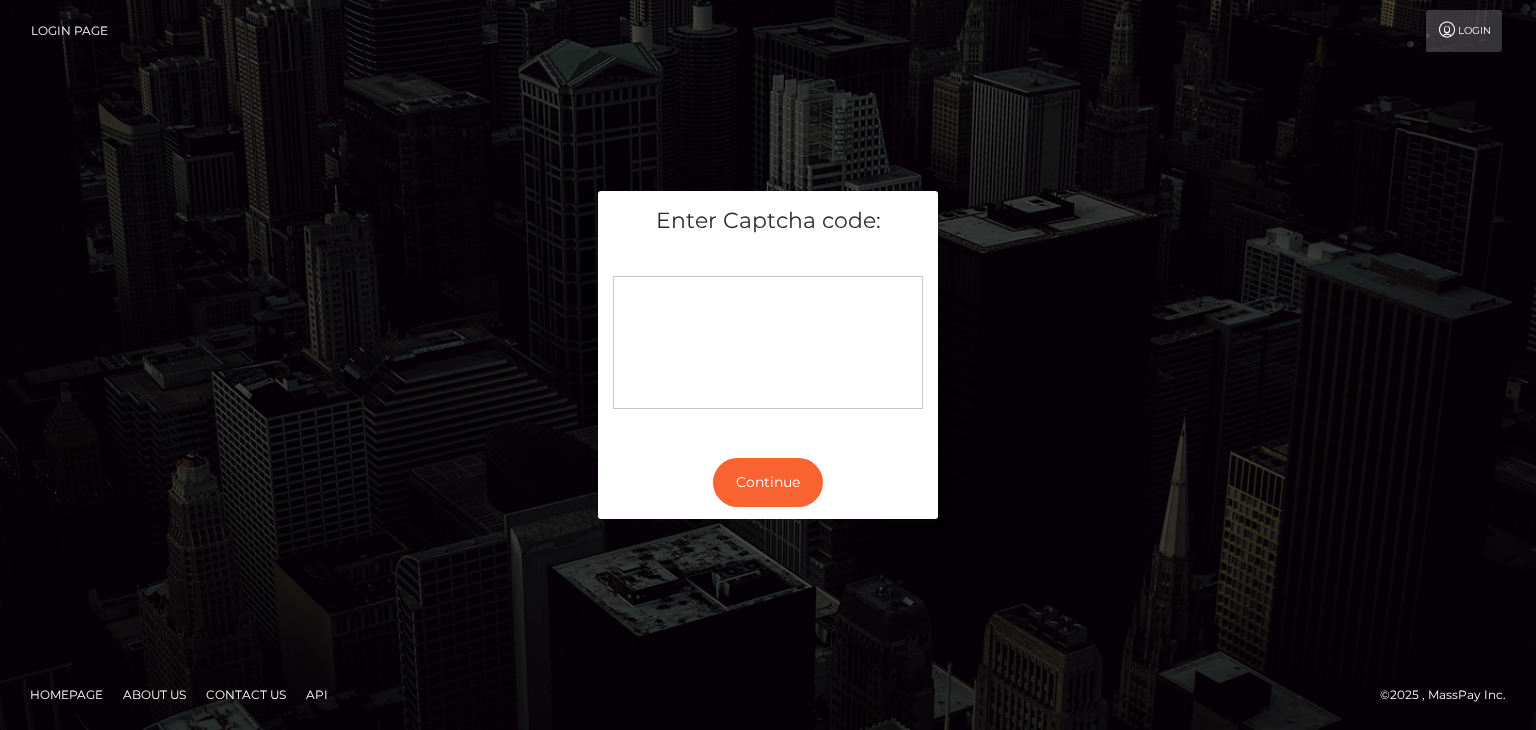 scroll, scrollTop: 0, scrollLeft: 0, axis: both 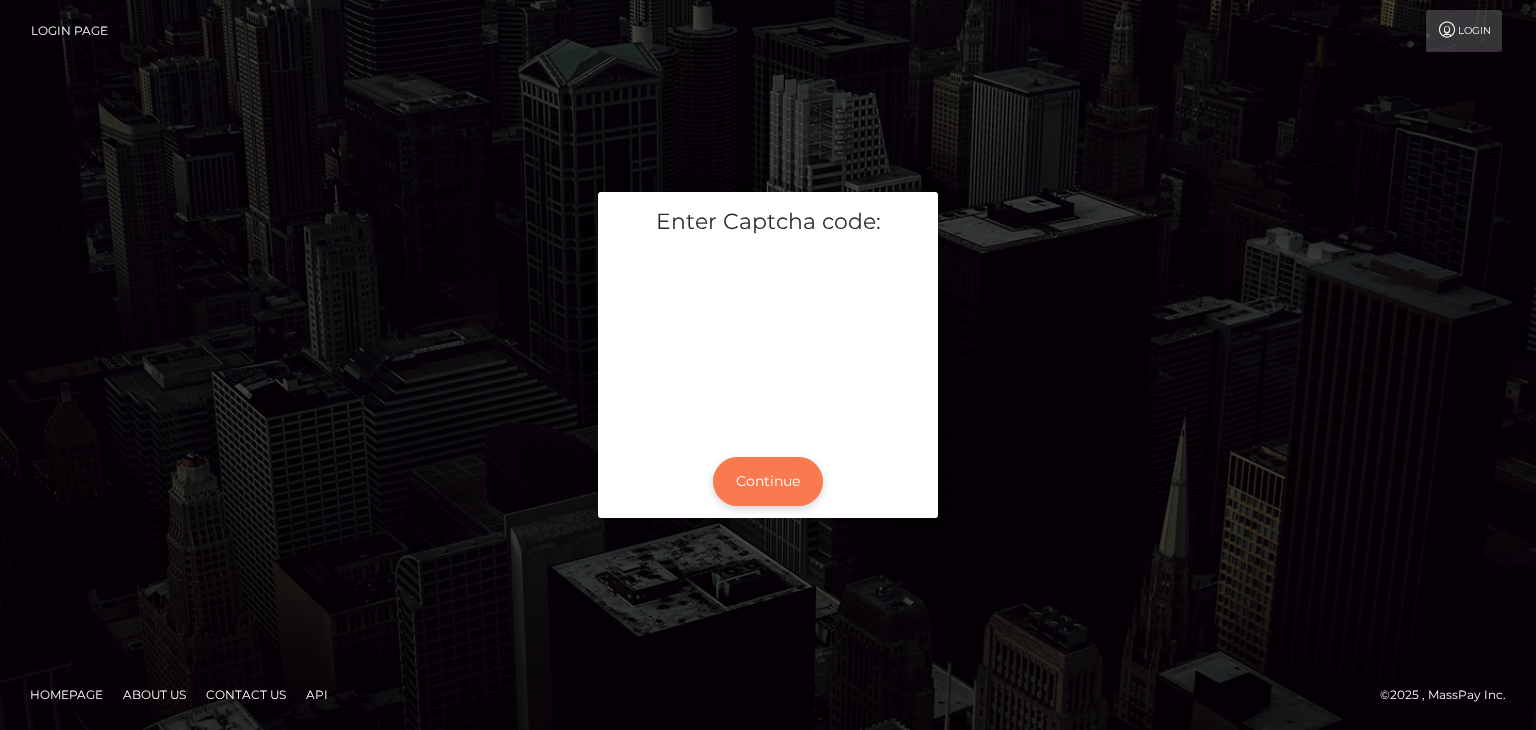 click on "Continue" at bounding box center (768, 481) 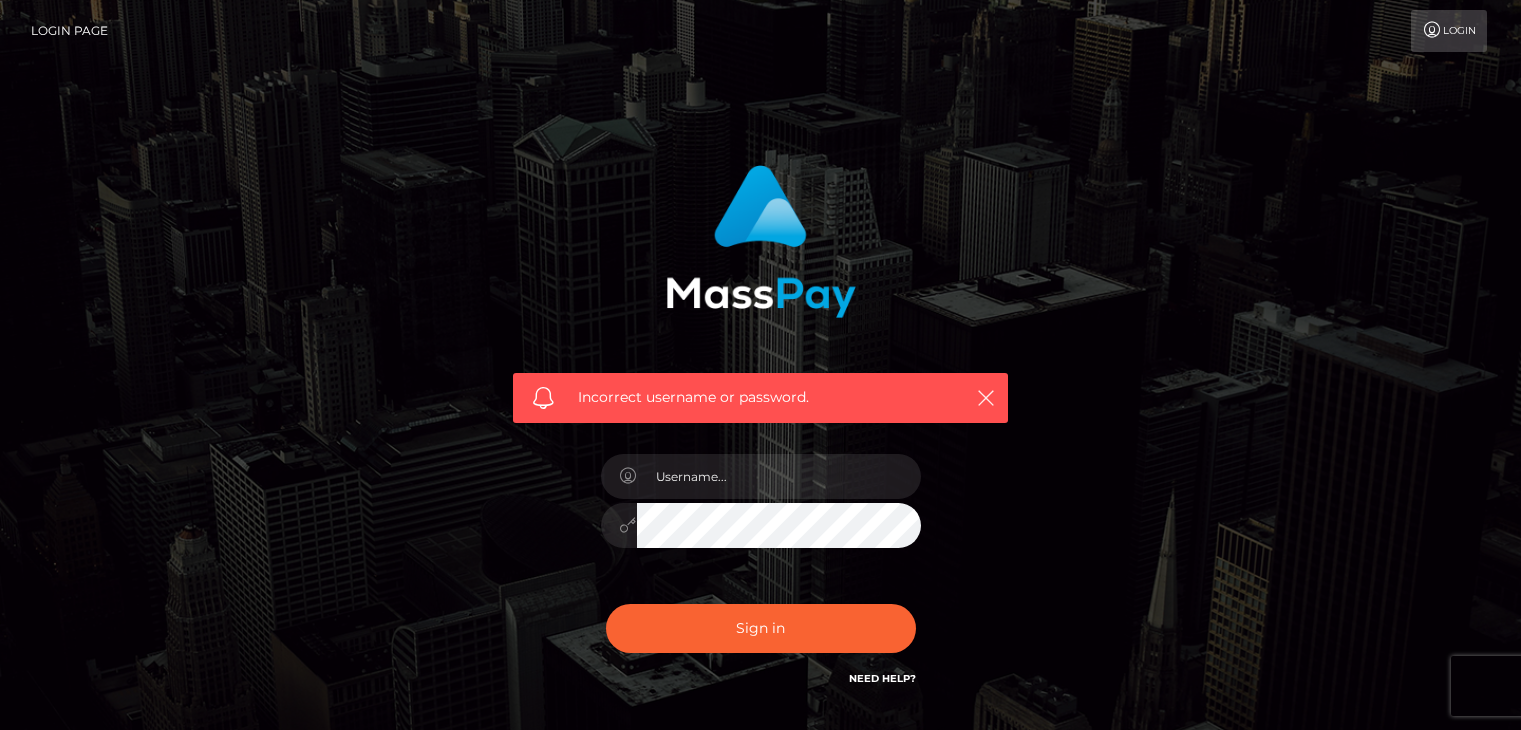 scroll, scrollTop: 0, scrollLeft: 0, axis: both 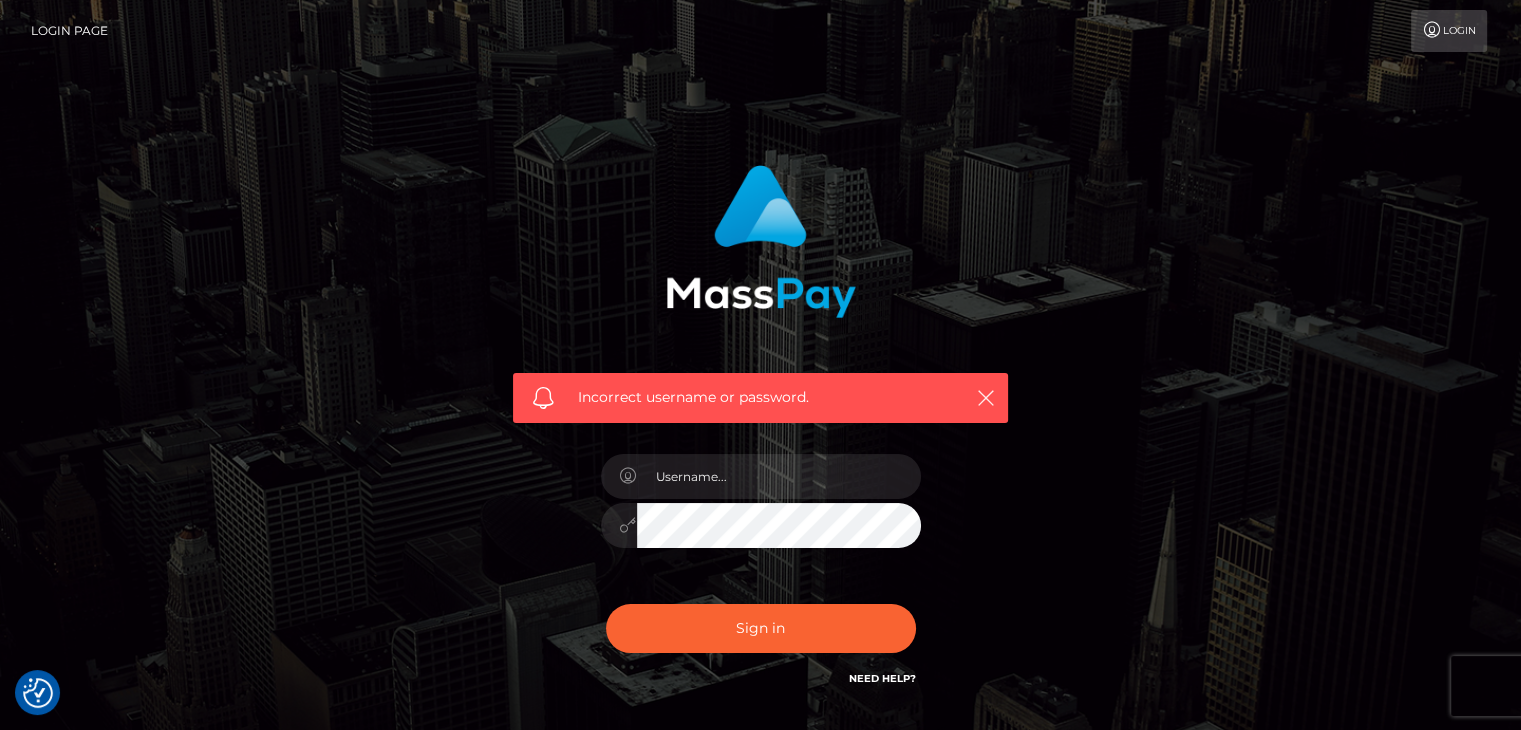 checkbox on "true" 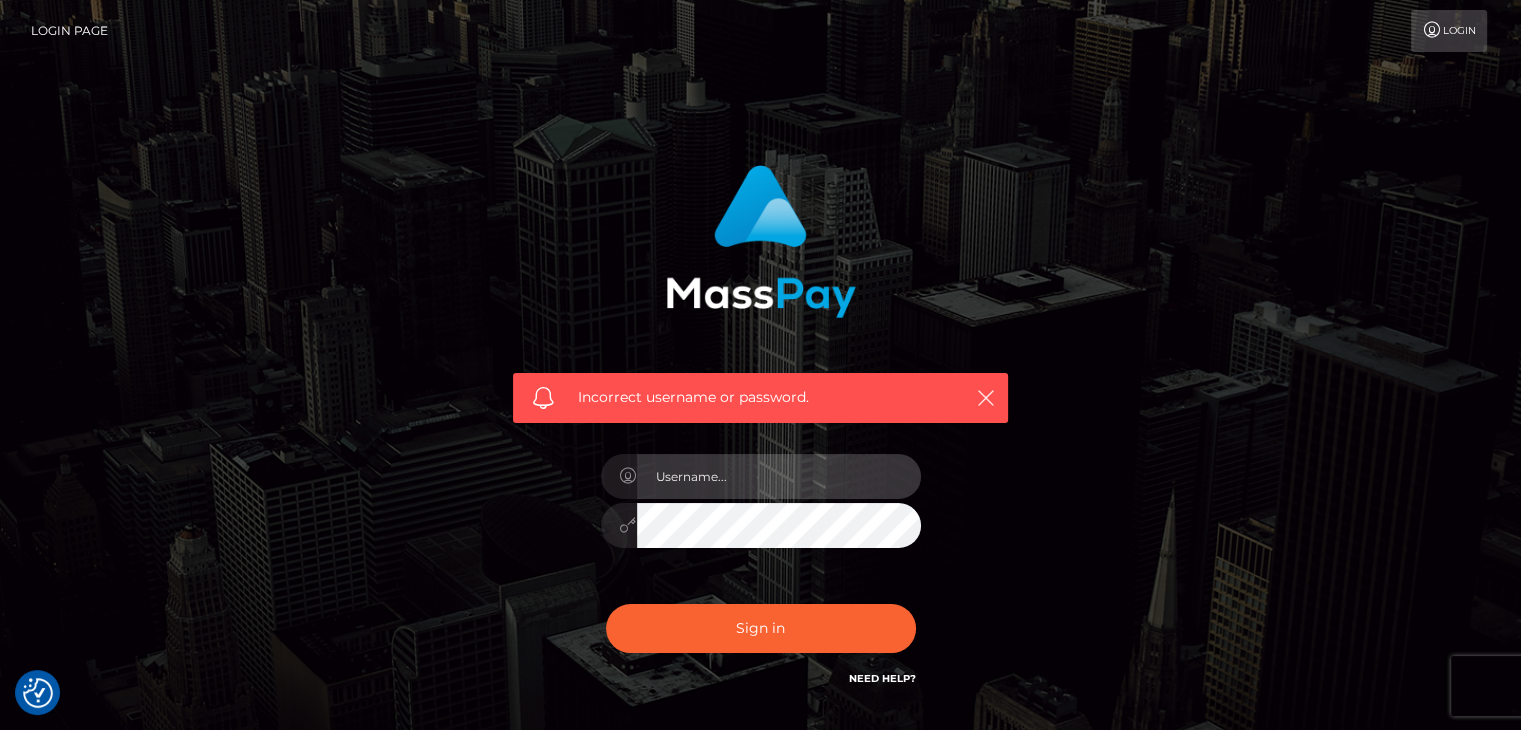 click at bounding box center [779, 476] 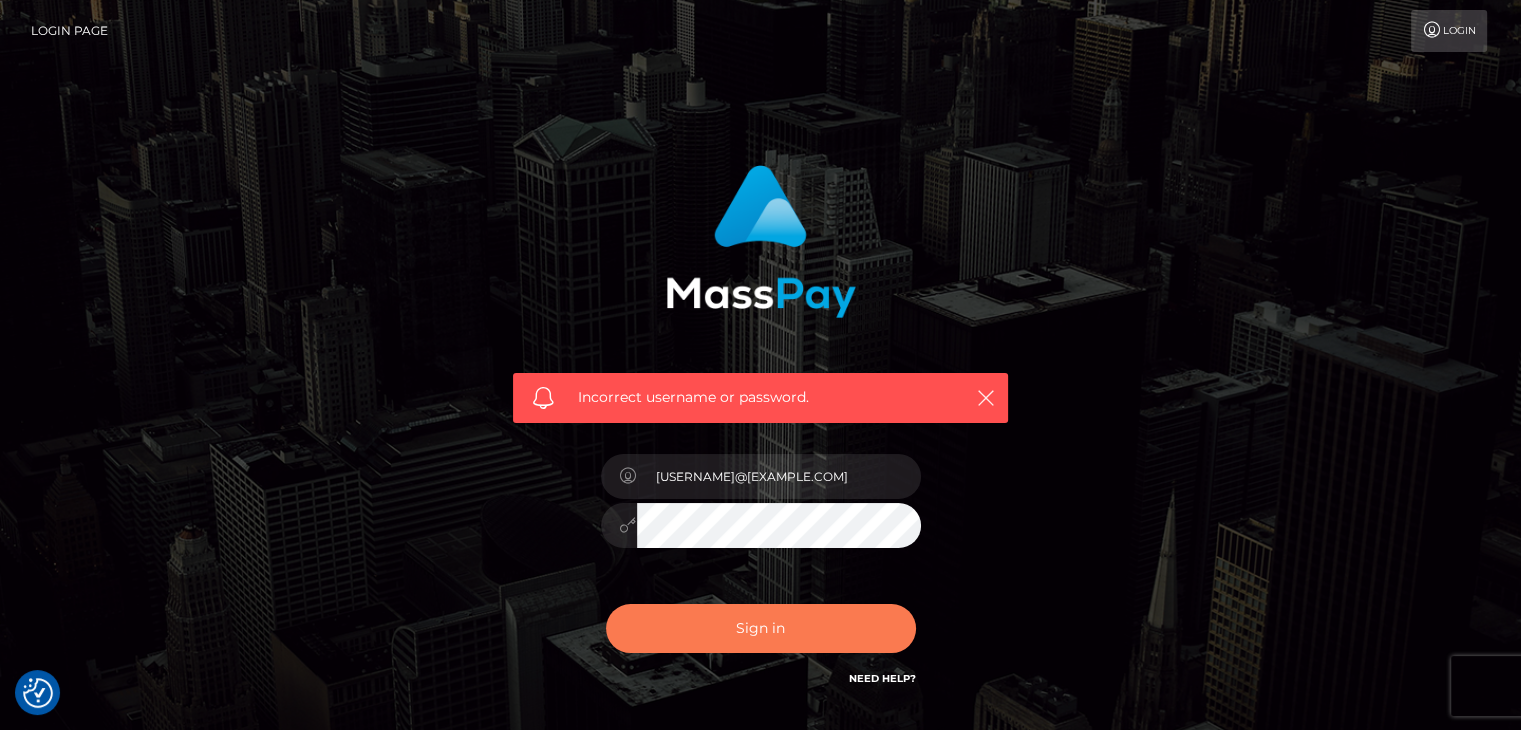 click on "Sign in" at bounding box center (761, 628) 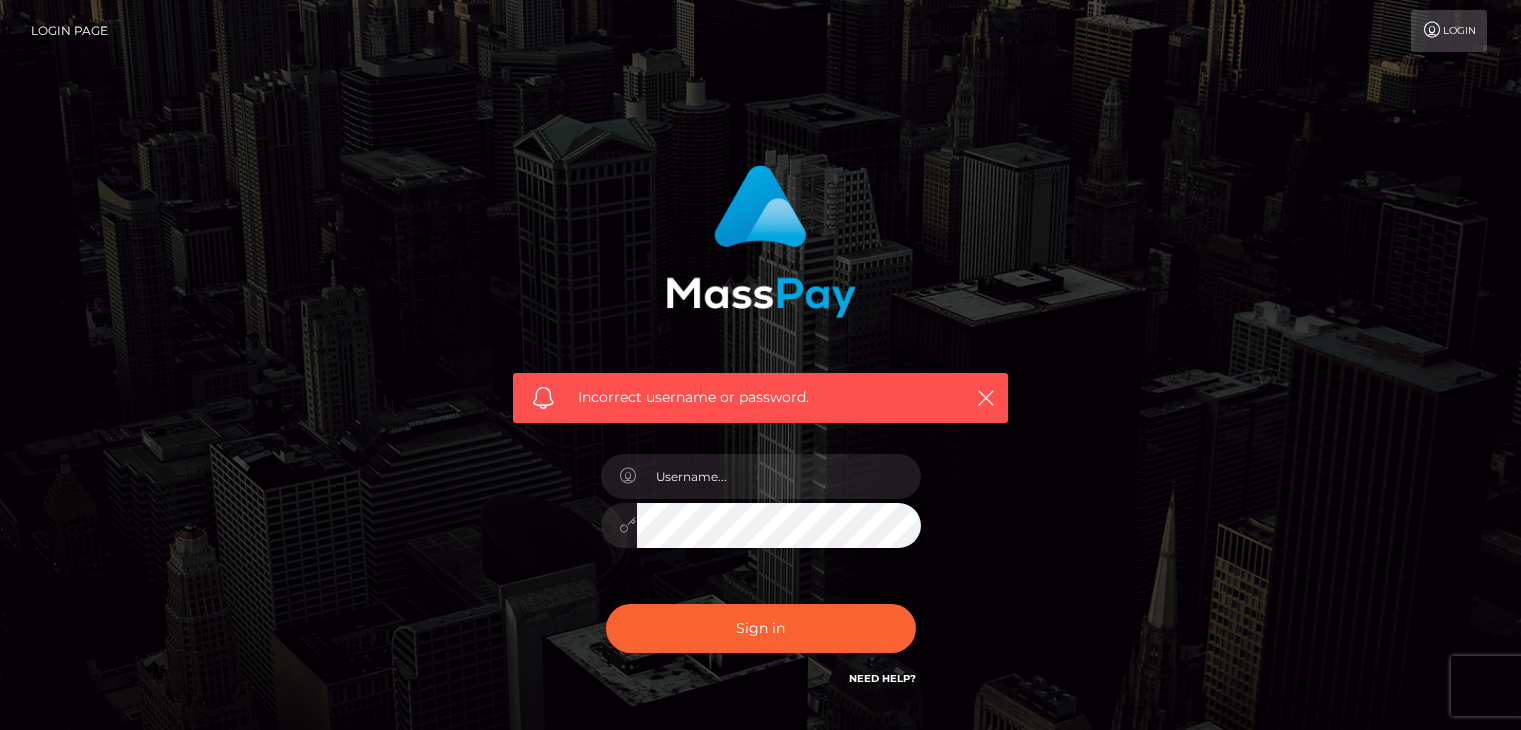 scroll, scrollTop: 0, scrollLeft: 0, axis: both 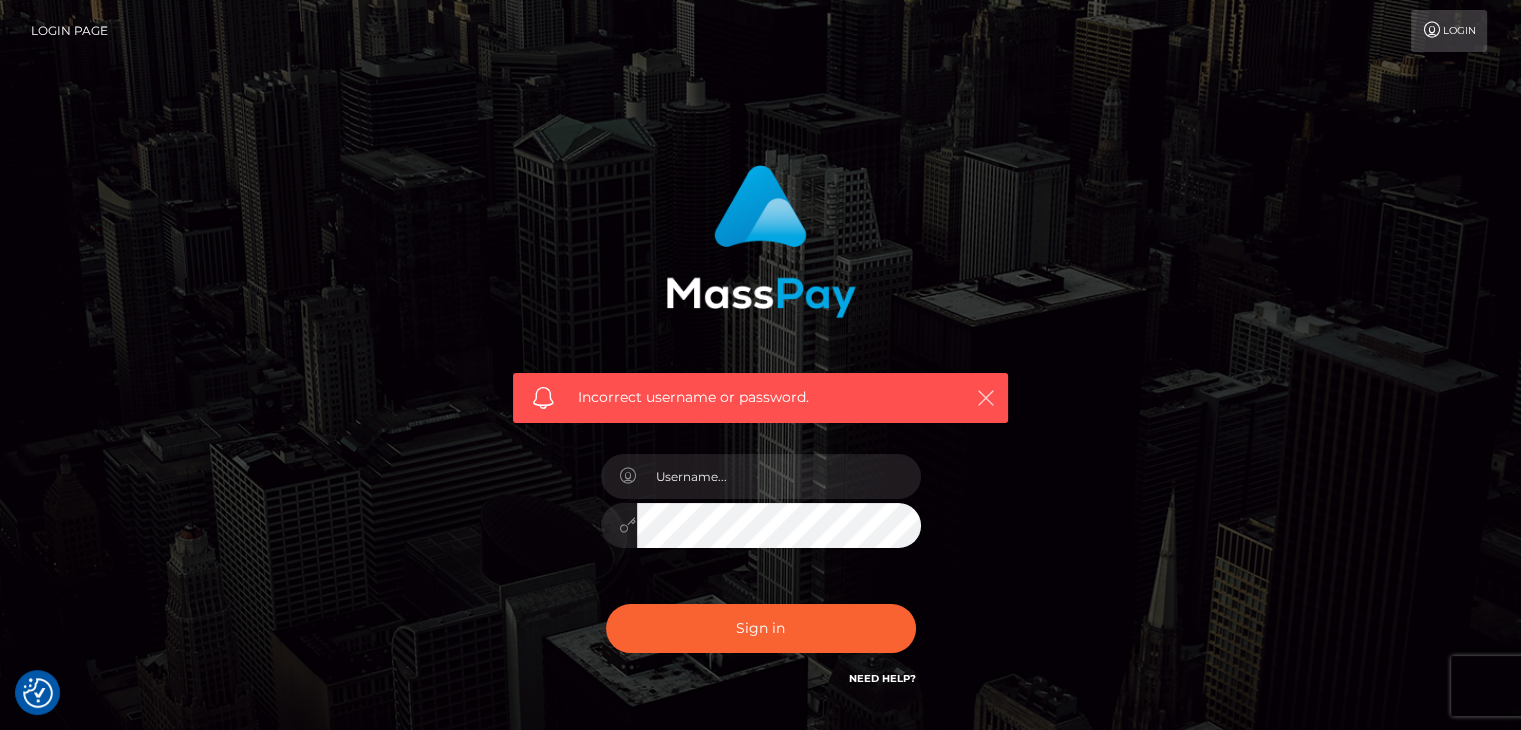 click at bounding box center [986, 398] 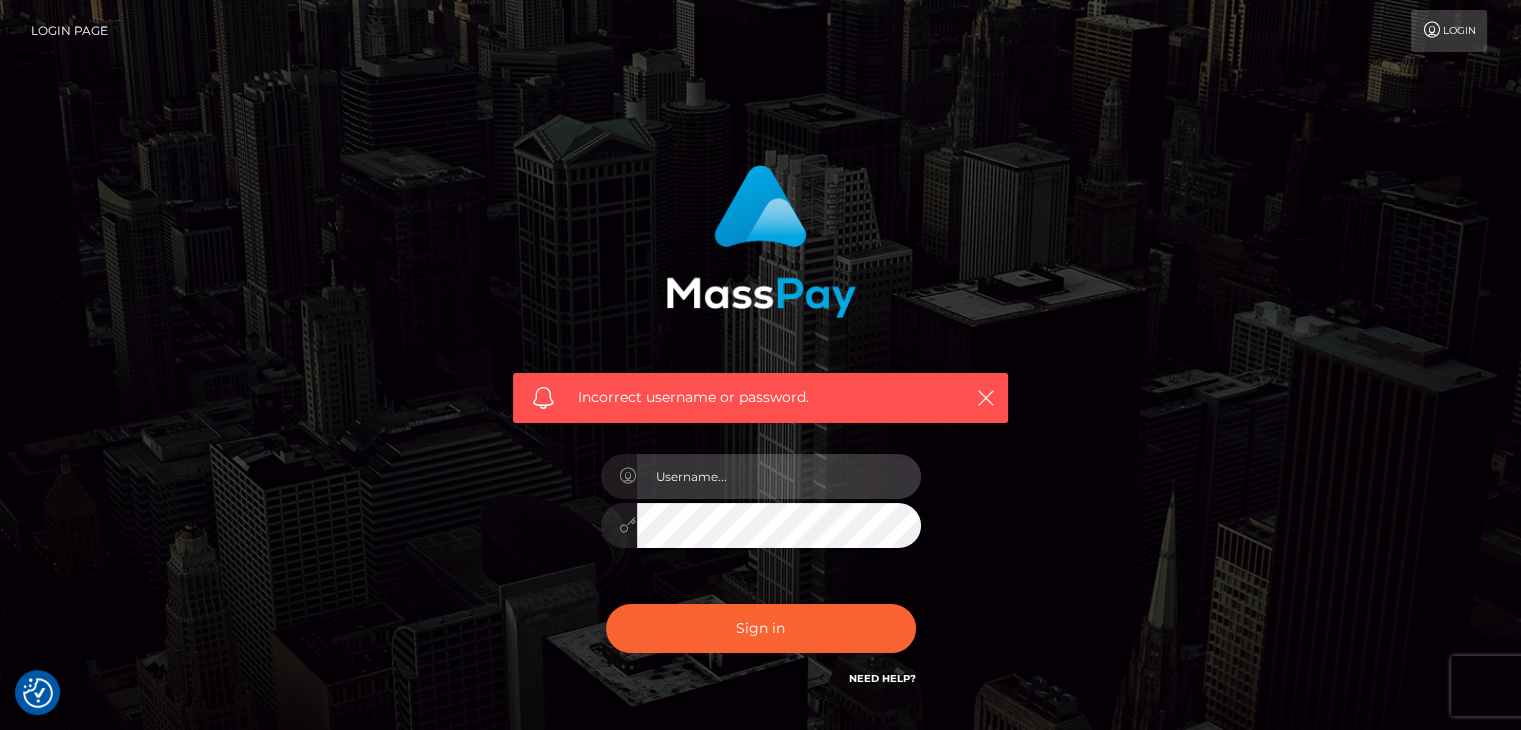 click at bounding box center [779, 476] 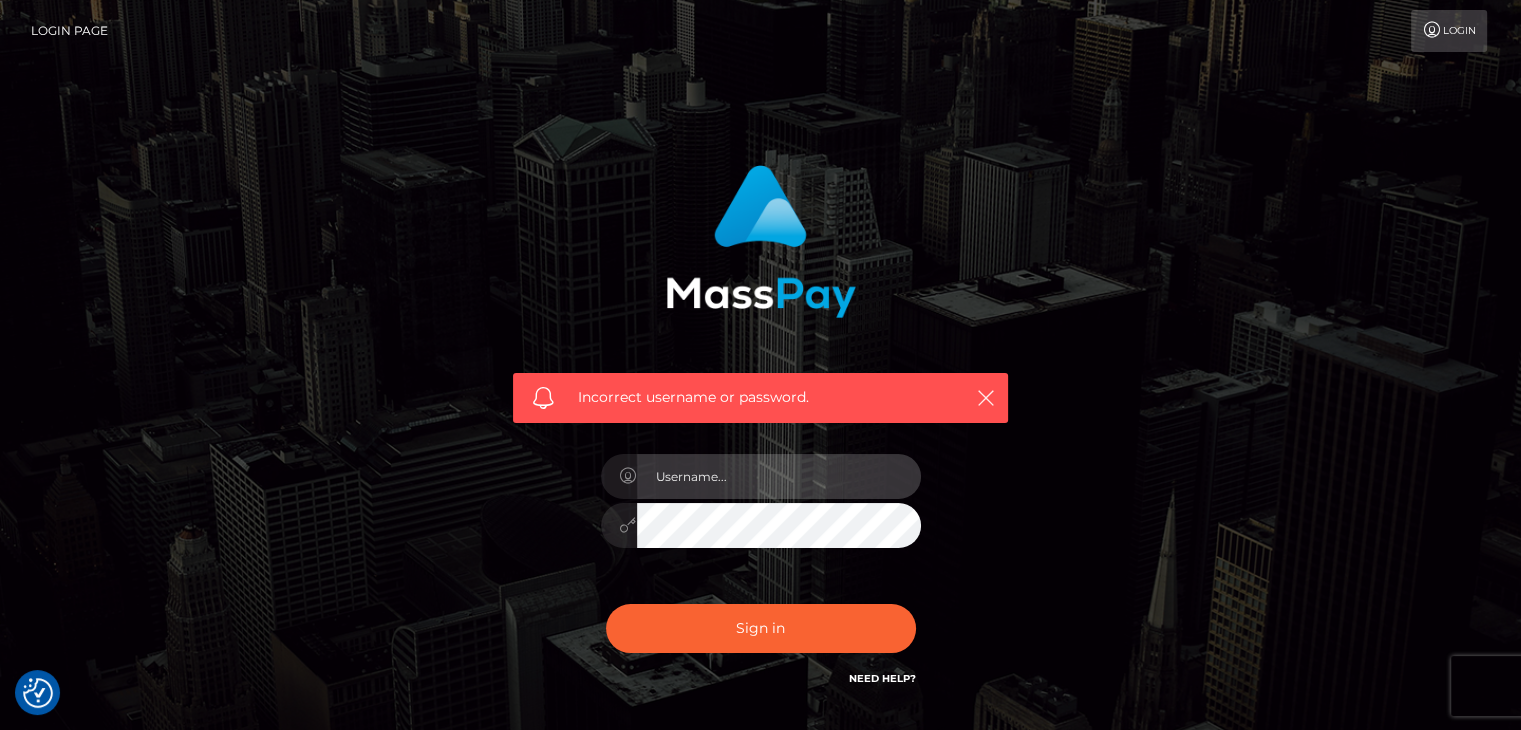 click at bounding box center (779, 476) 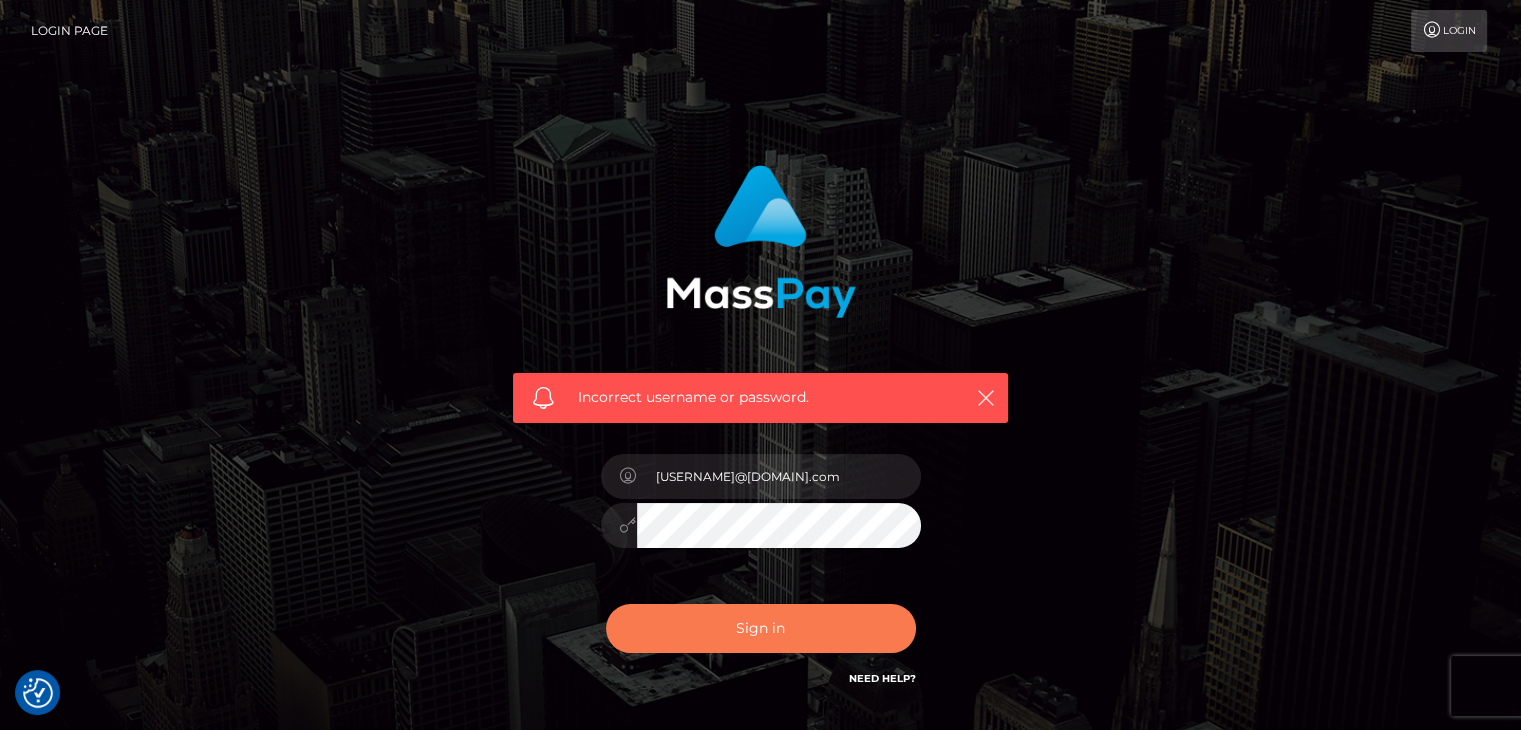click on "Sign in" at bounding box center (761, 628) 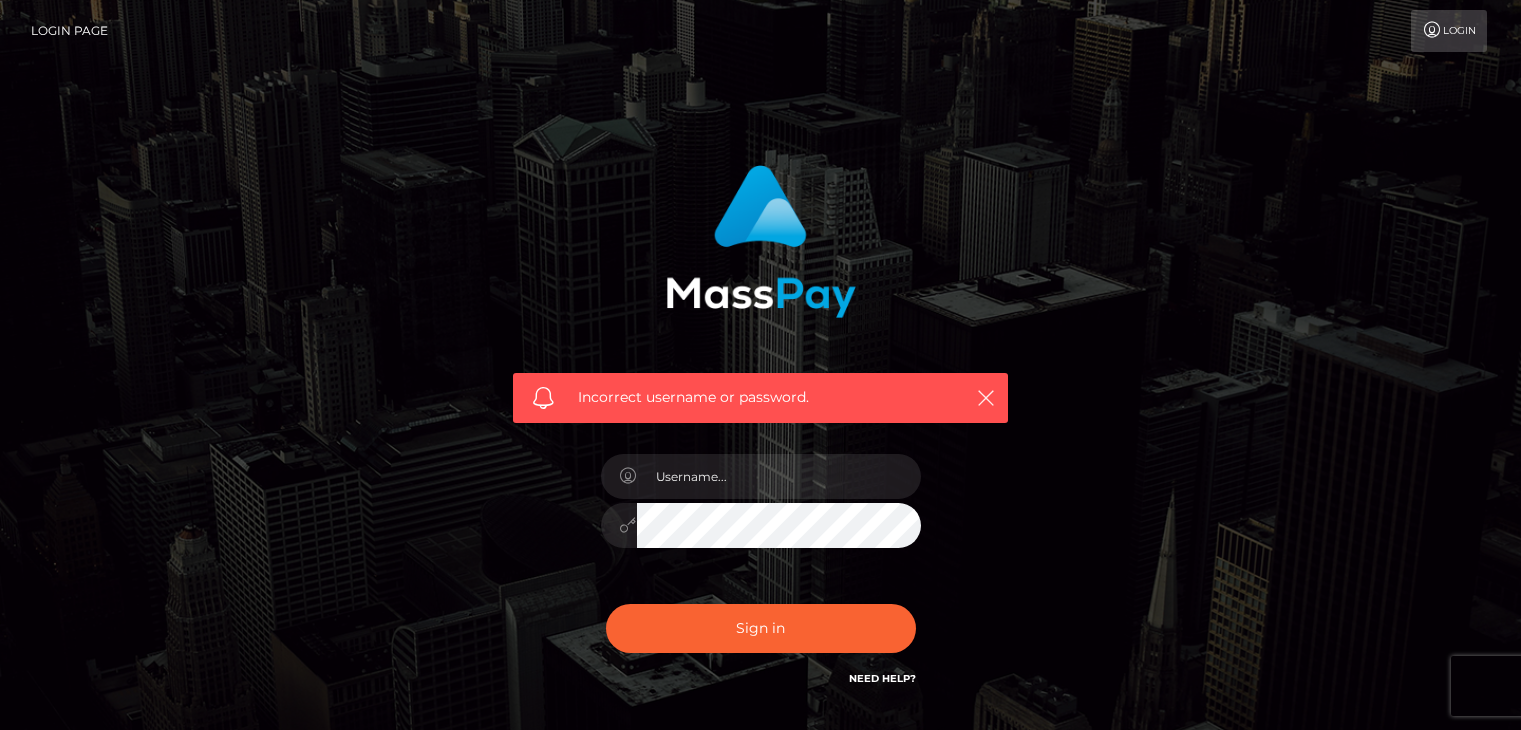 scroll, scrollTop: 0, scrollLeft: 0, axis: both 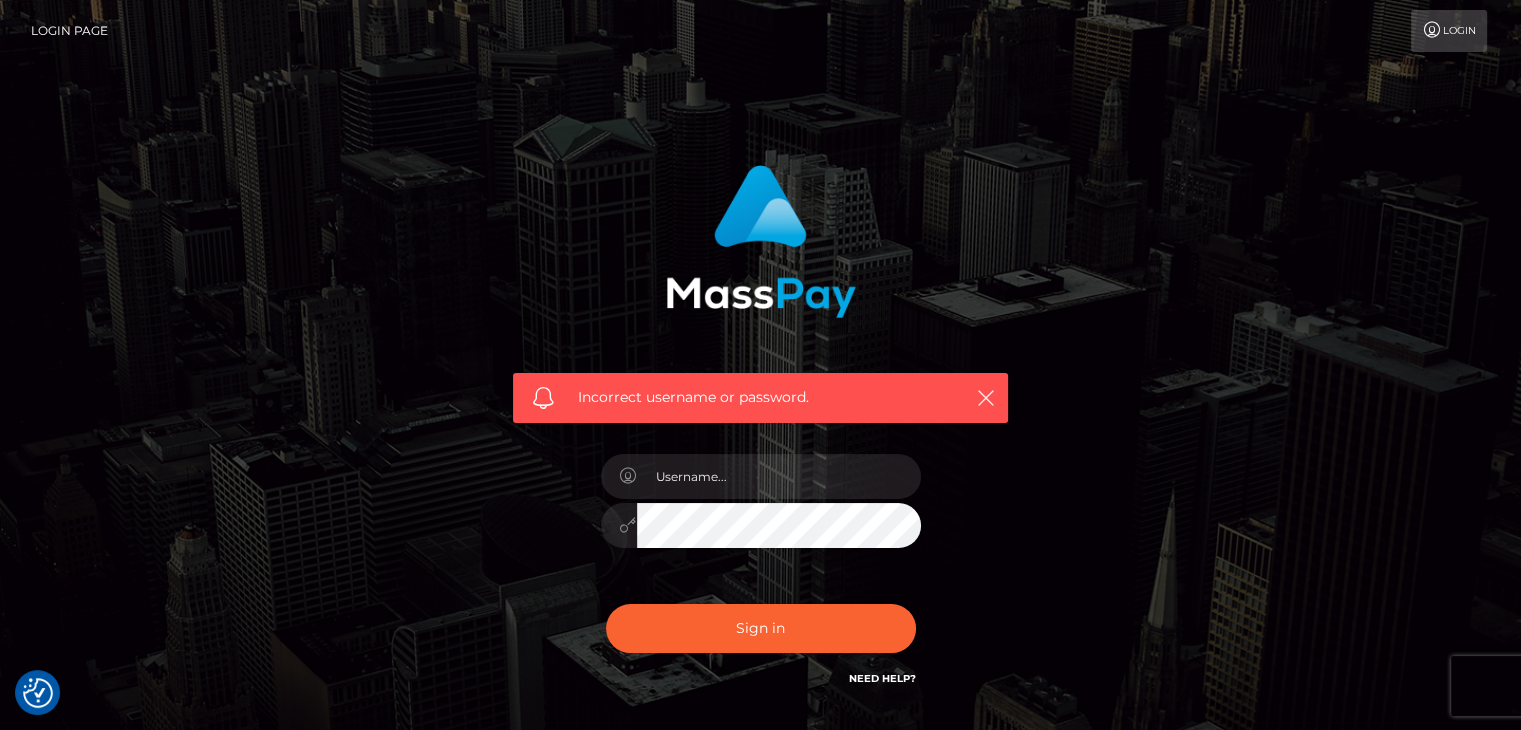 click on "Need
Help?" at bounding box center (882, 678) 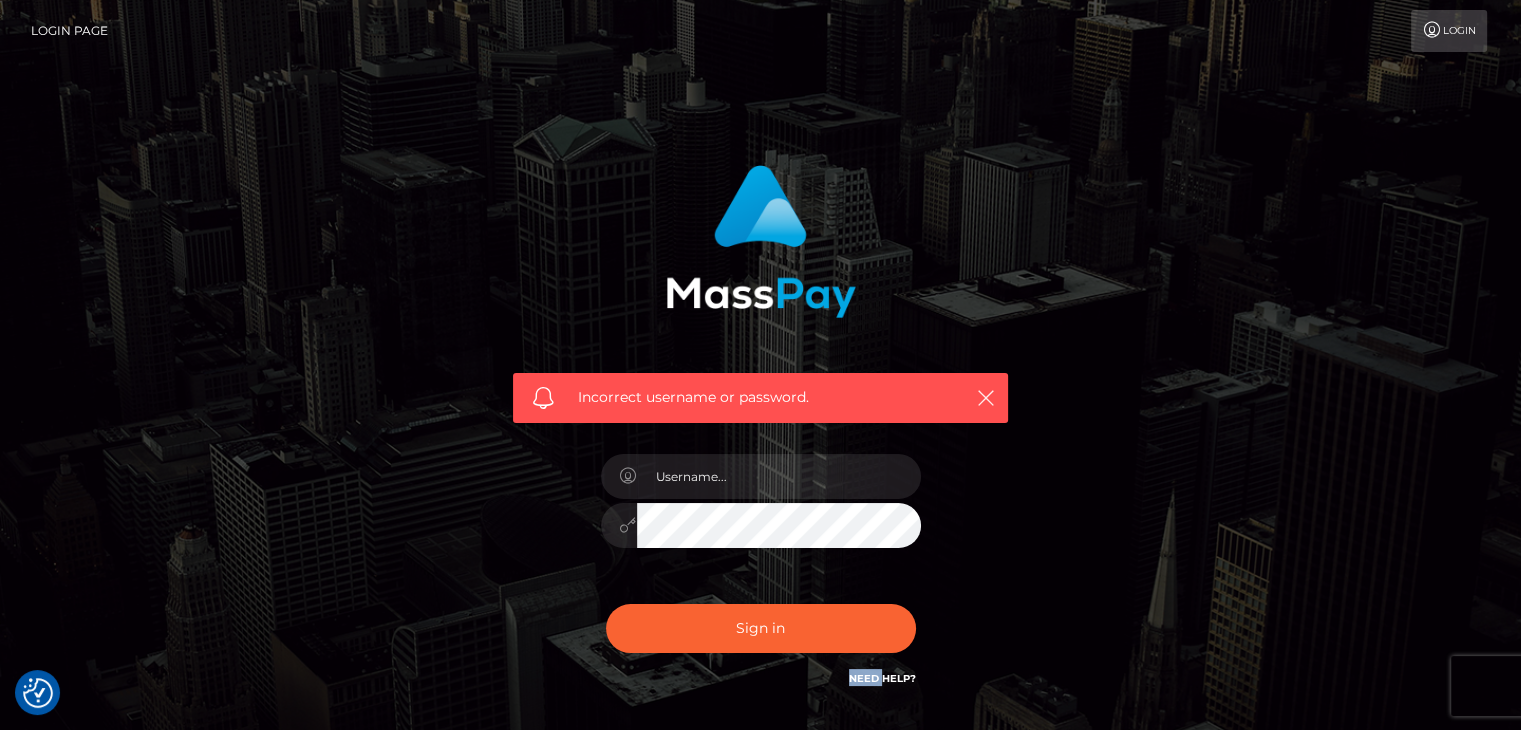 click on "Incorrect username or password." at bounding box center [760, 427] 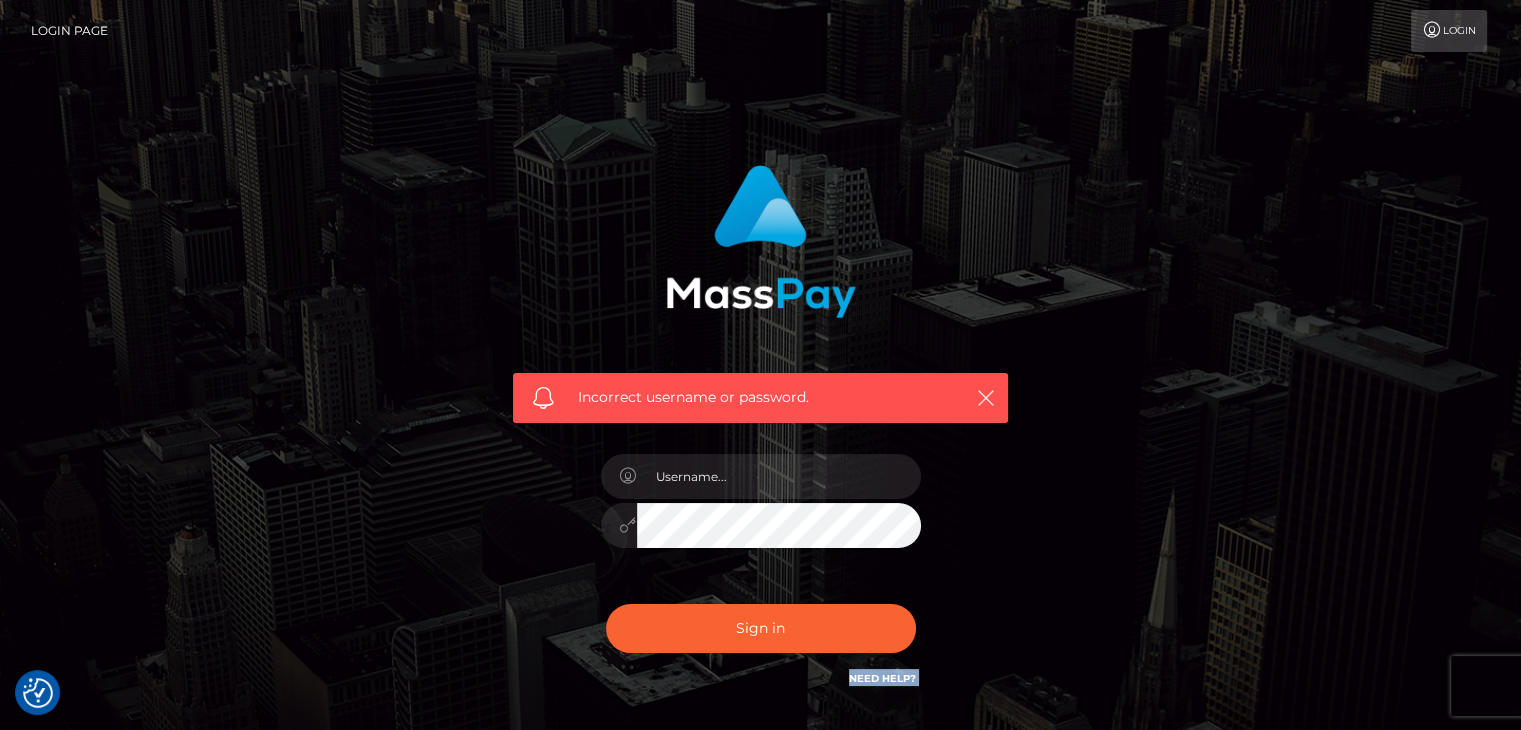click on "Incorrect username or password." at bounding box center (760, 427) 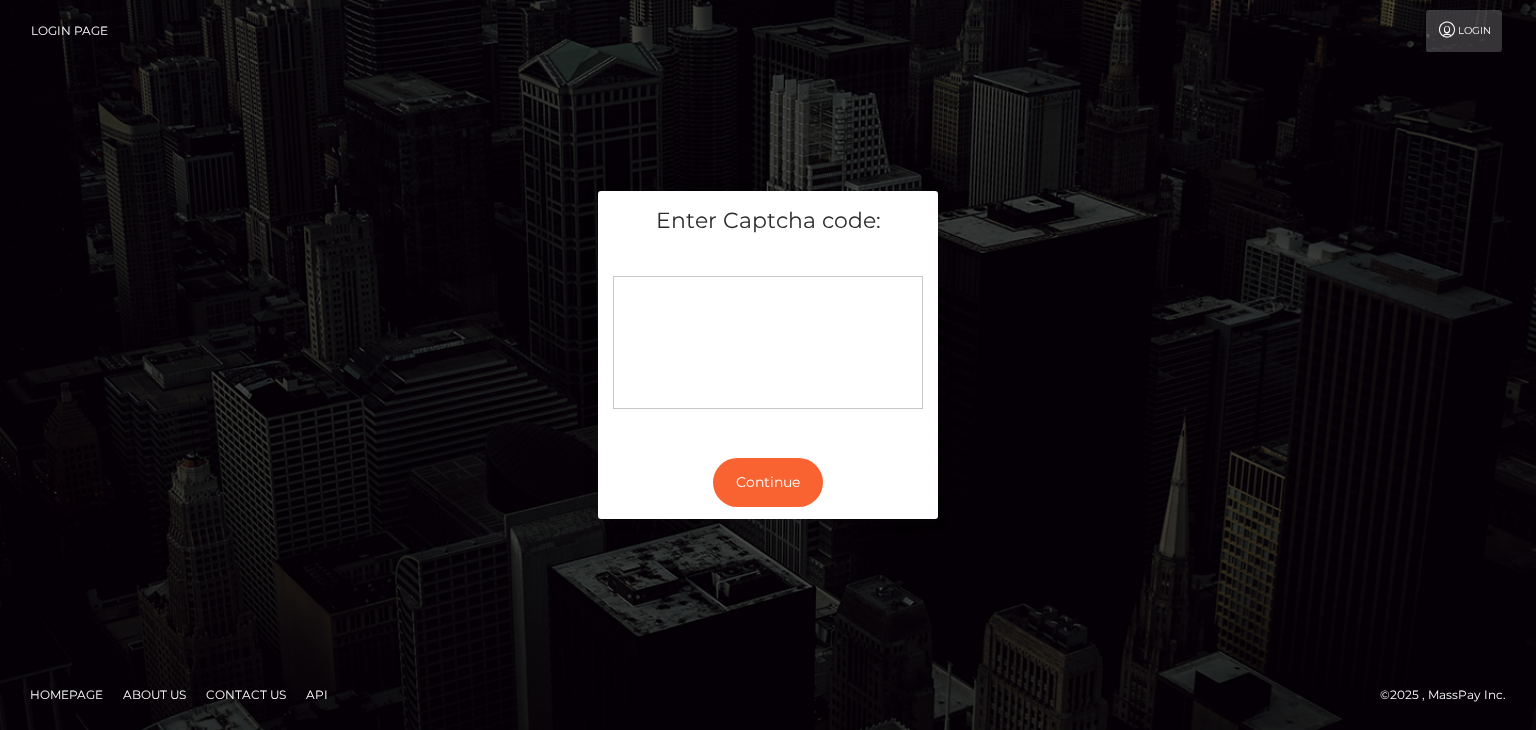 scroll, scrollTop: 0, scrollLeft: 0, axis: both 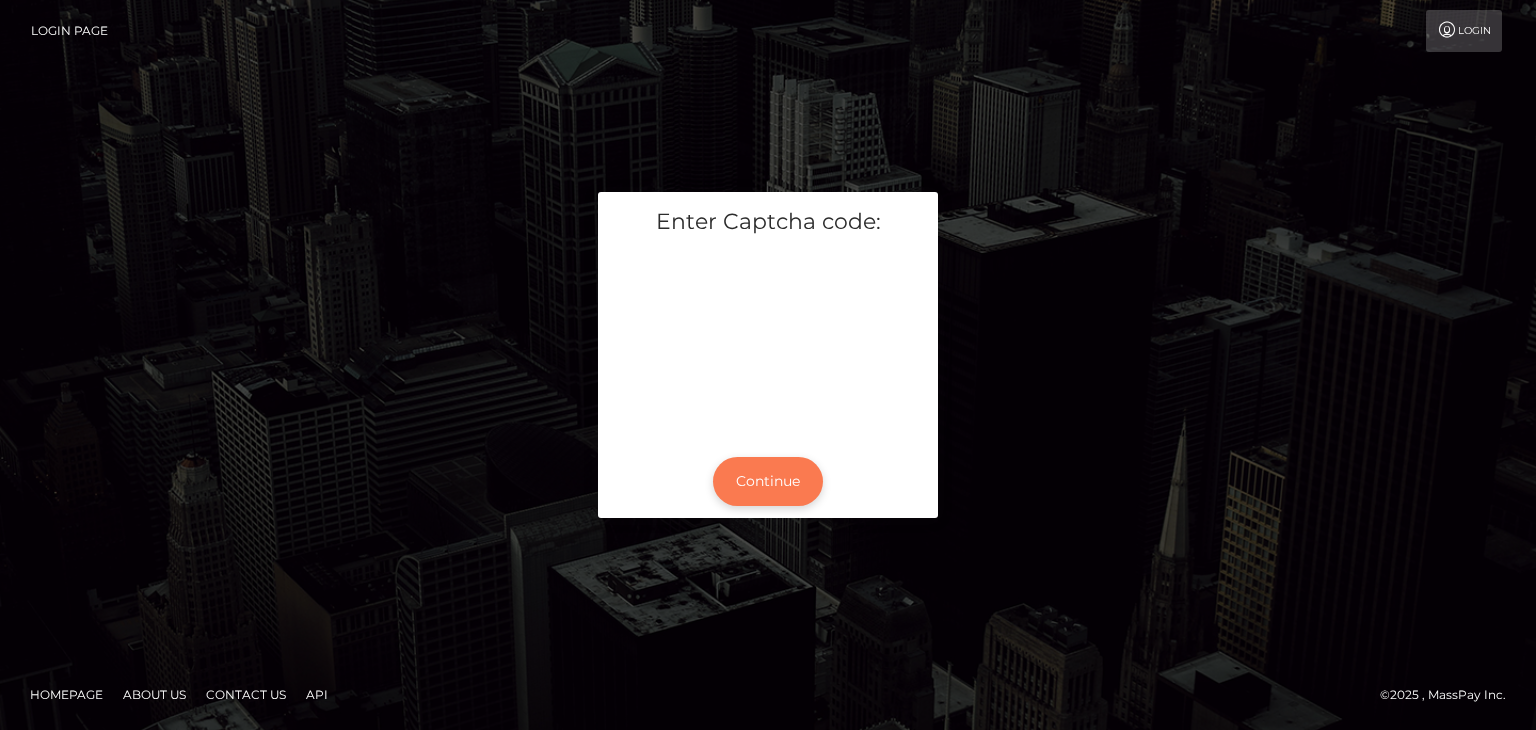 click on "Continue" at bounding box center [768, 481] 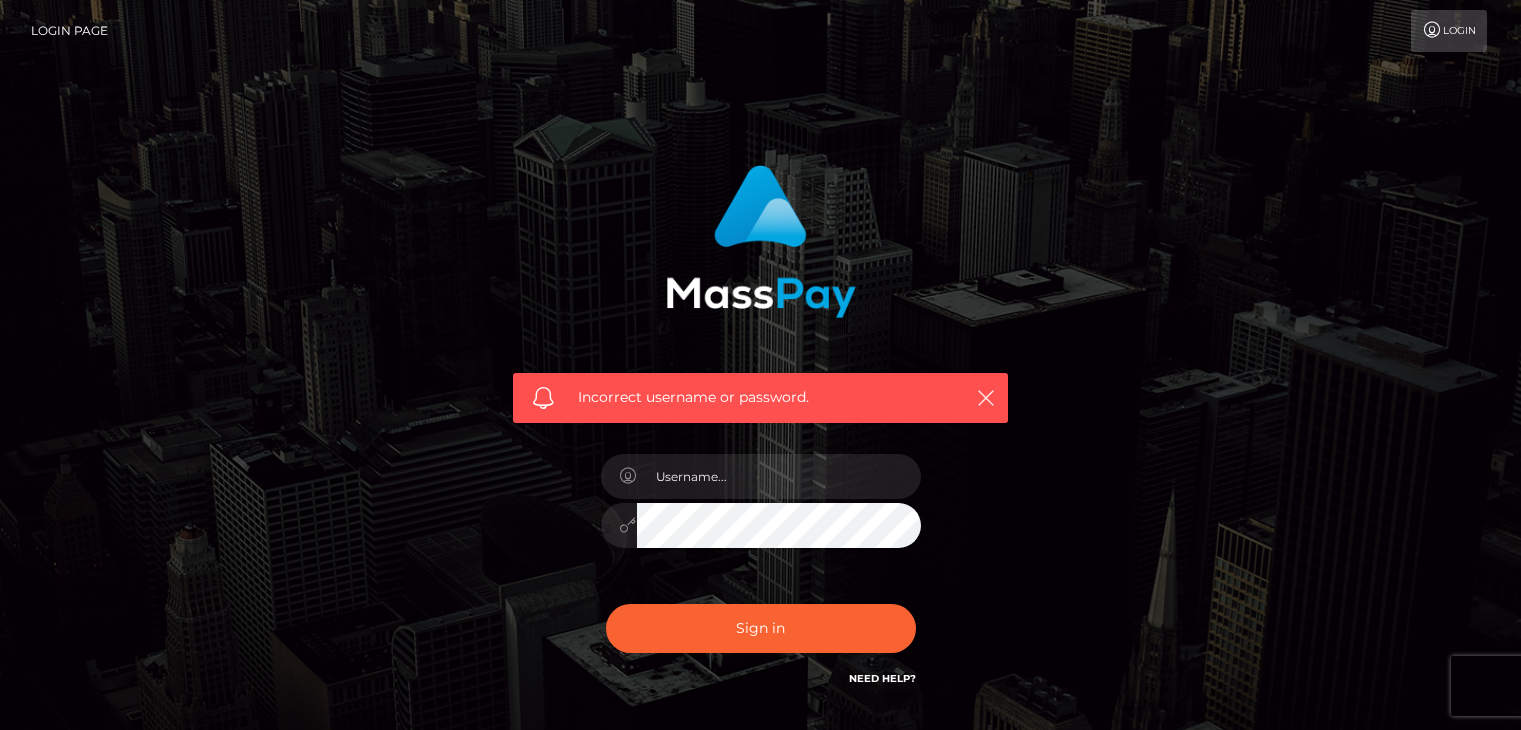 scroll, scrollTop: 0, scrollLeft: 0, axis: both 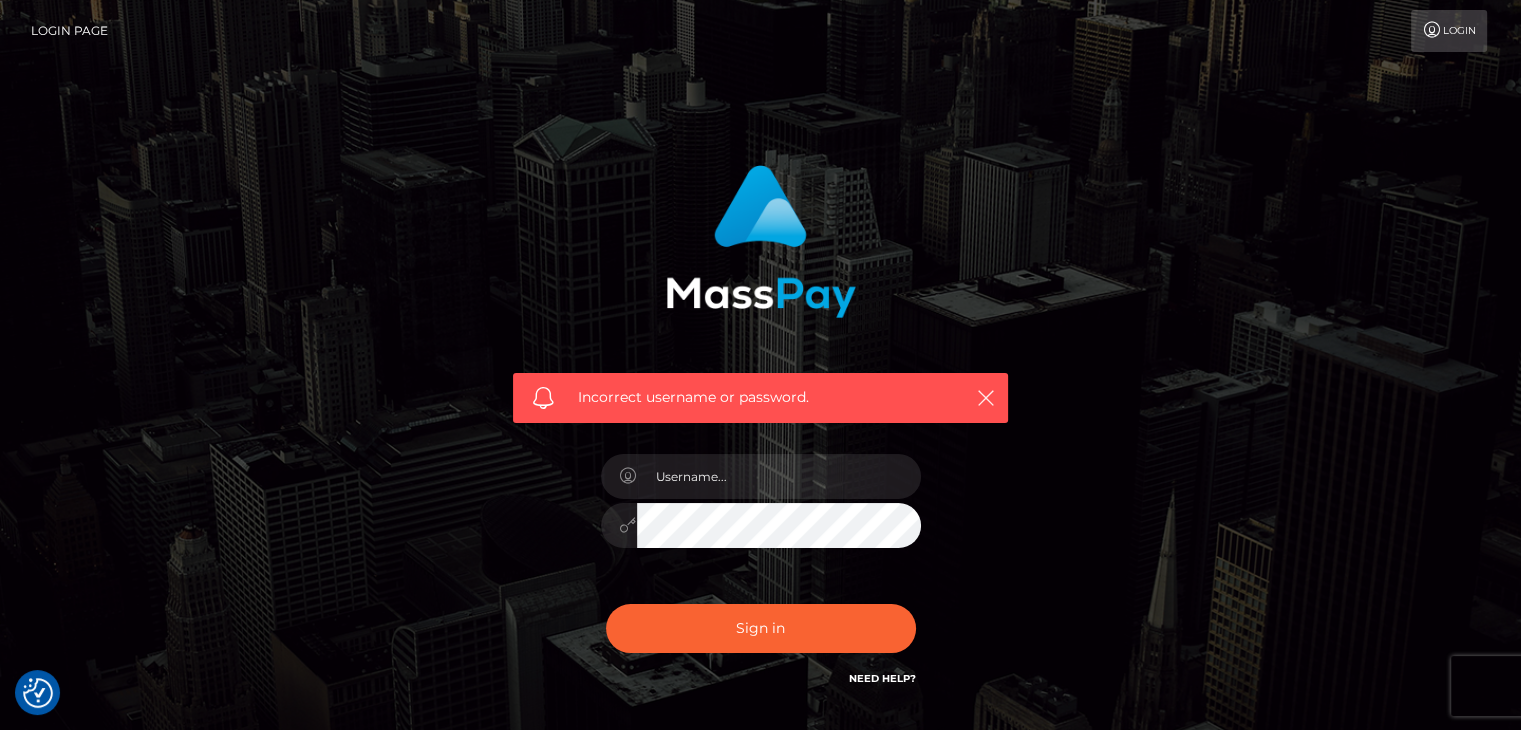 click on "Incorrect username or password." at bounding box center (760, 427) 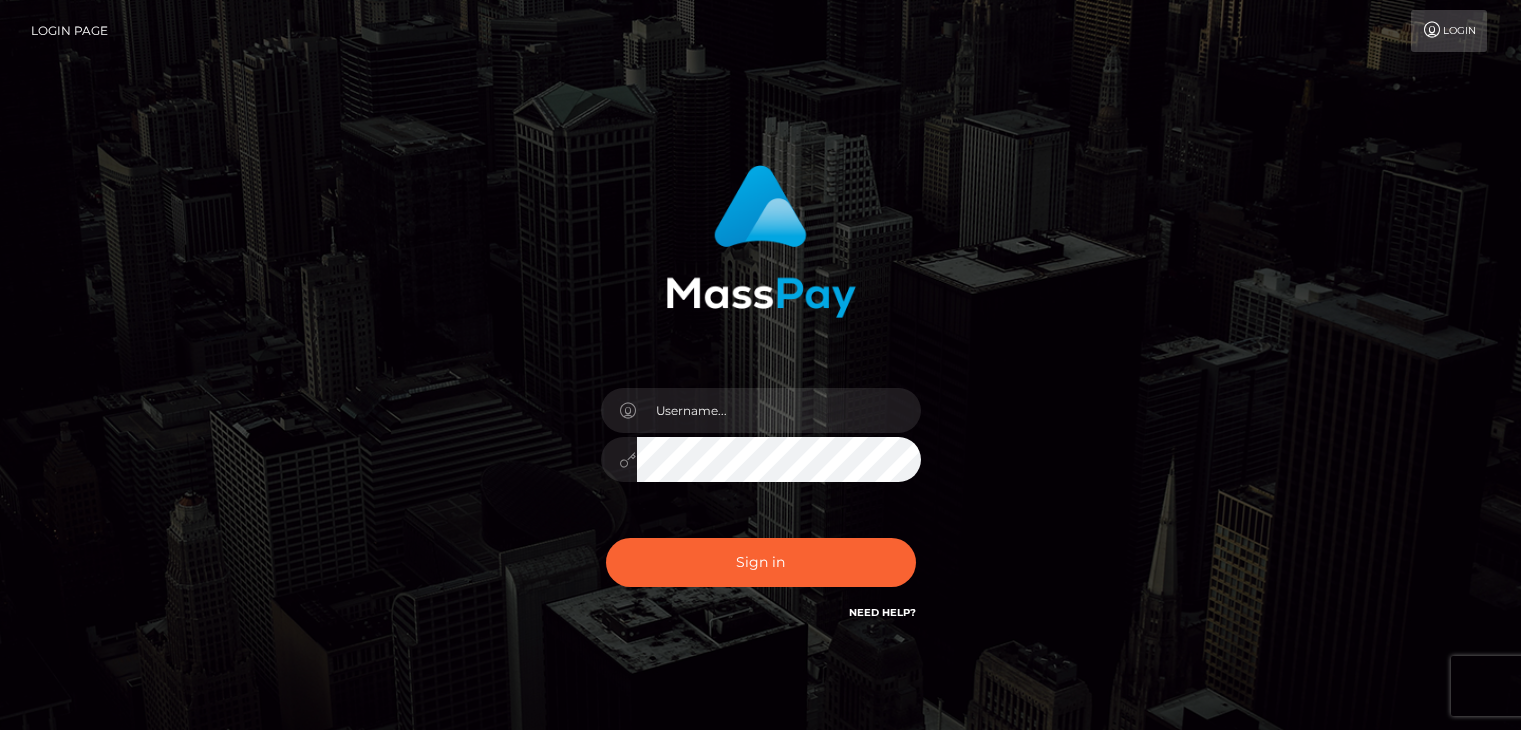 scroll, scrollTop: 0, scrollLeft: 0, axis: both 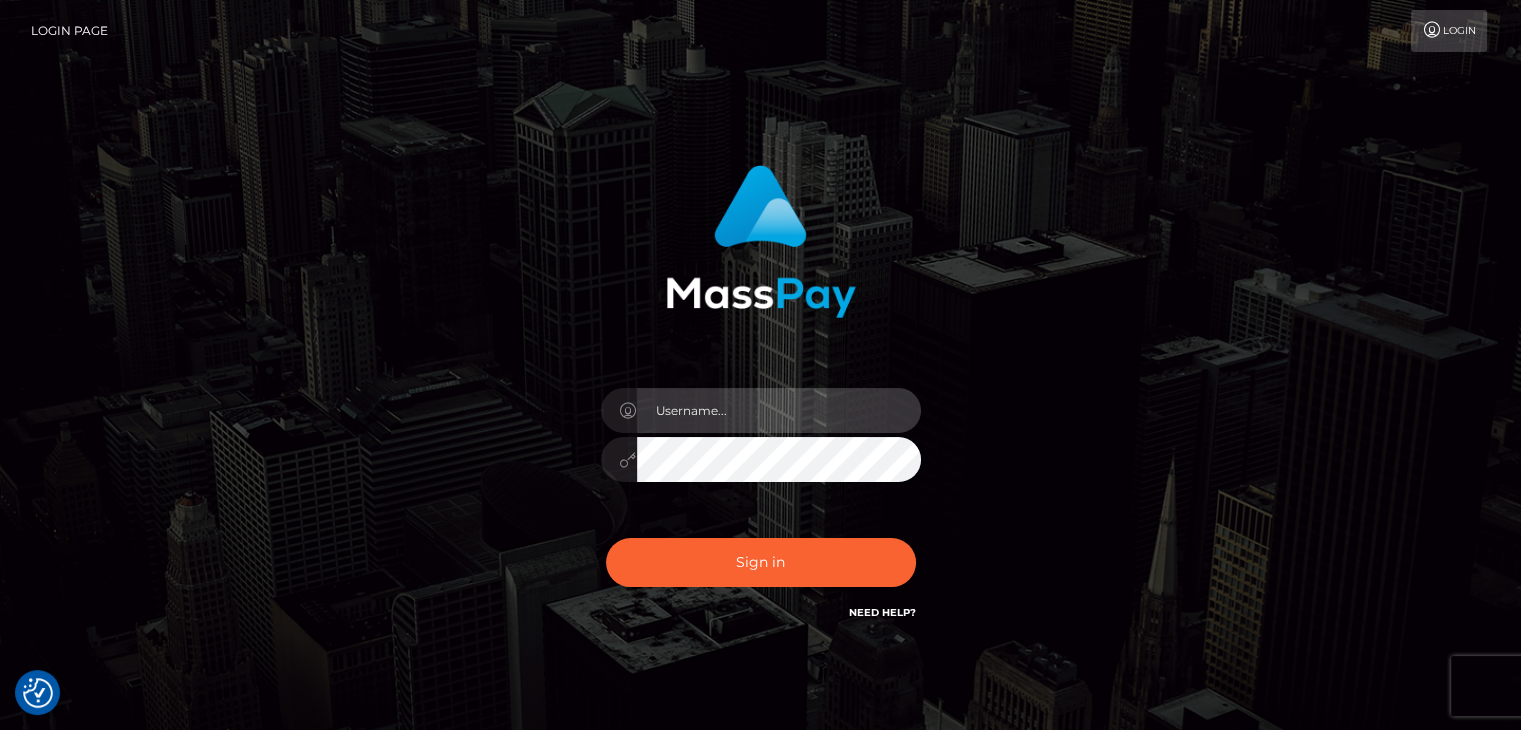 click at bounding box center (779, 410) 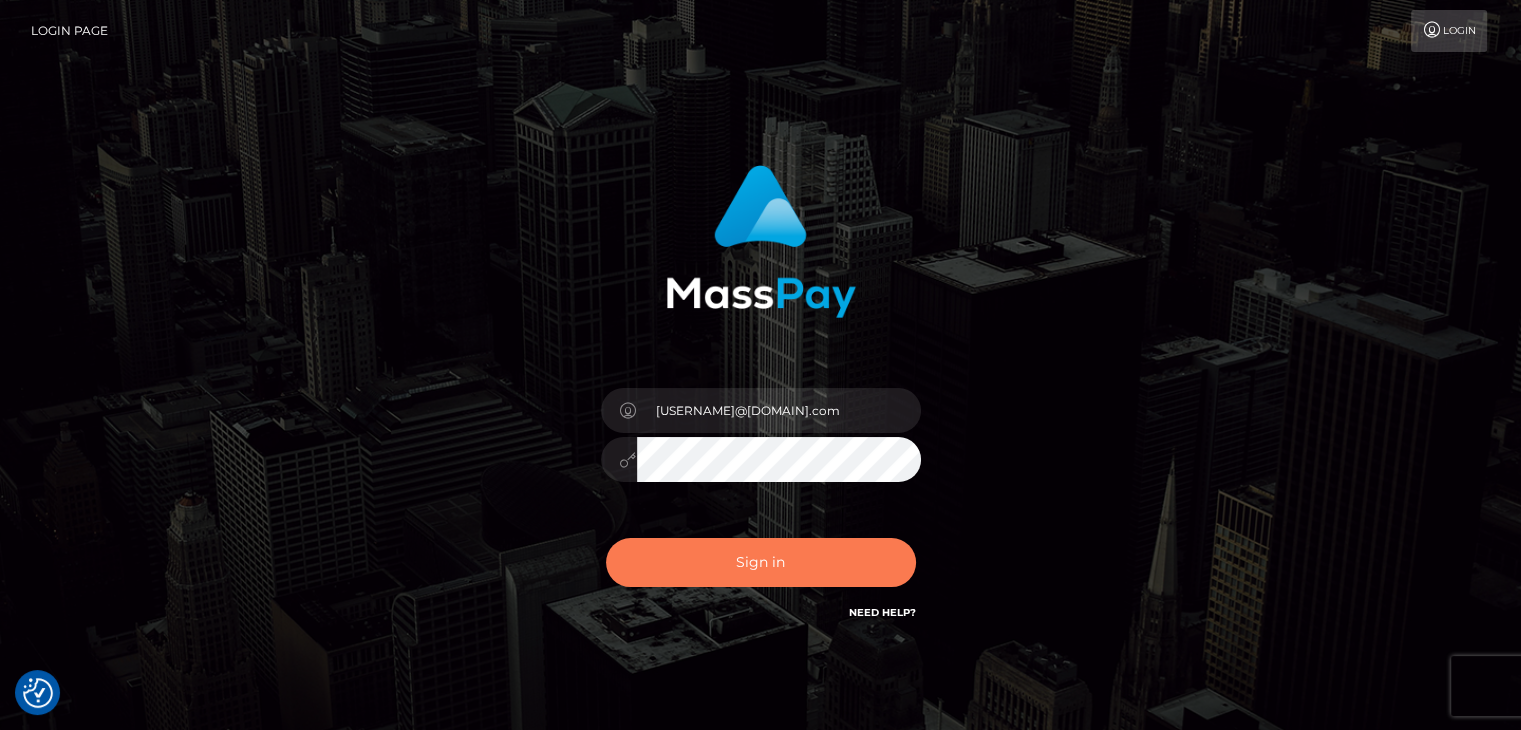 click on "Sign in" at bounding box center [761, 562] 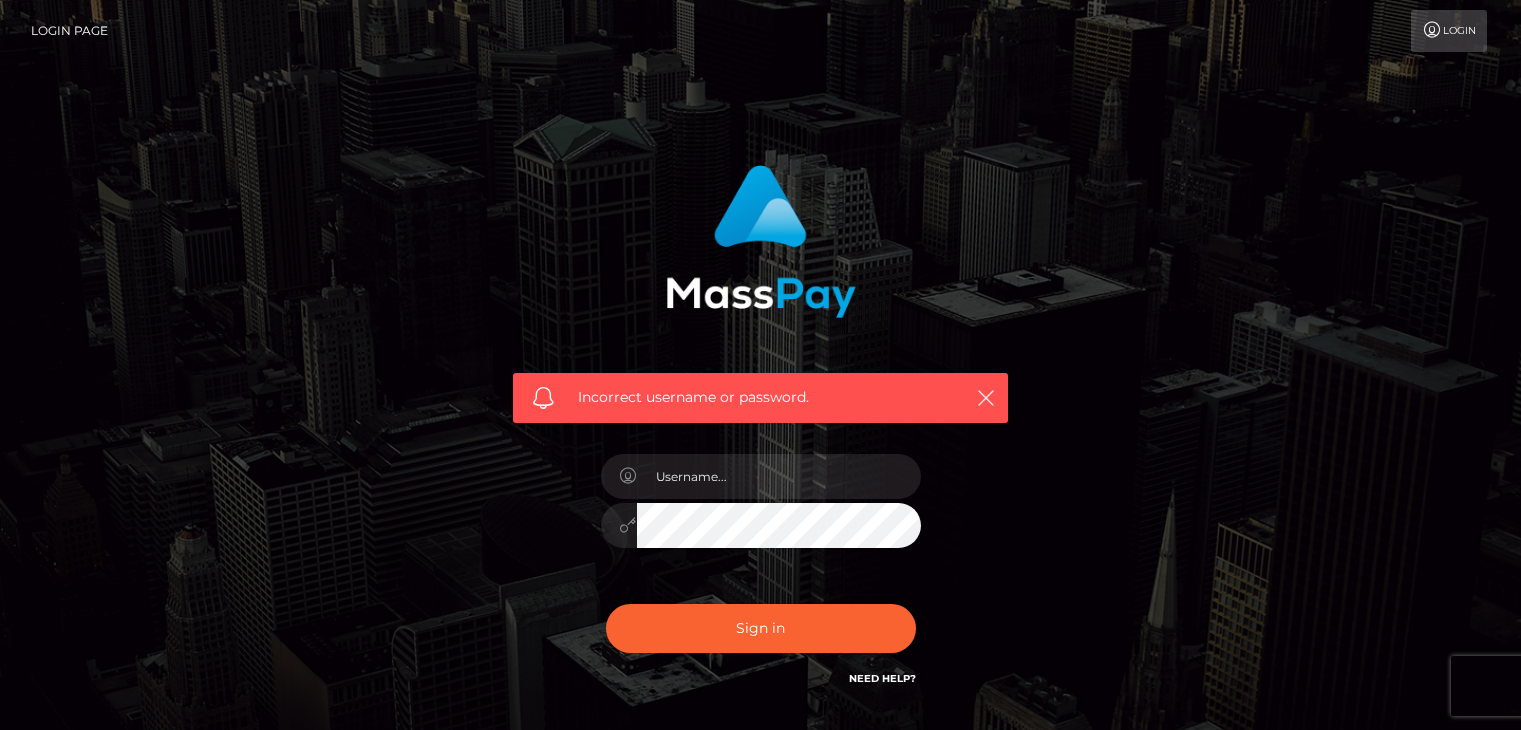 scroll, scrollTop: 0, scrollLeft: 0, axis: both 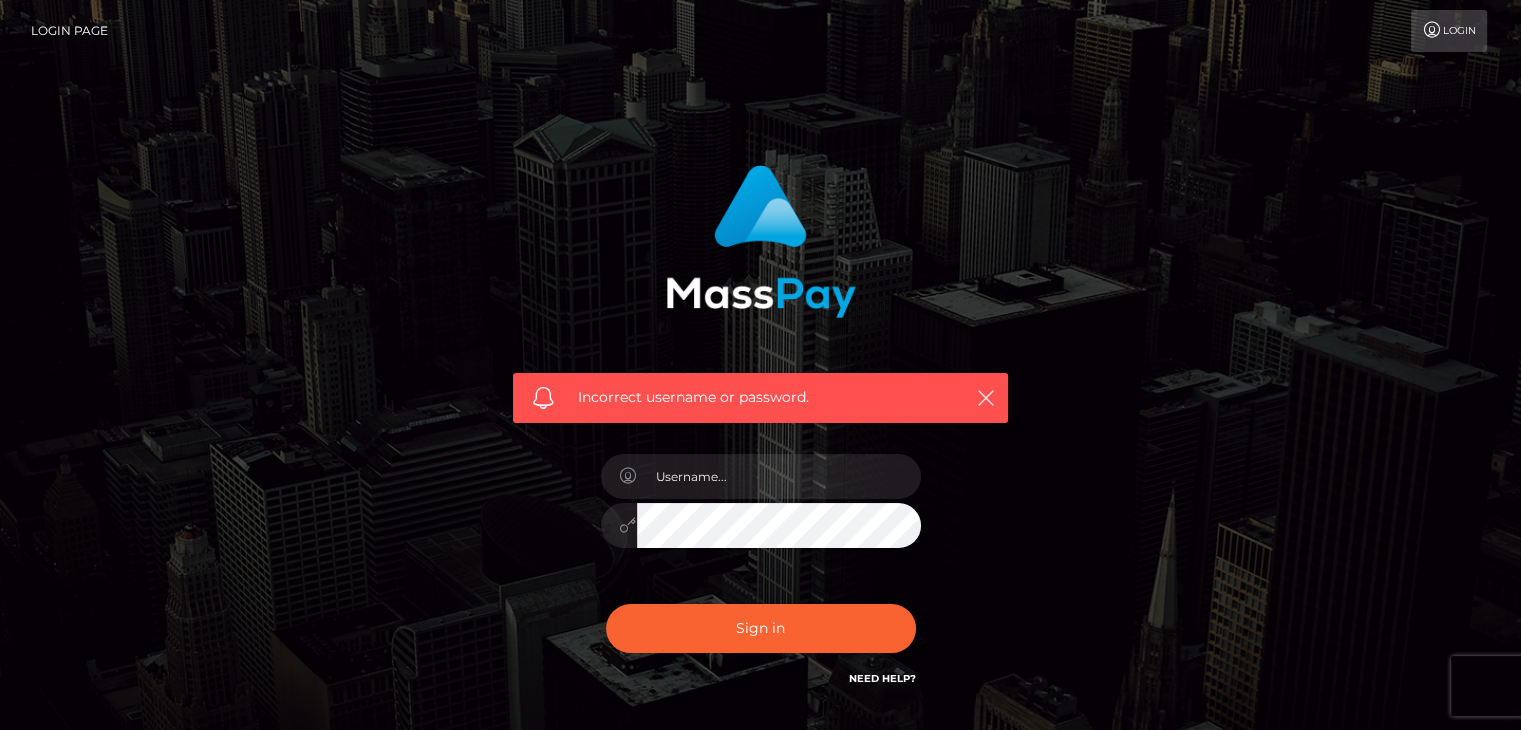 click at bounding box center [761, 515] 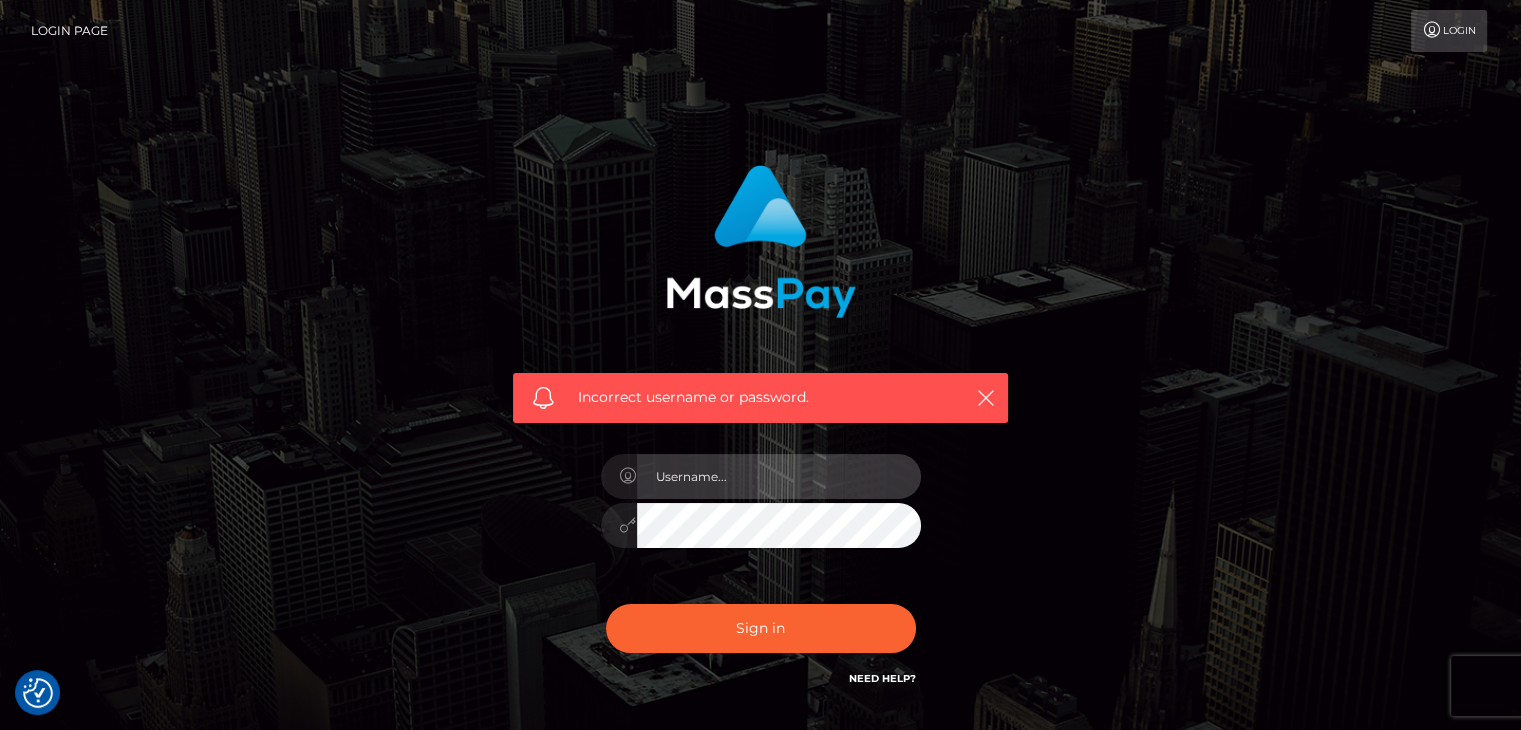 click at bounding box center (779, 476) 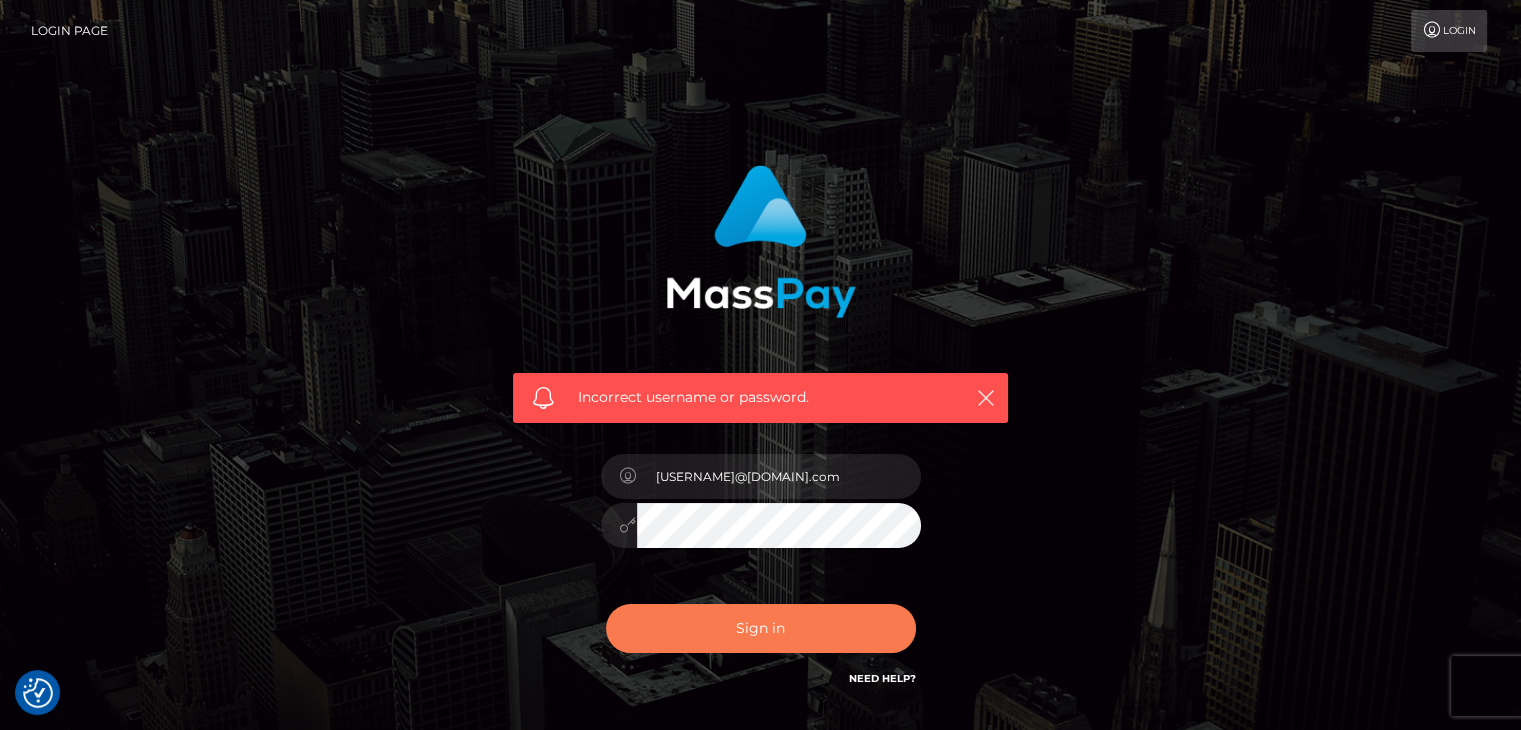 click on "Sign in" at bounding box center (761, 628) 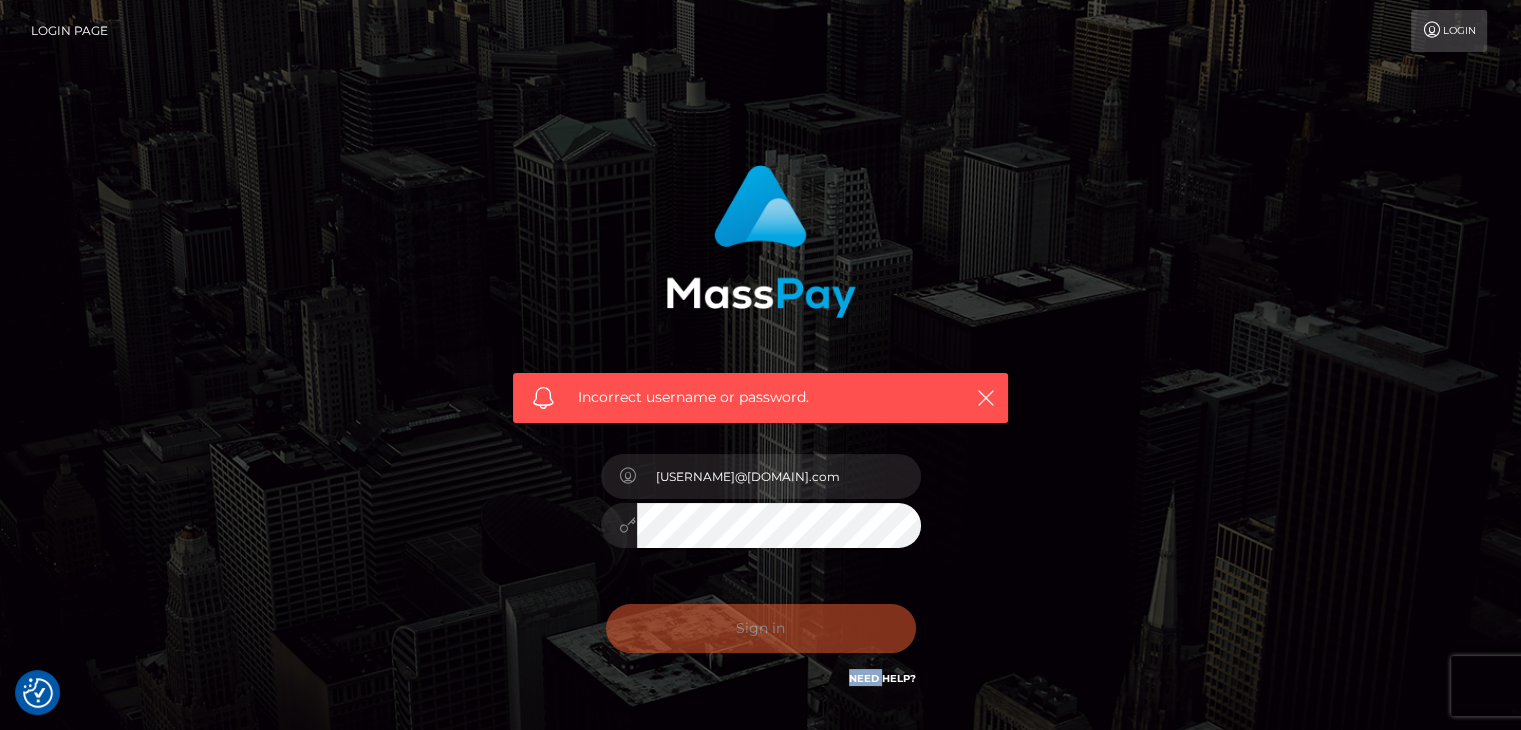 click on "Sign in
Need
Help?" at bounding box center (761, 636) 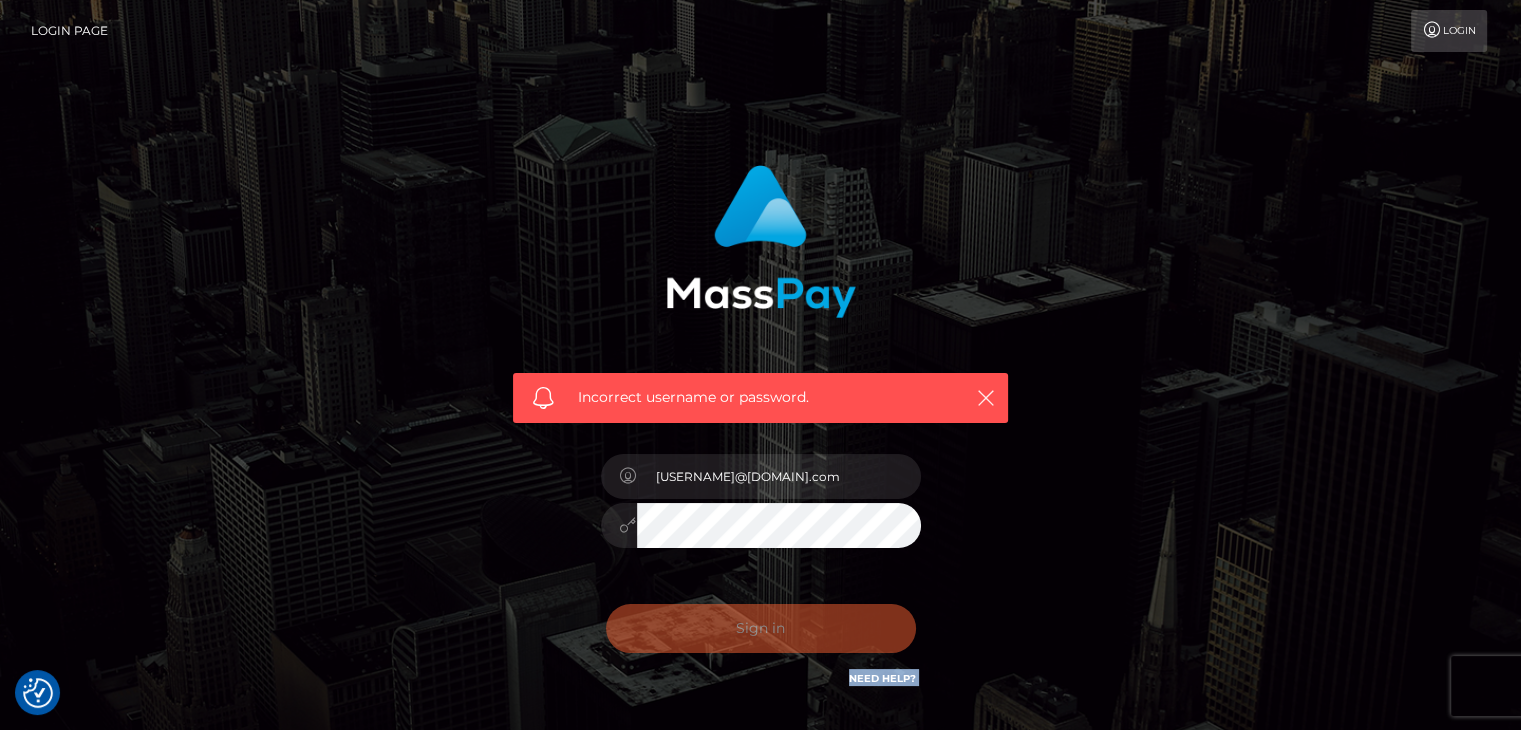 click on "Sign in
Need
Help?" at bounding box center [761, 636] 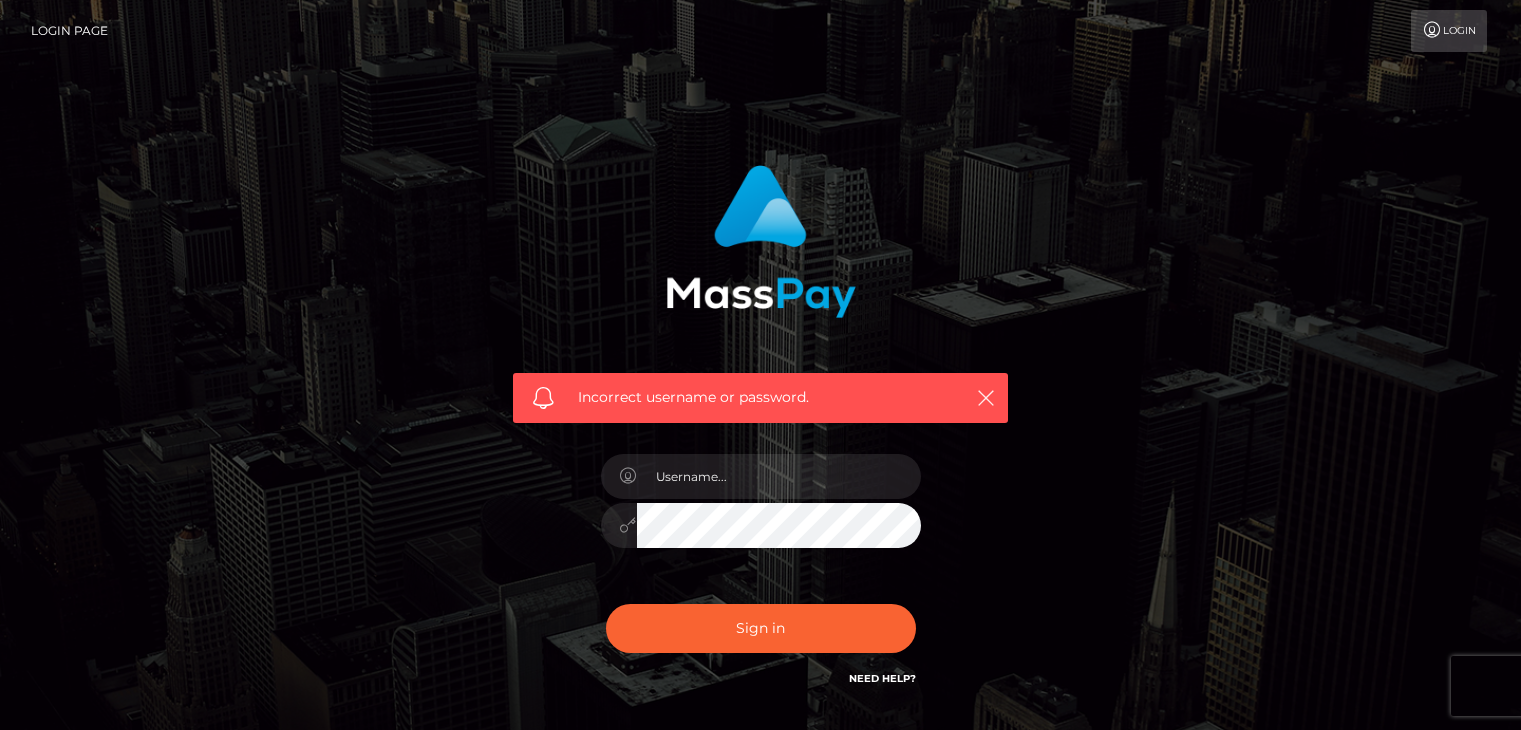 scroll, scrollTop: 0, scrollLeft: 0, axis: both 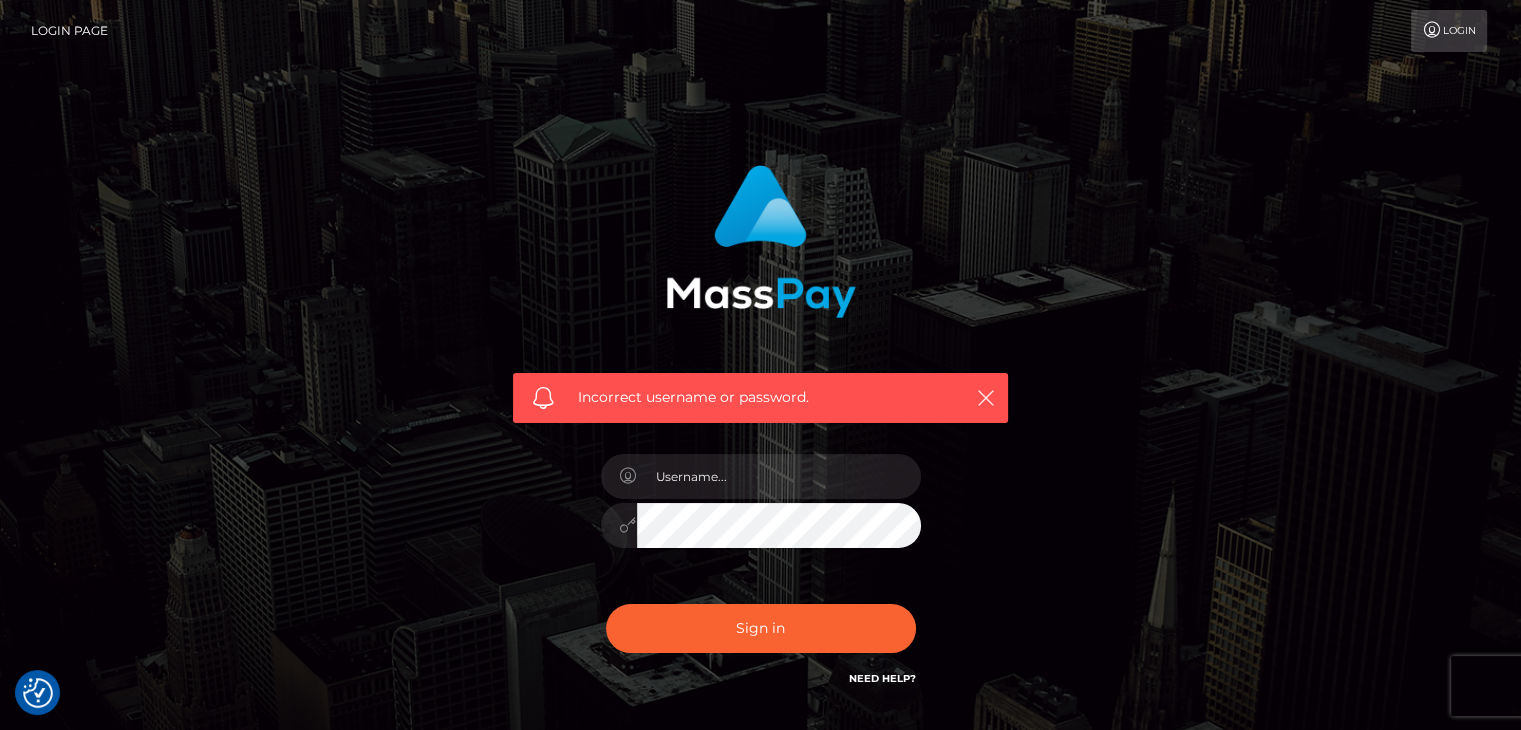 checkbox on "true" 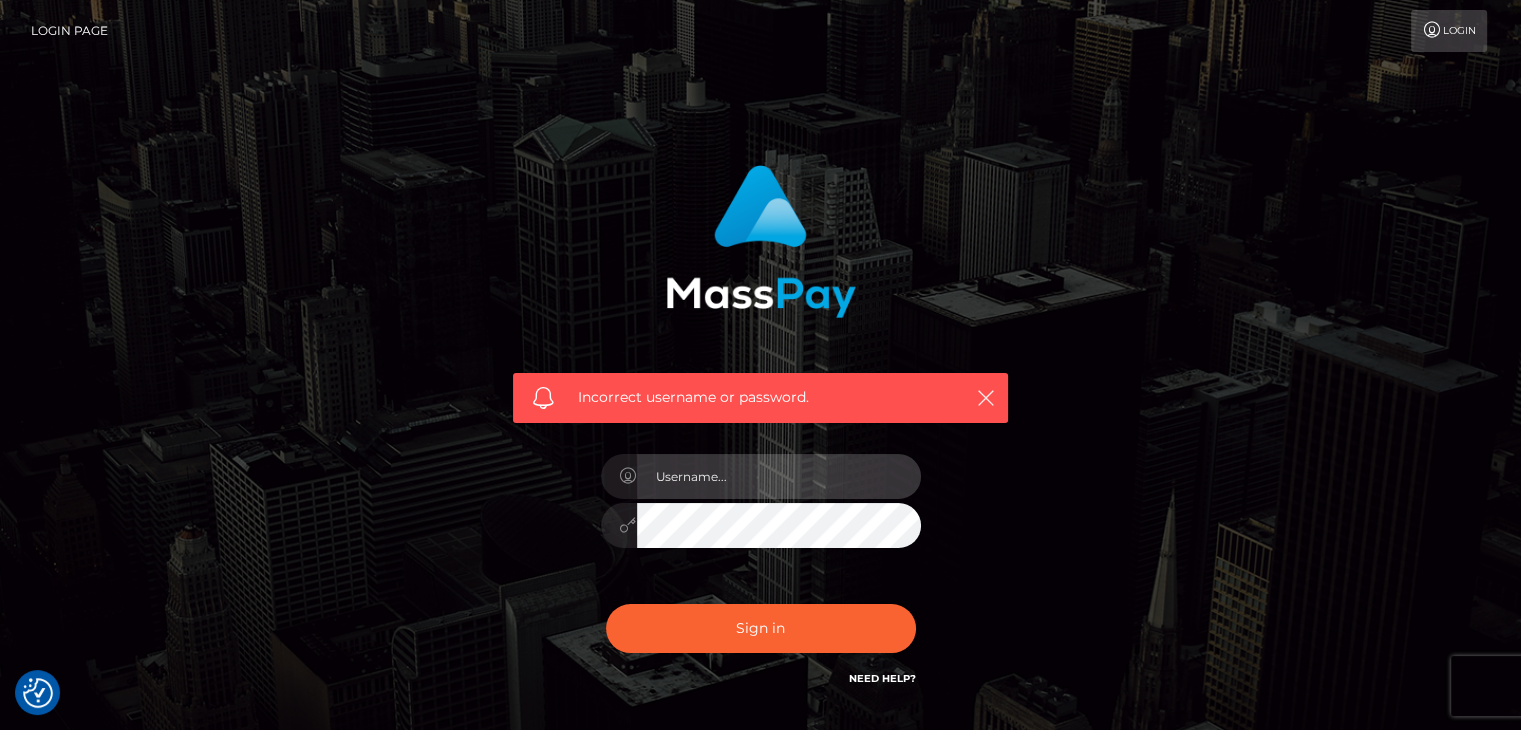 click at bounding box center (779, 476) 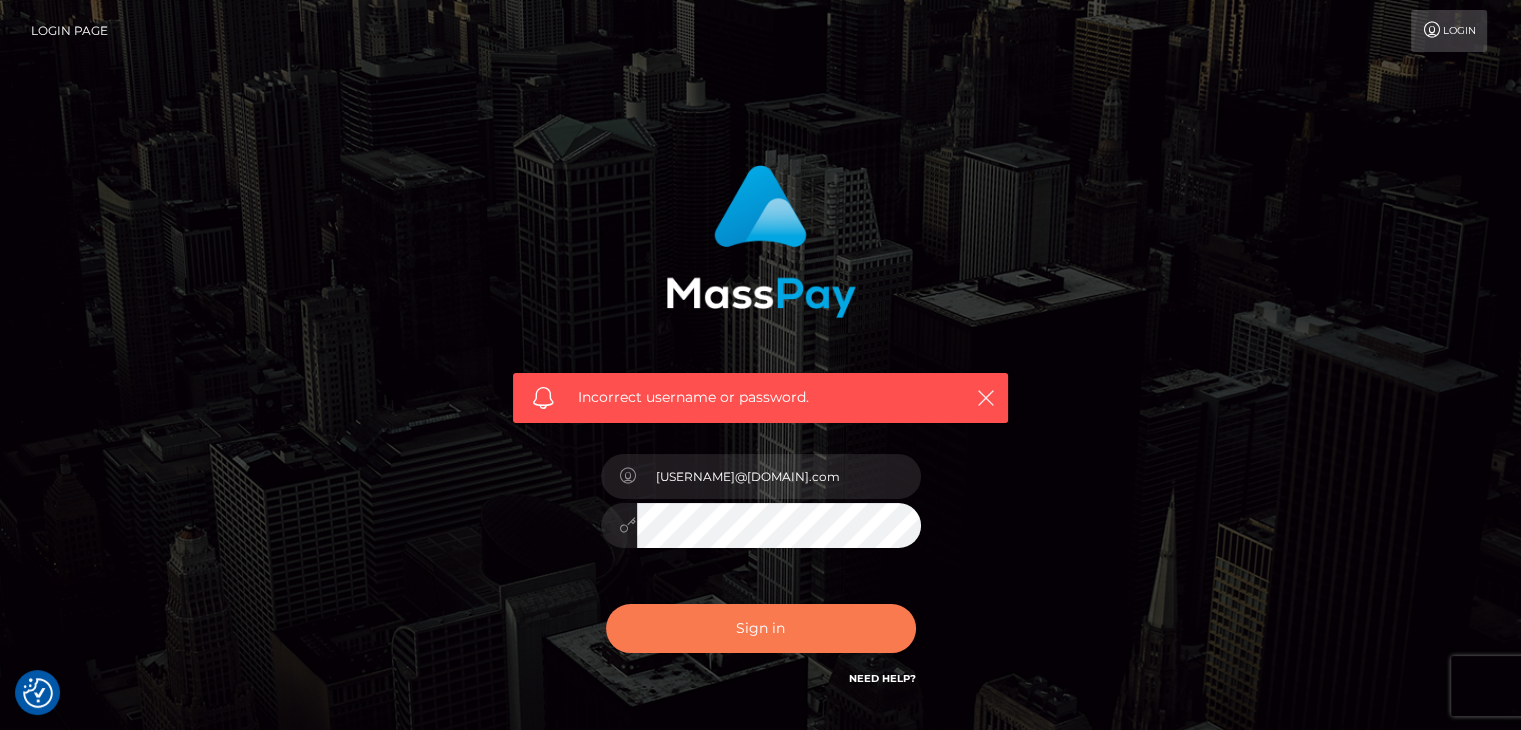 click on "Sign in" at bounding box center (761, 628) 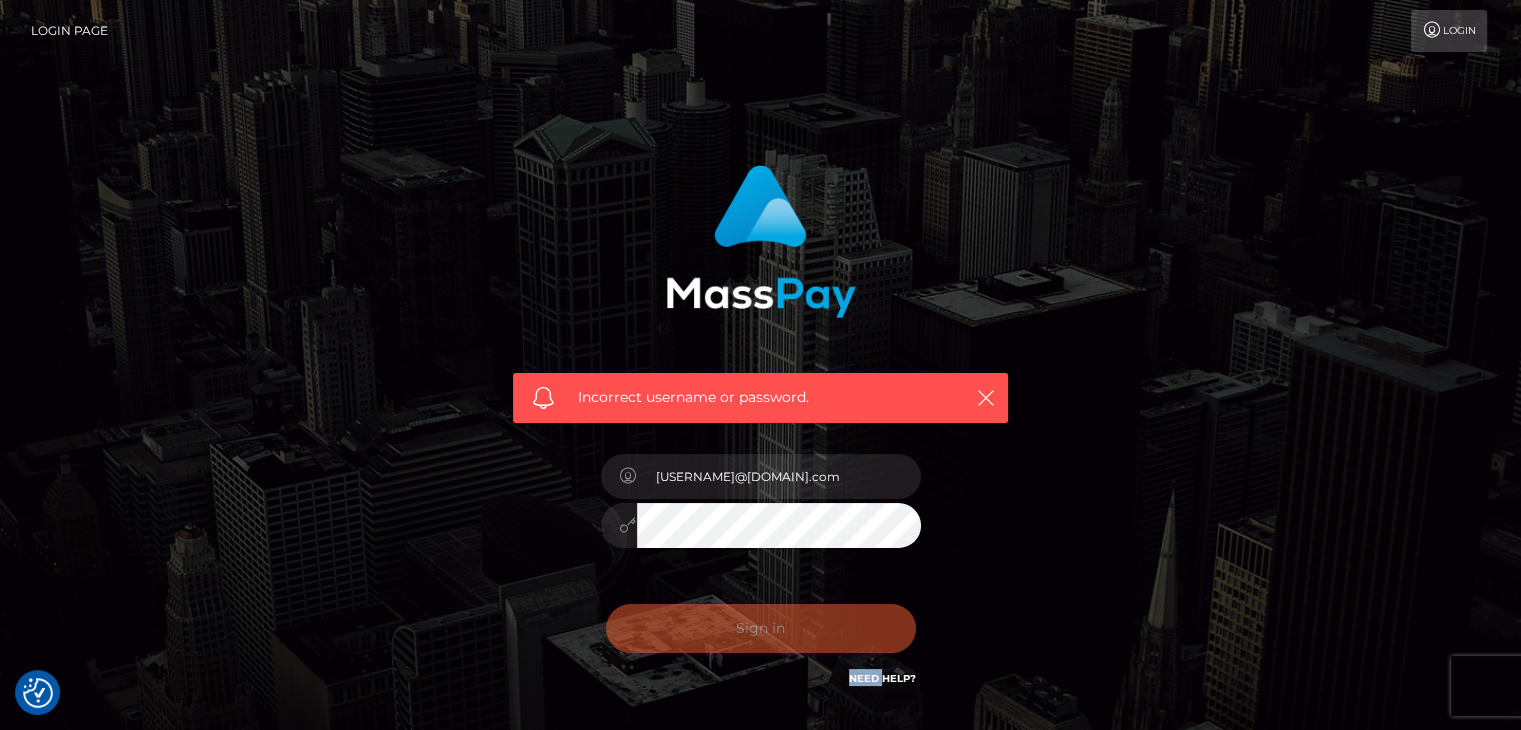 click on "Sign in
Need
Help?" at bounding box center (761, 636) 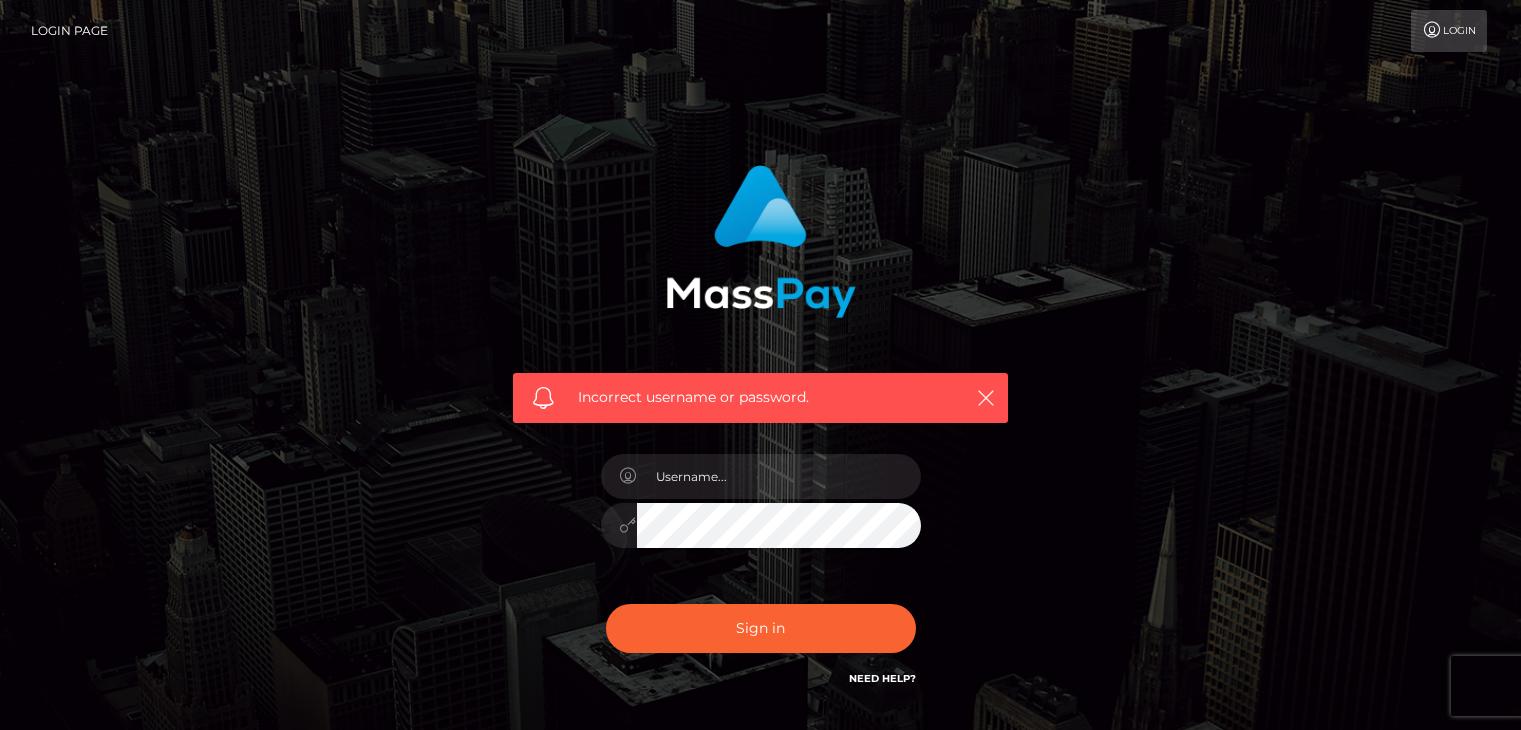 scroll, scrollTop: 0, scrollLeft: 0, axis: both 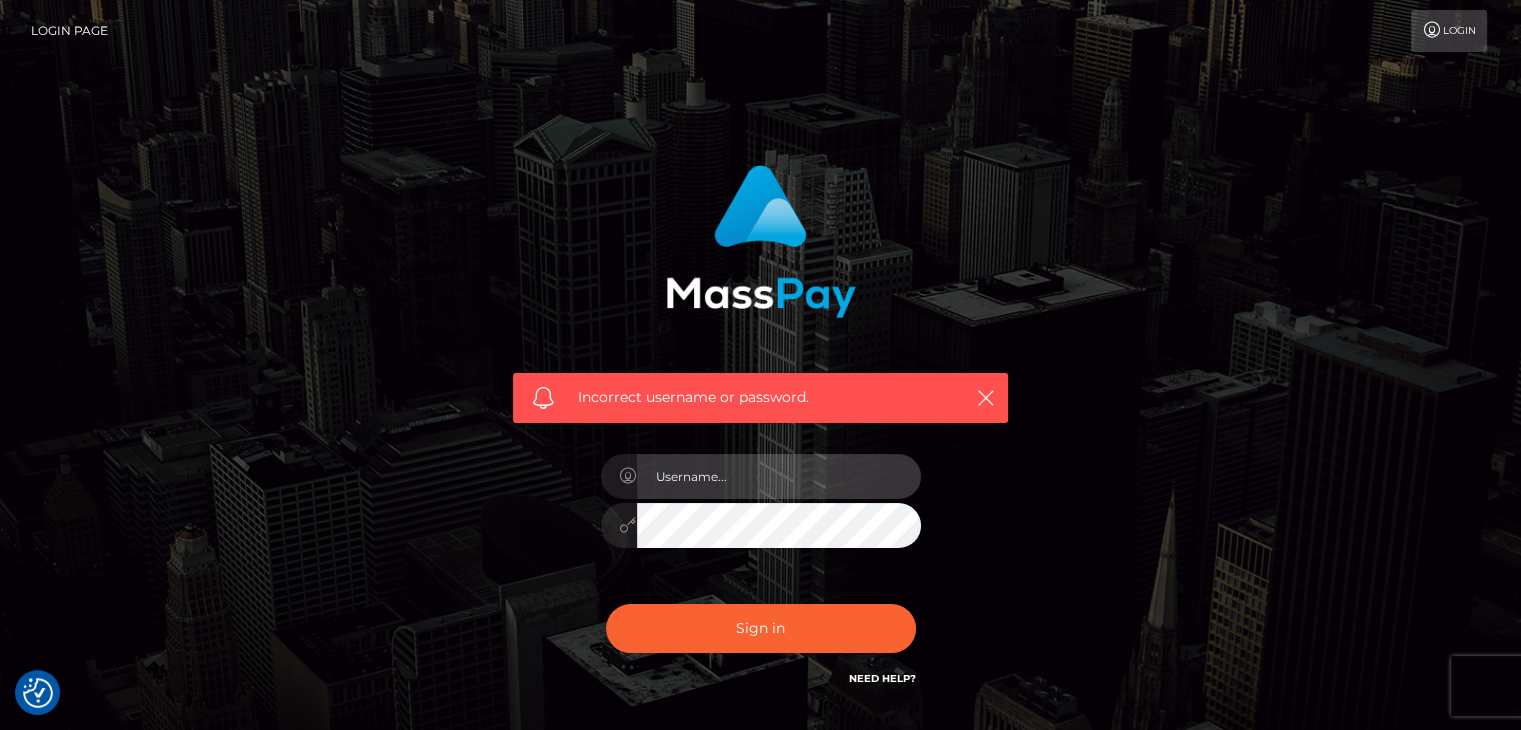 click at bounding box center (779, 476) 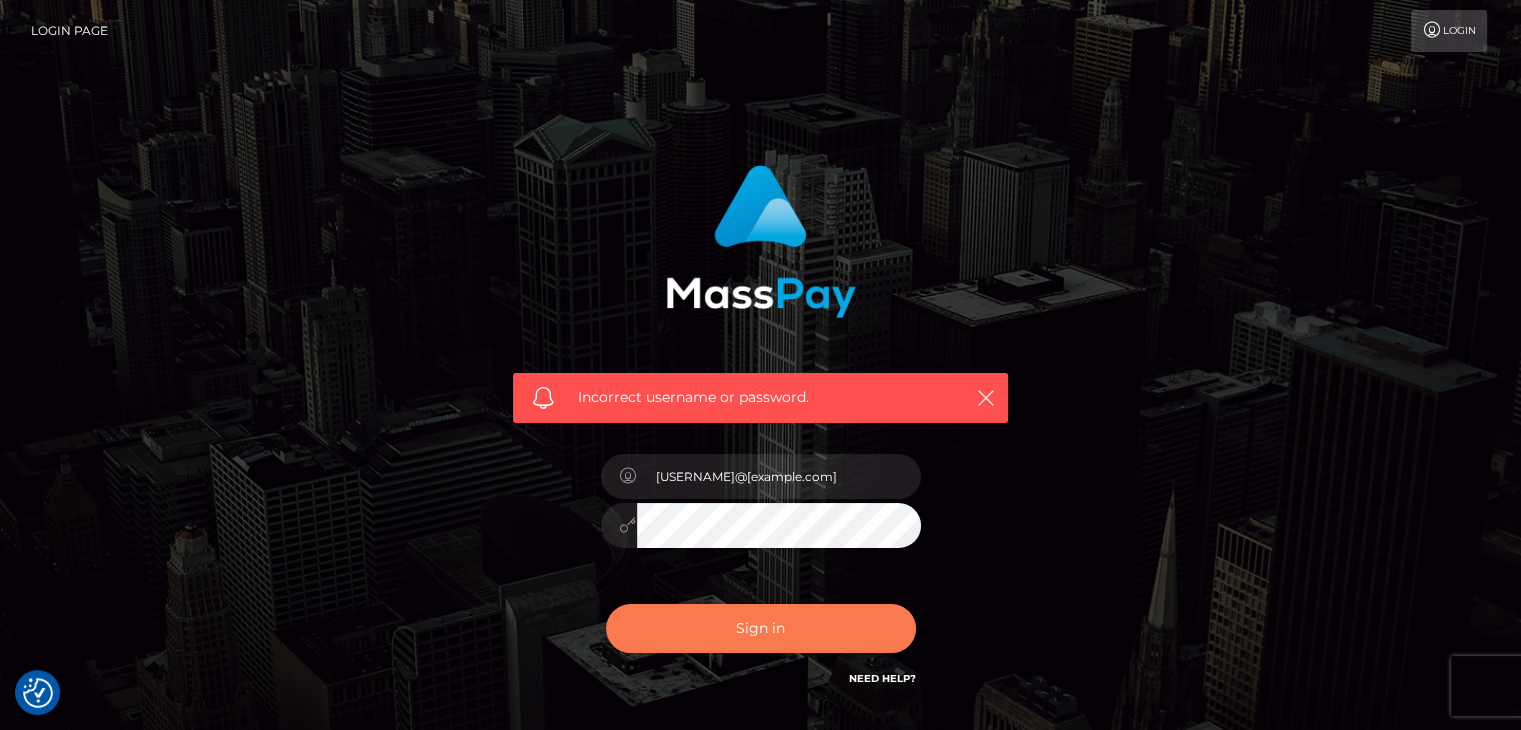 click on "Sign in" at bounding box center (761, 628) 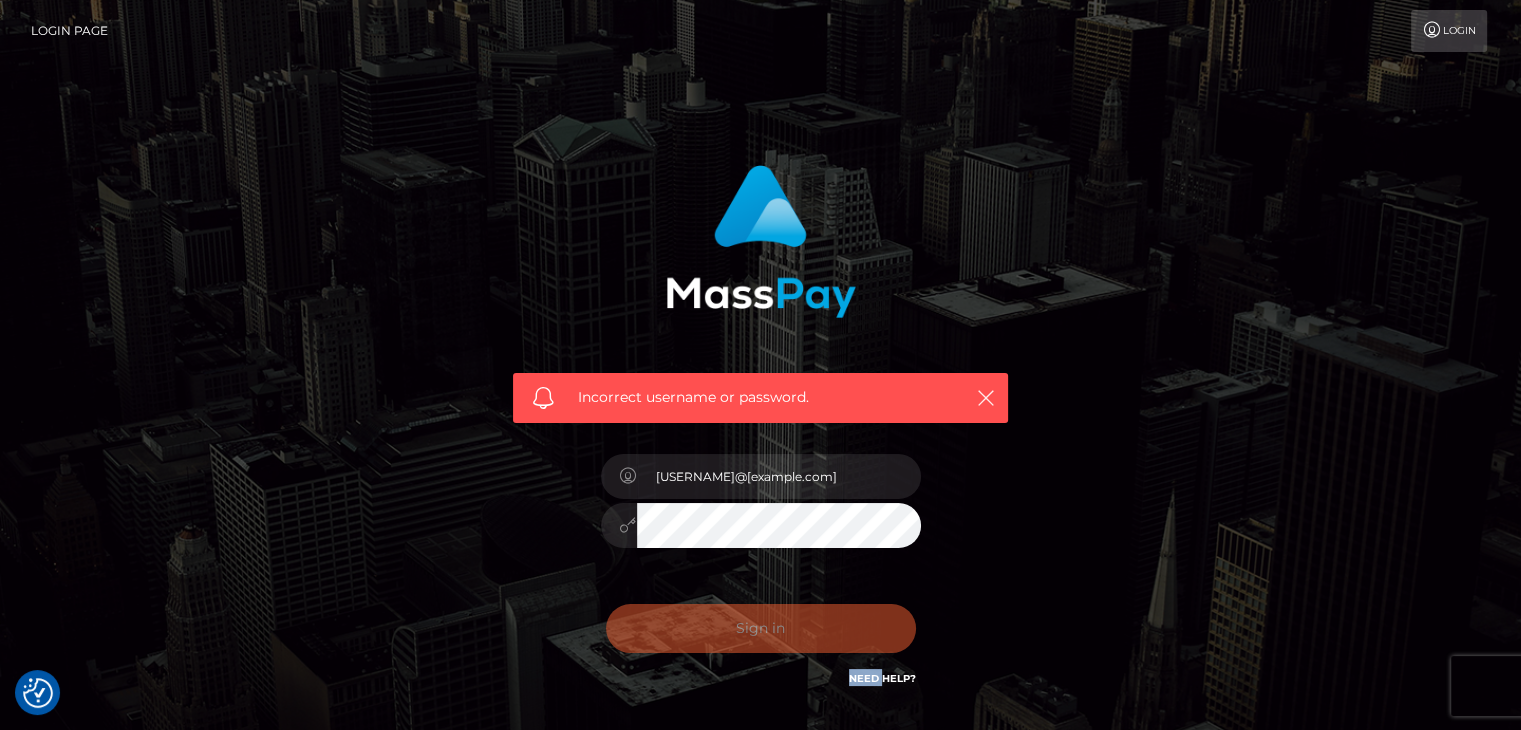 click on "Sign in
Need
Help?" at bounding box center (761, 636) 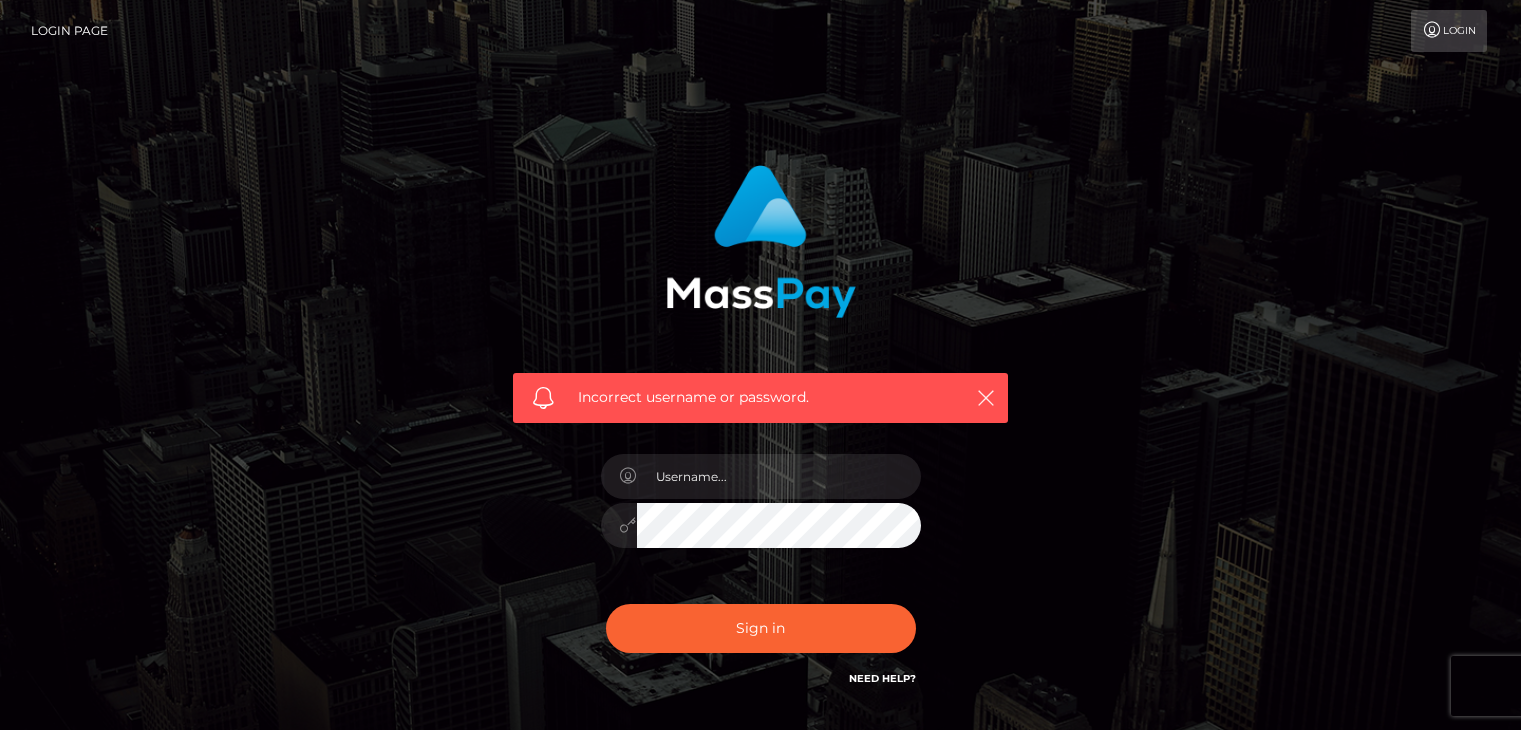 scroll, scrollTop: 0, scrollLeft: 0, axis: both 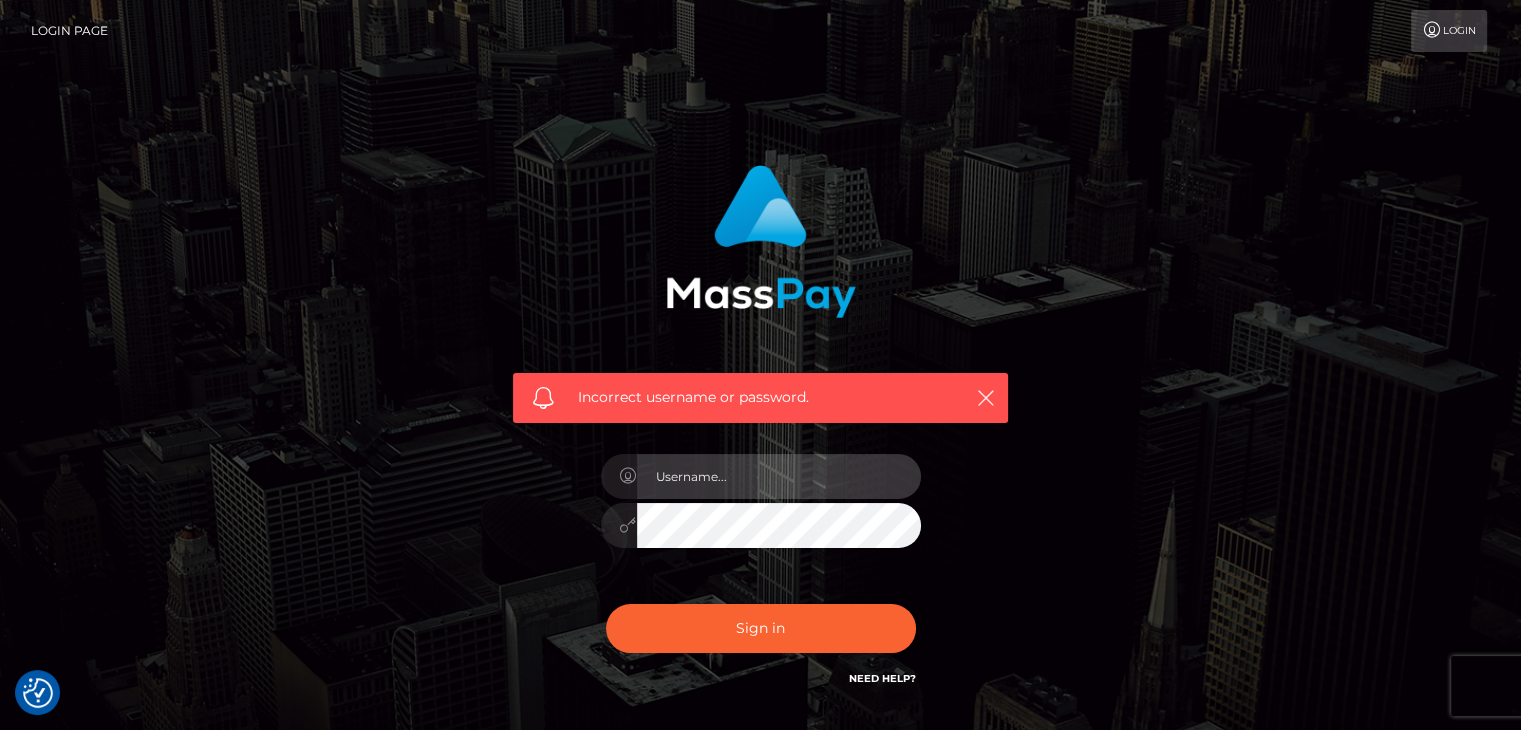 click at bounding box center (779, 476) 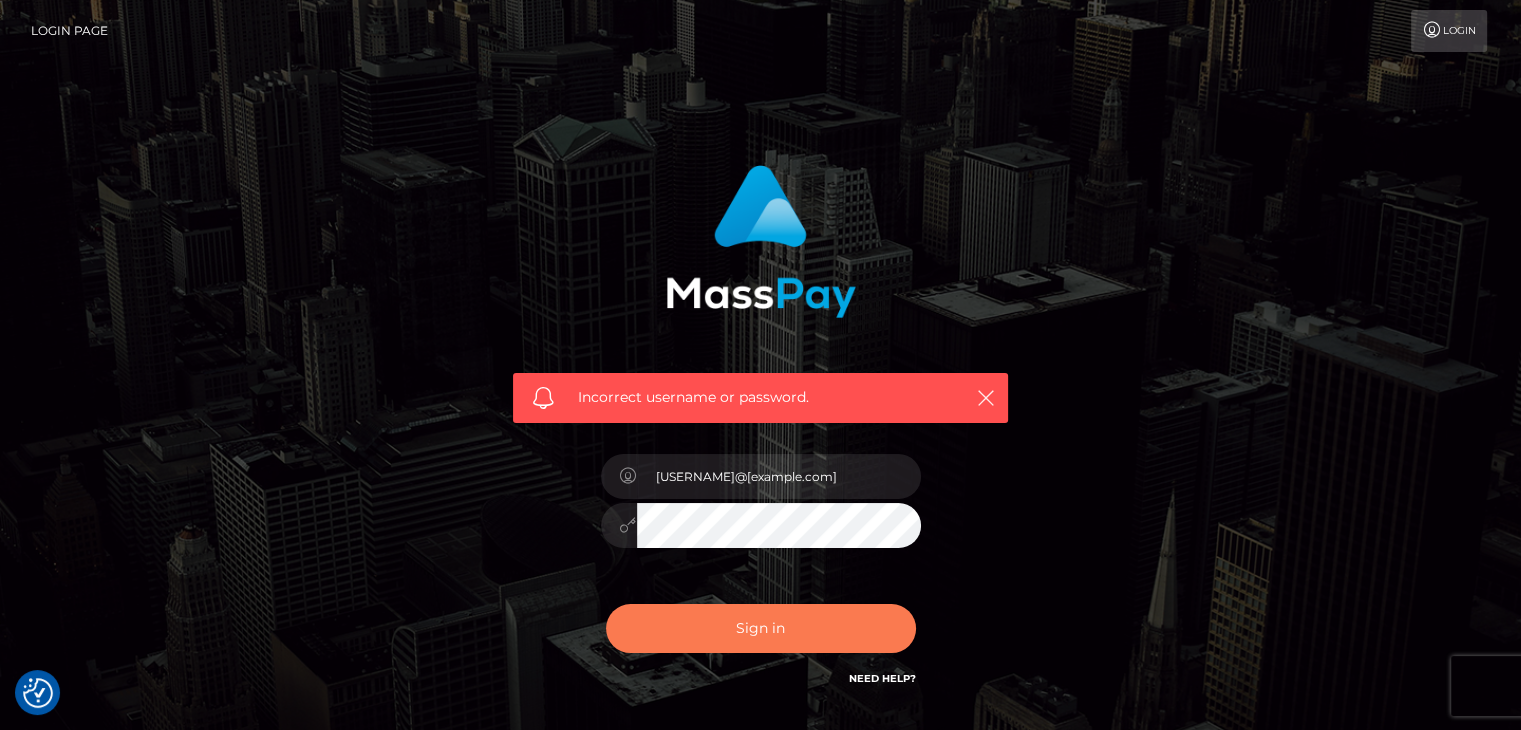click on "Sign in" at bounding box center (761, 628) 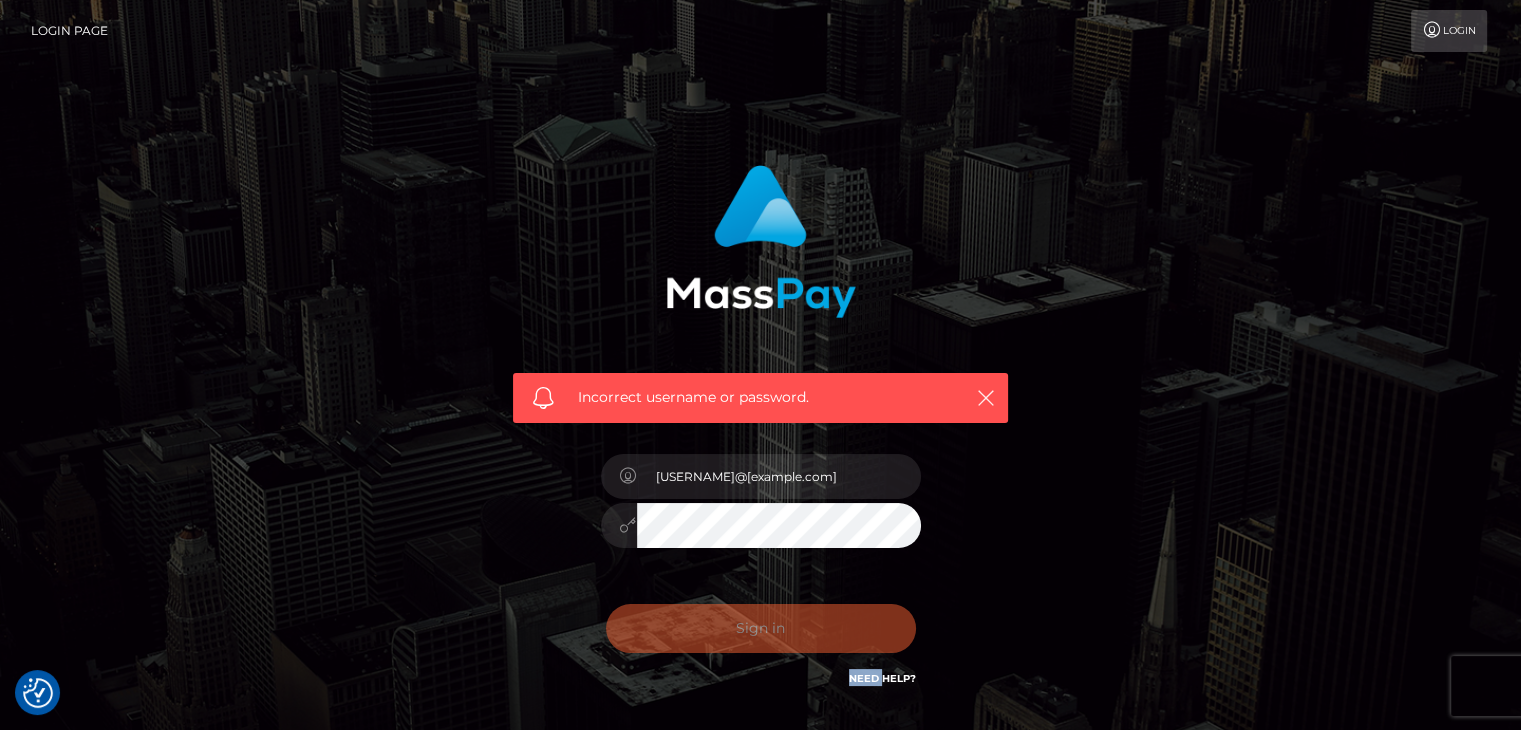 click on "Sign in
Need
Help?" at bounding box center (761, 636) 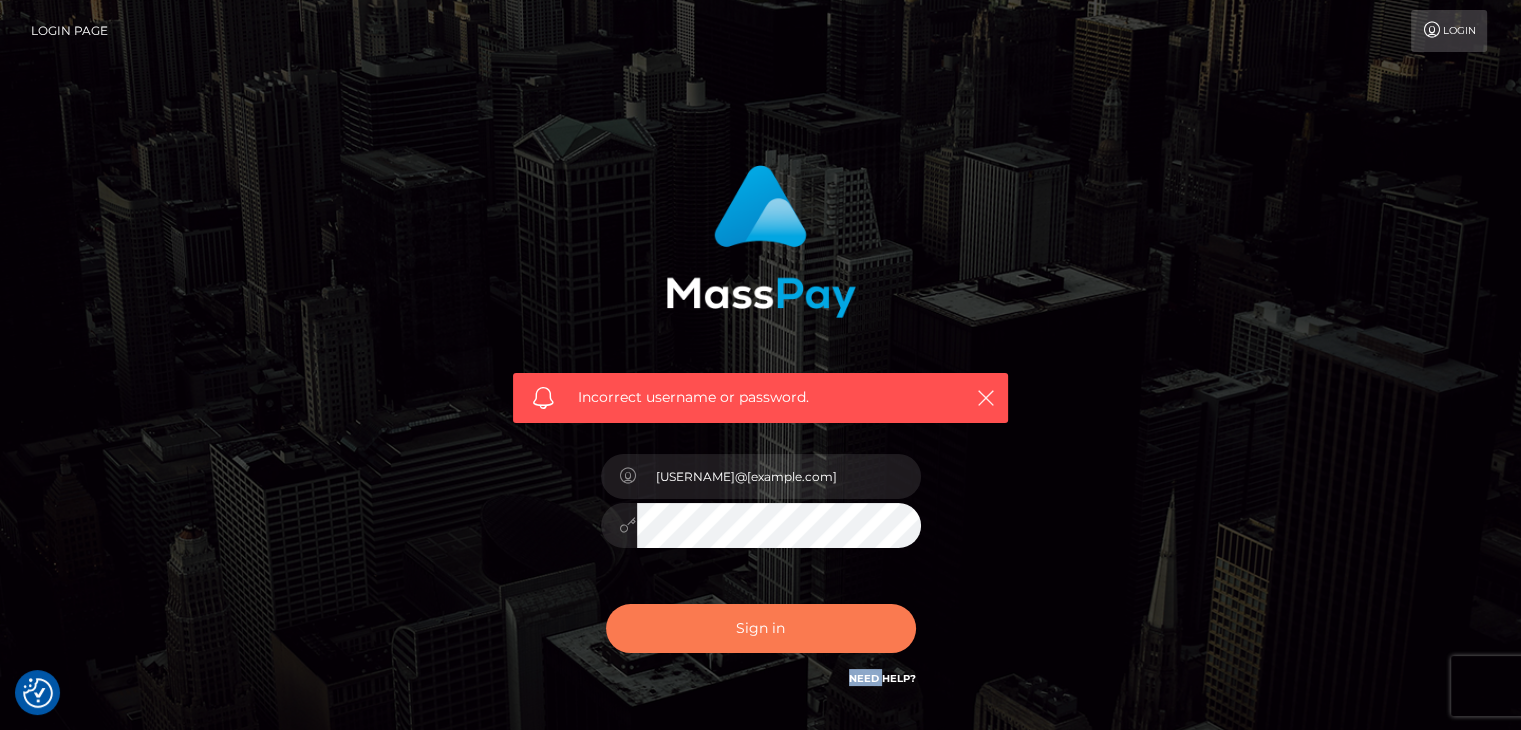 click on "Sign in" at bounding box center (761, 628) 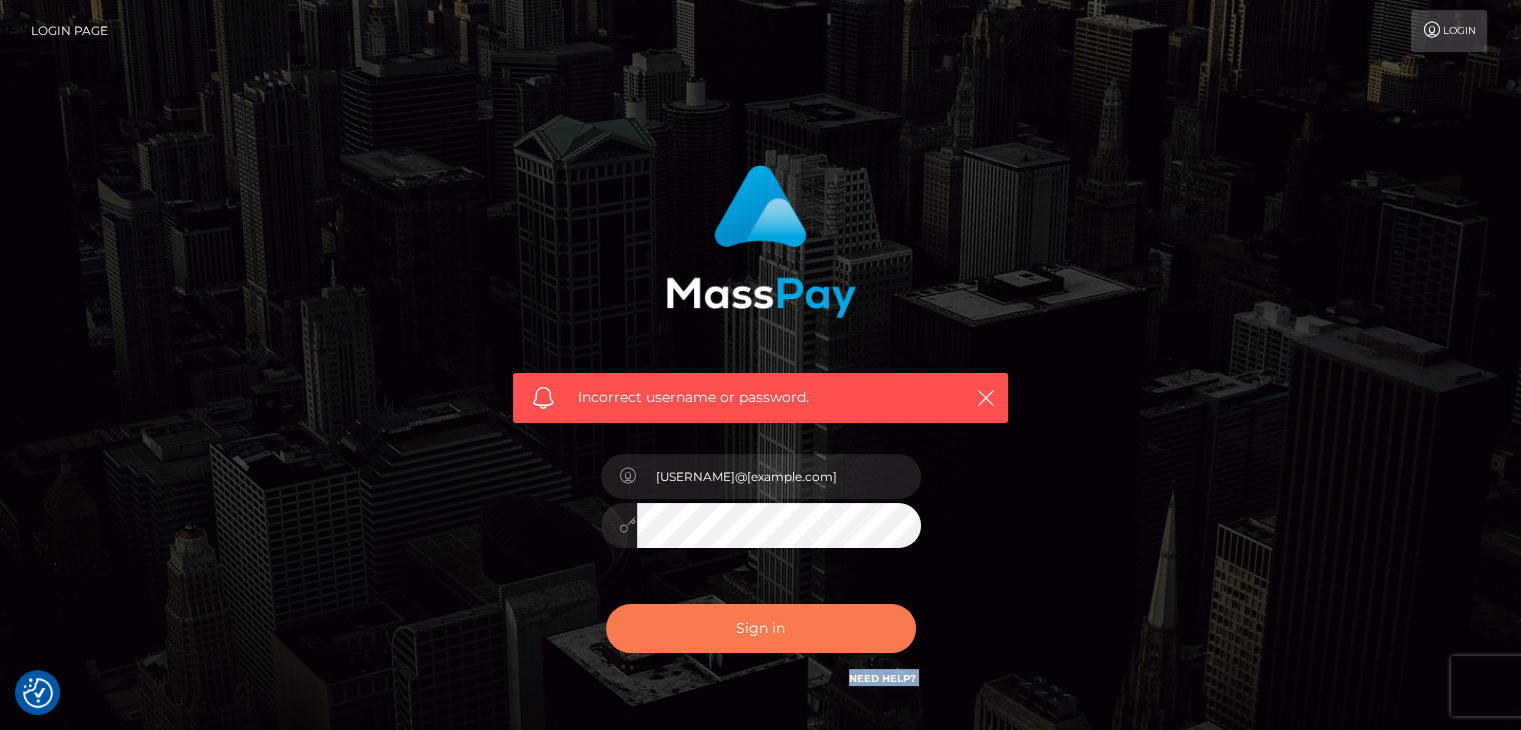 click on "Sign in
Need
Help?" at bounding box center (761, 636) 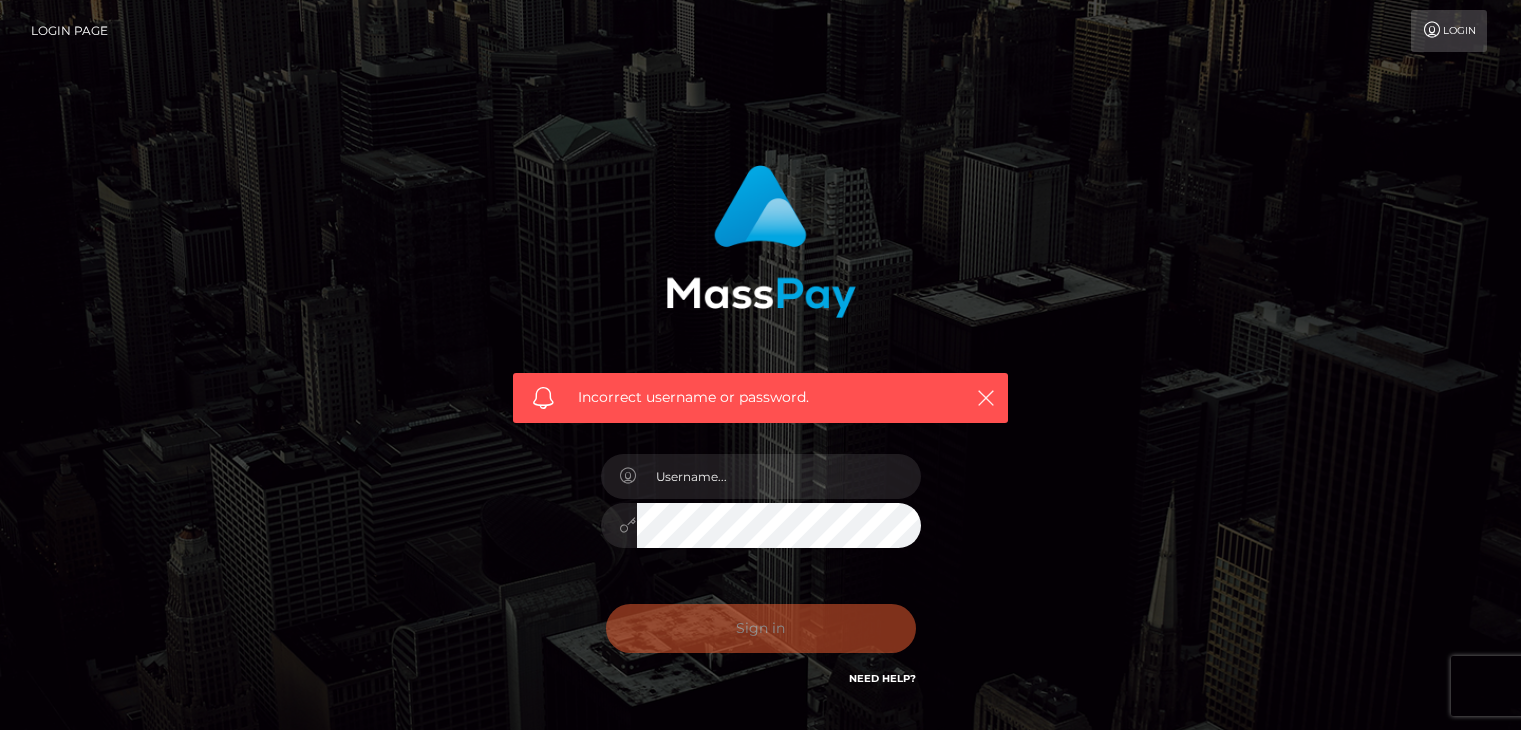 click on "Sign in
Need
Help?" at bounding box center (761, 636) 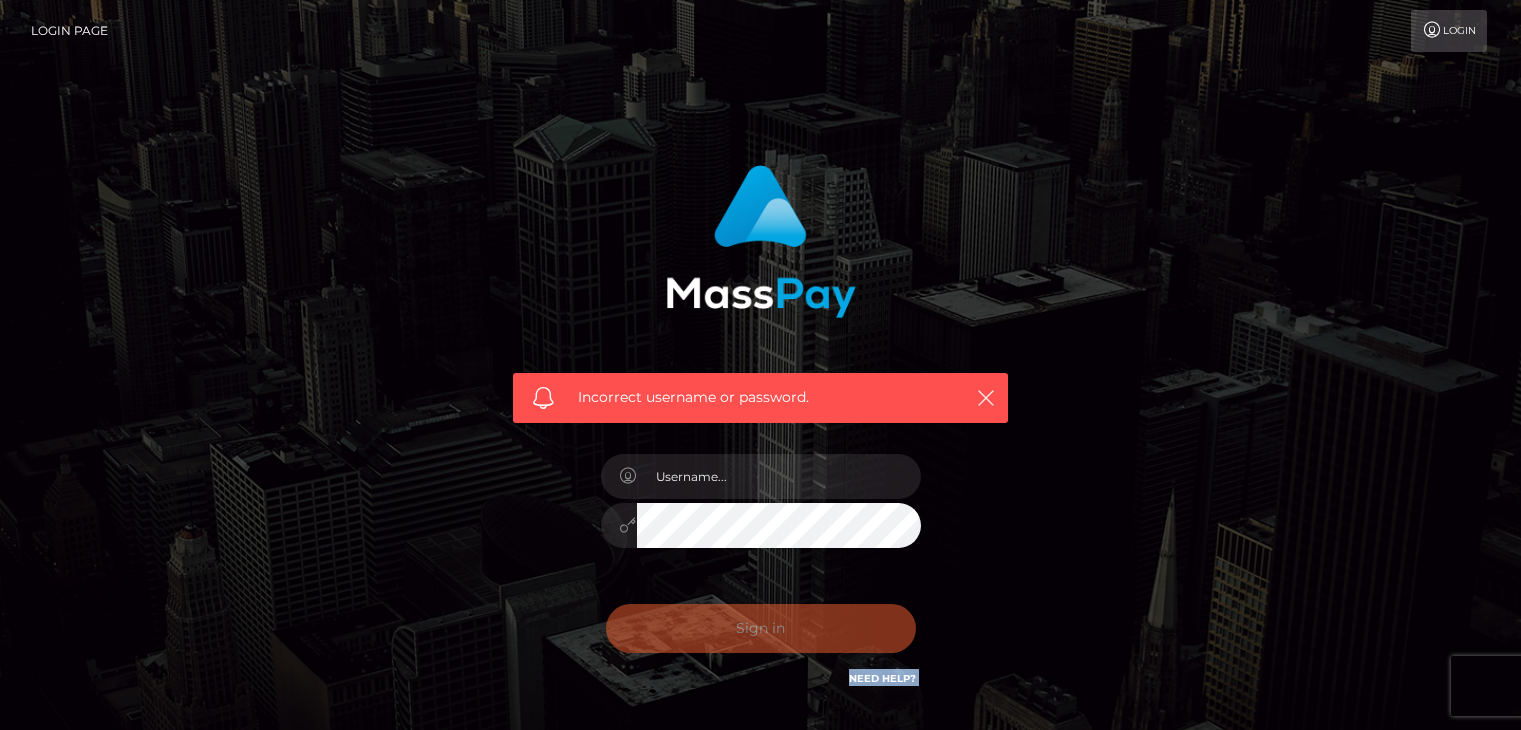 scroll, scrollTop: 0, scrollLeft: 0, axis: both 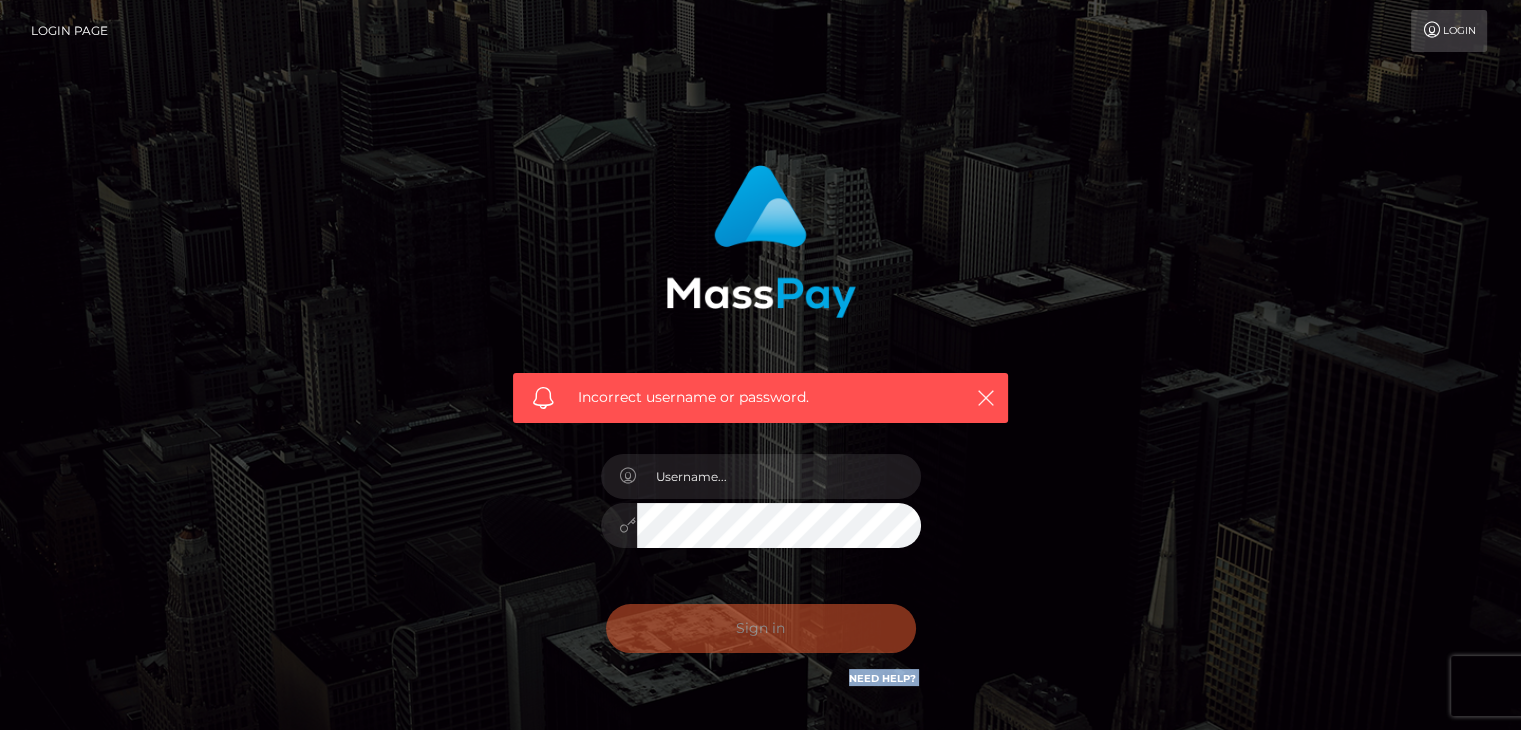 click on "Sign in
Need
Help?" at bounding box center (761, 636) 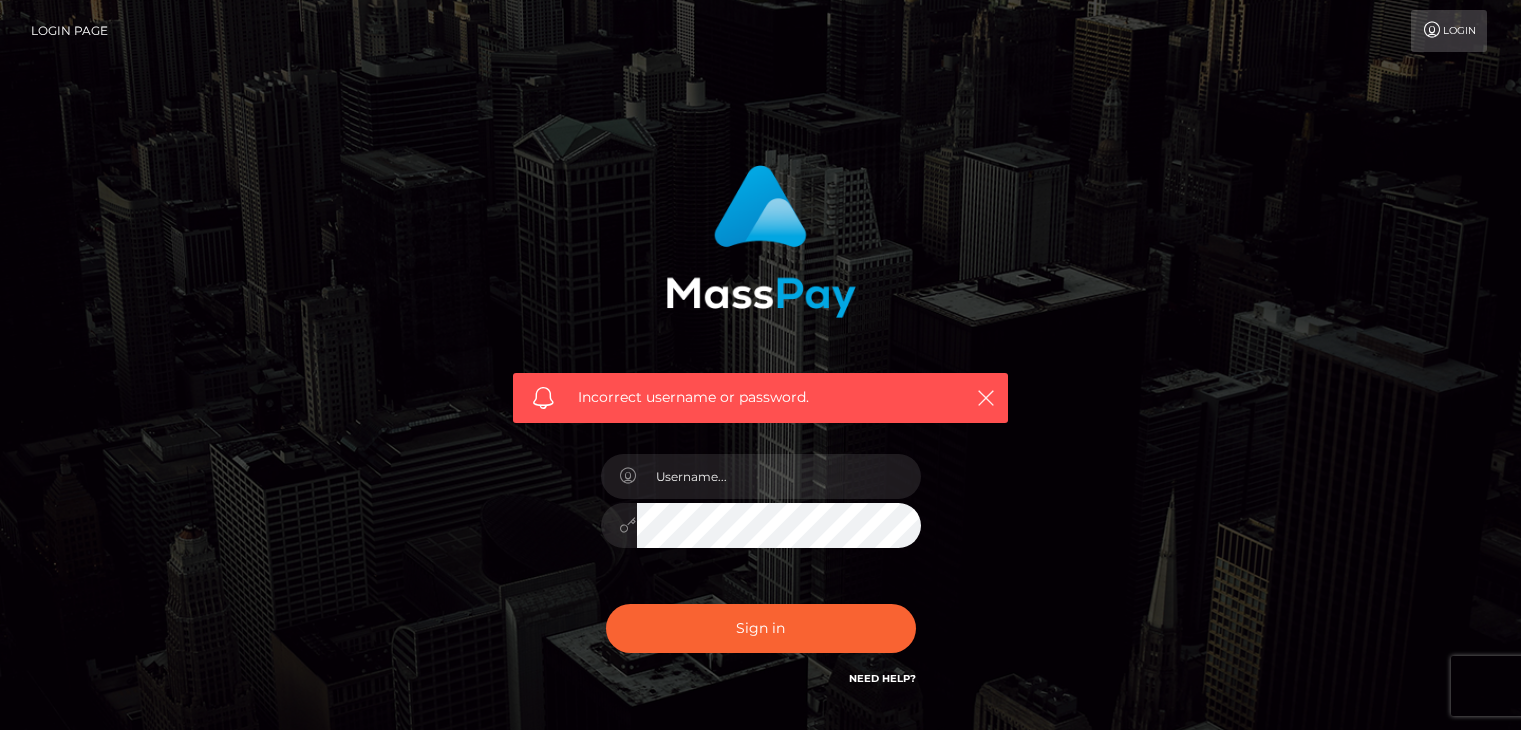 scroll, scrollTop: 0, scrollLeft: 0, axis: both 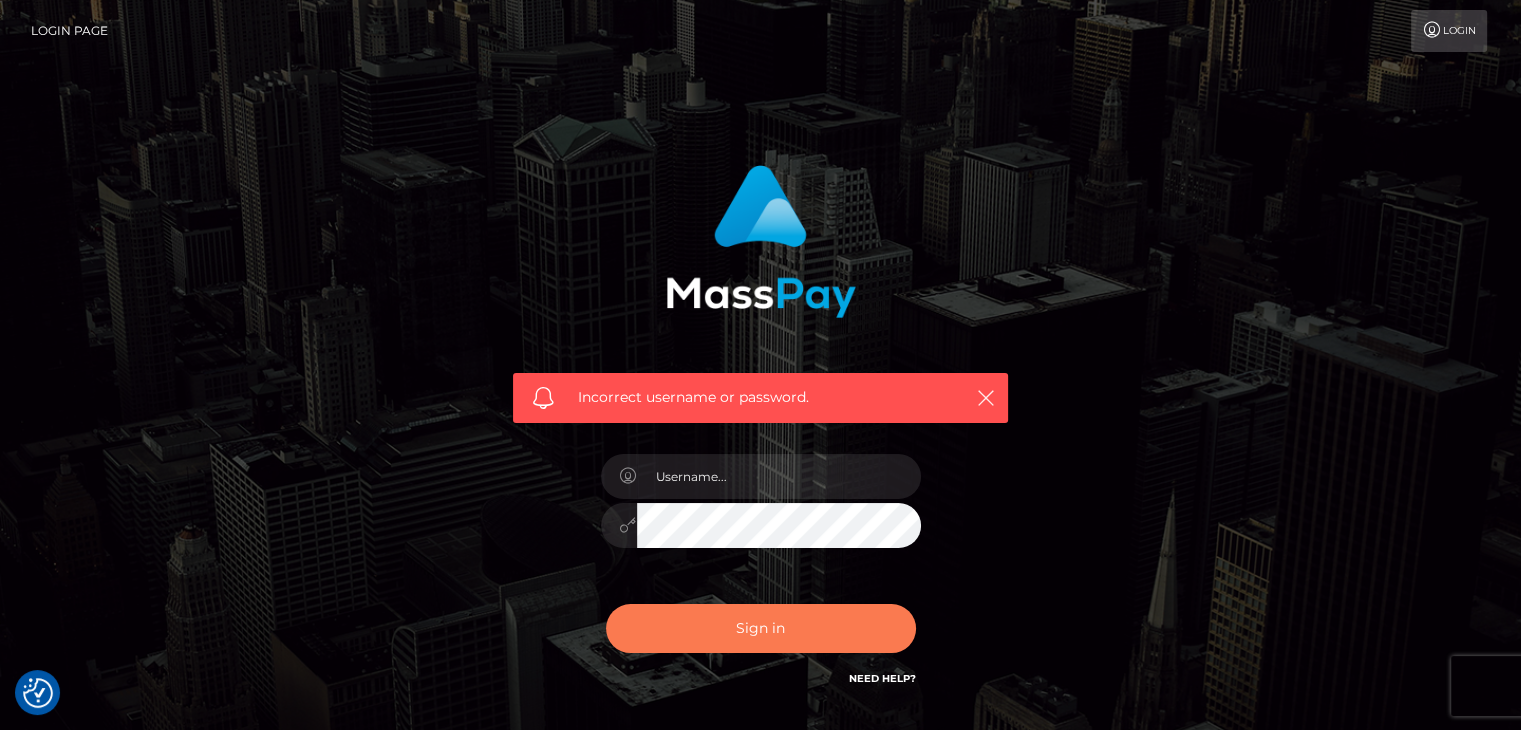 type on "[USERNAME]@[DOMAIN].com" 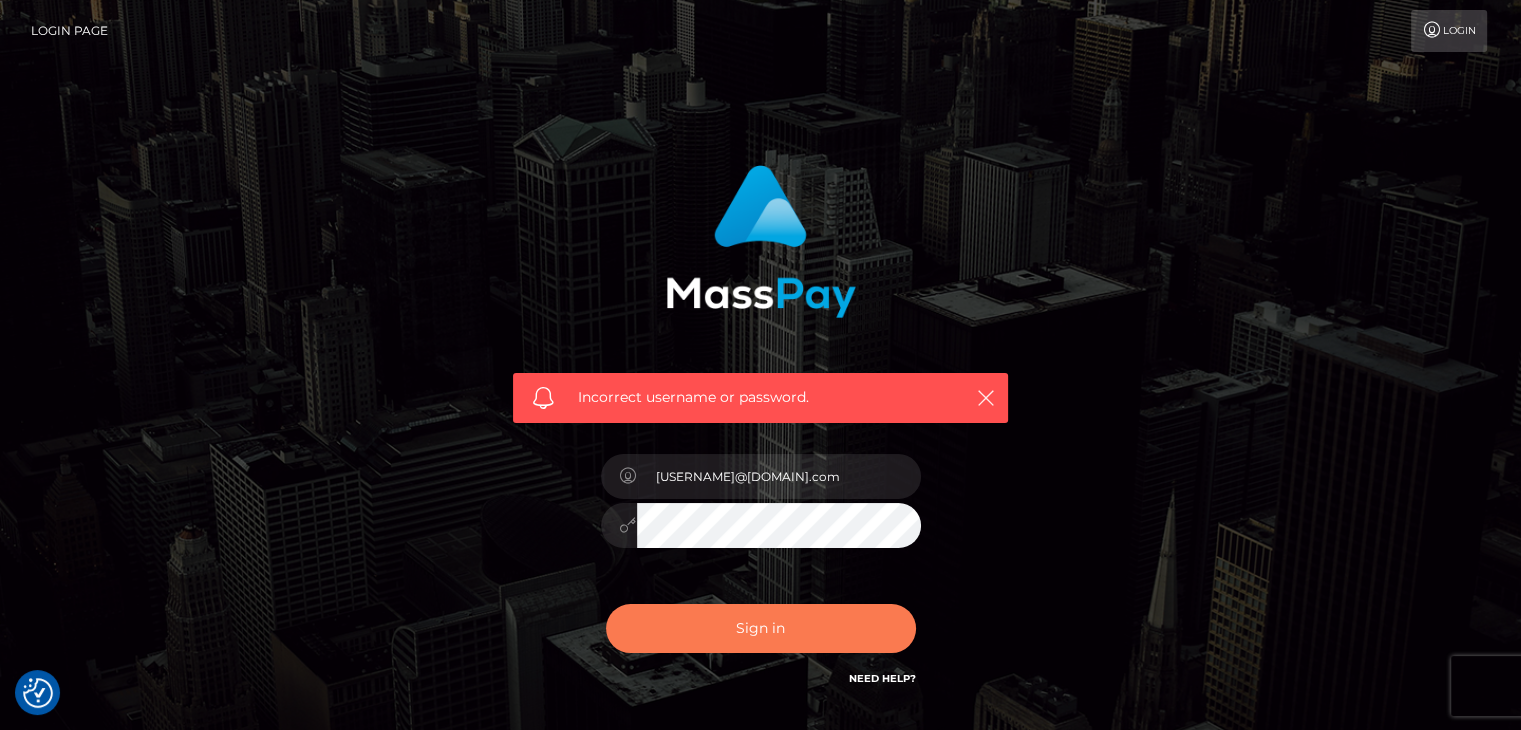 click on "Sign in" at bounding box center (761, 628) 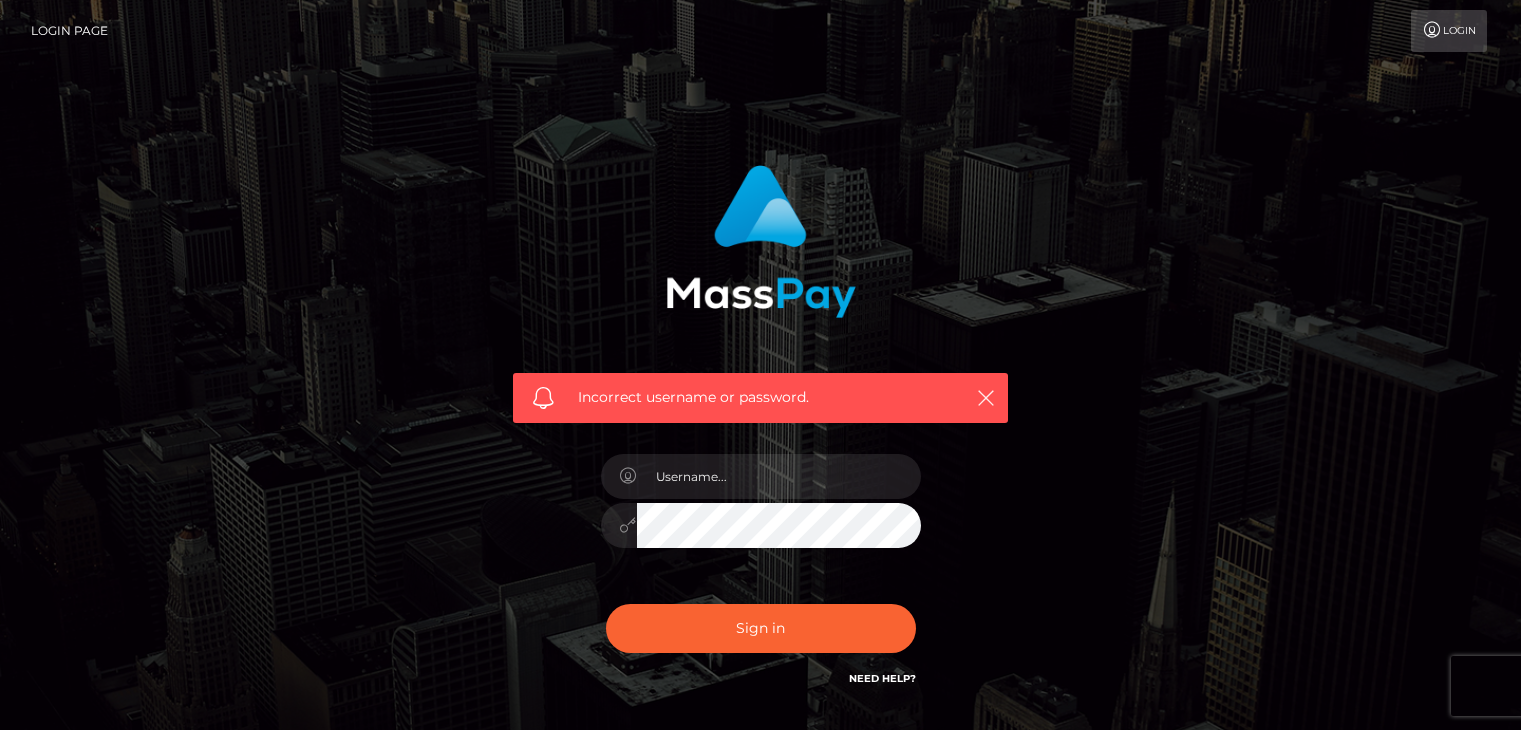scroll, scrollTop: 0, scrollLeft: 0, axis: both 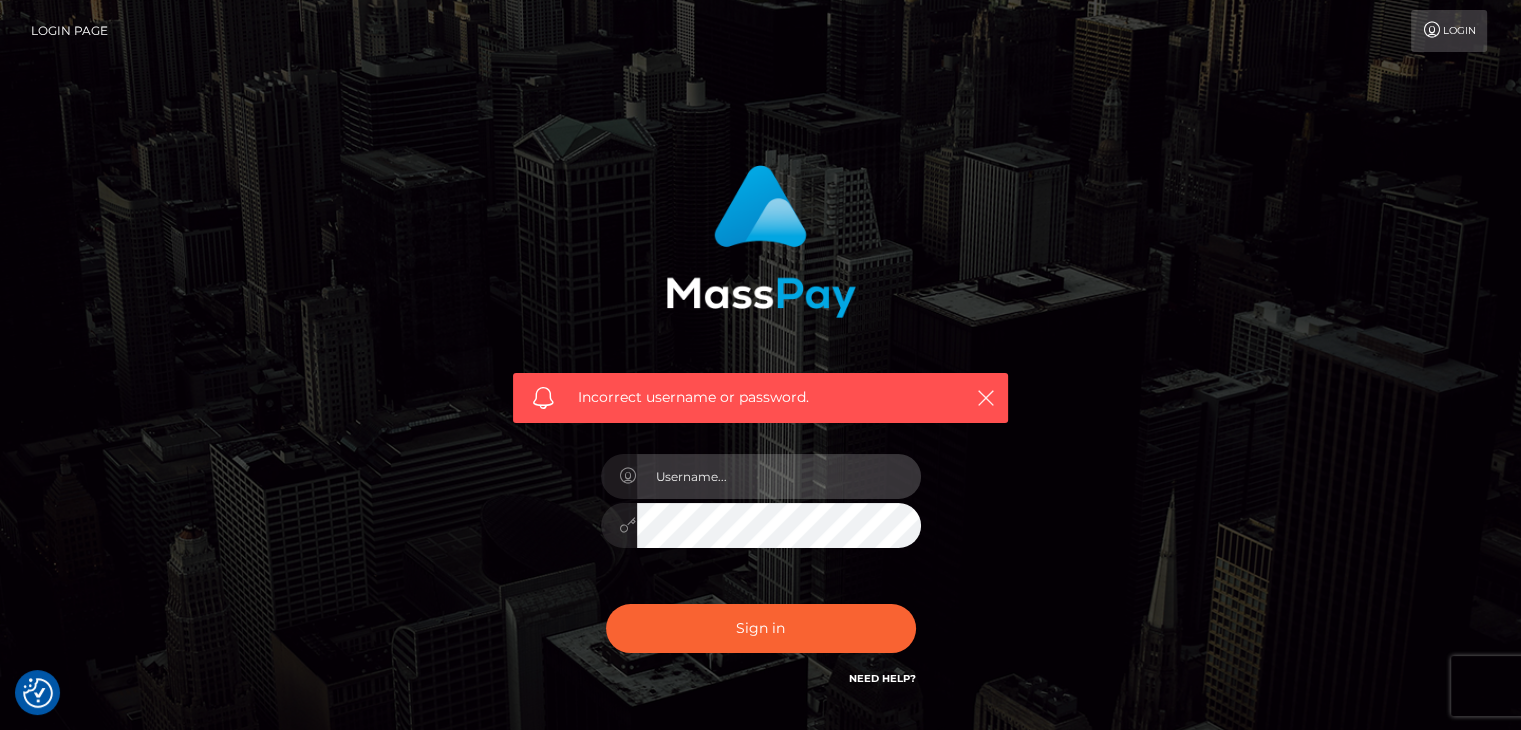 click at bounding box center [779, 476] 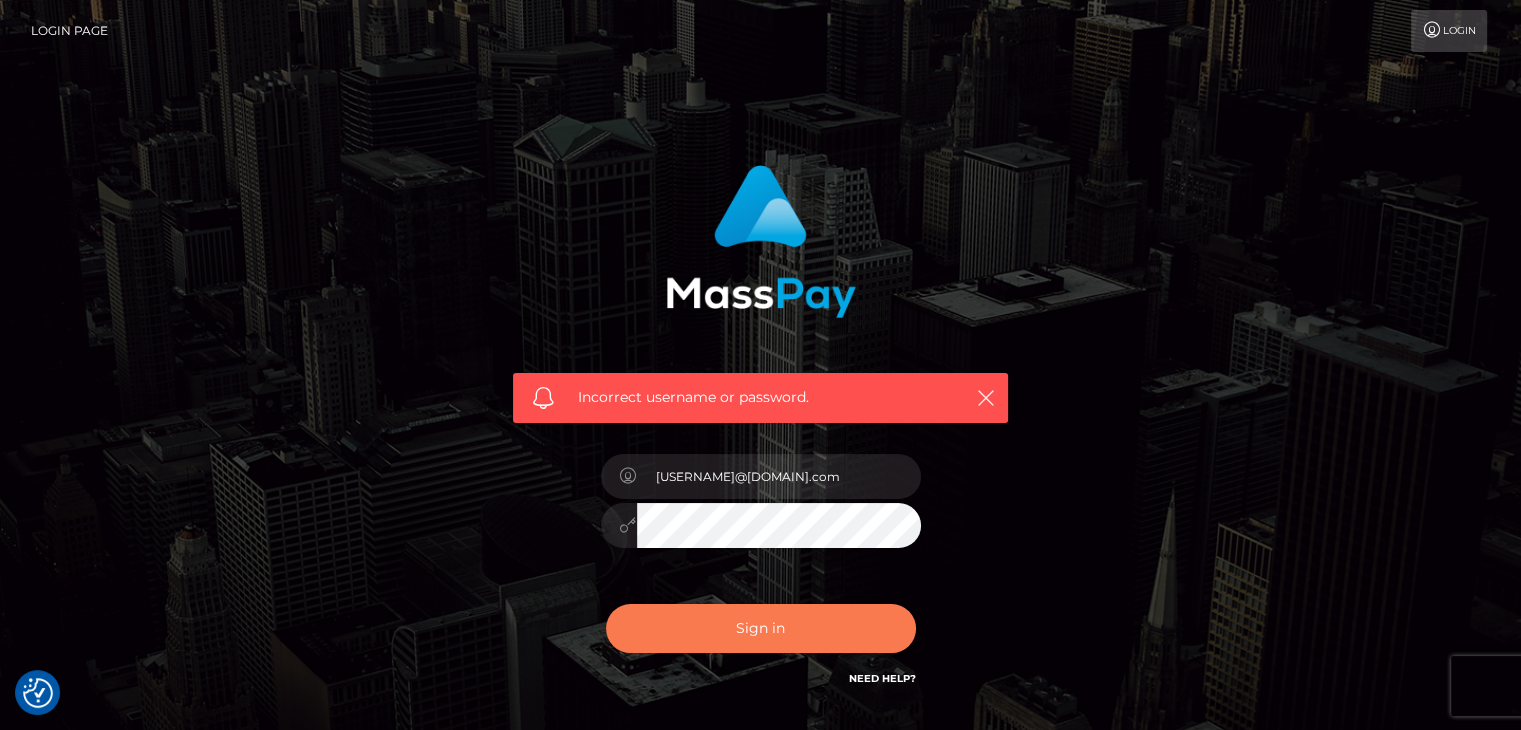 click on "Sign in" at bounding box center (761, 628) 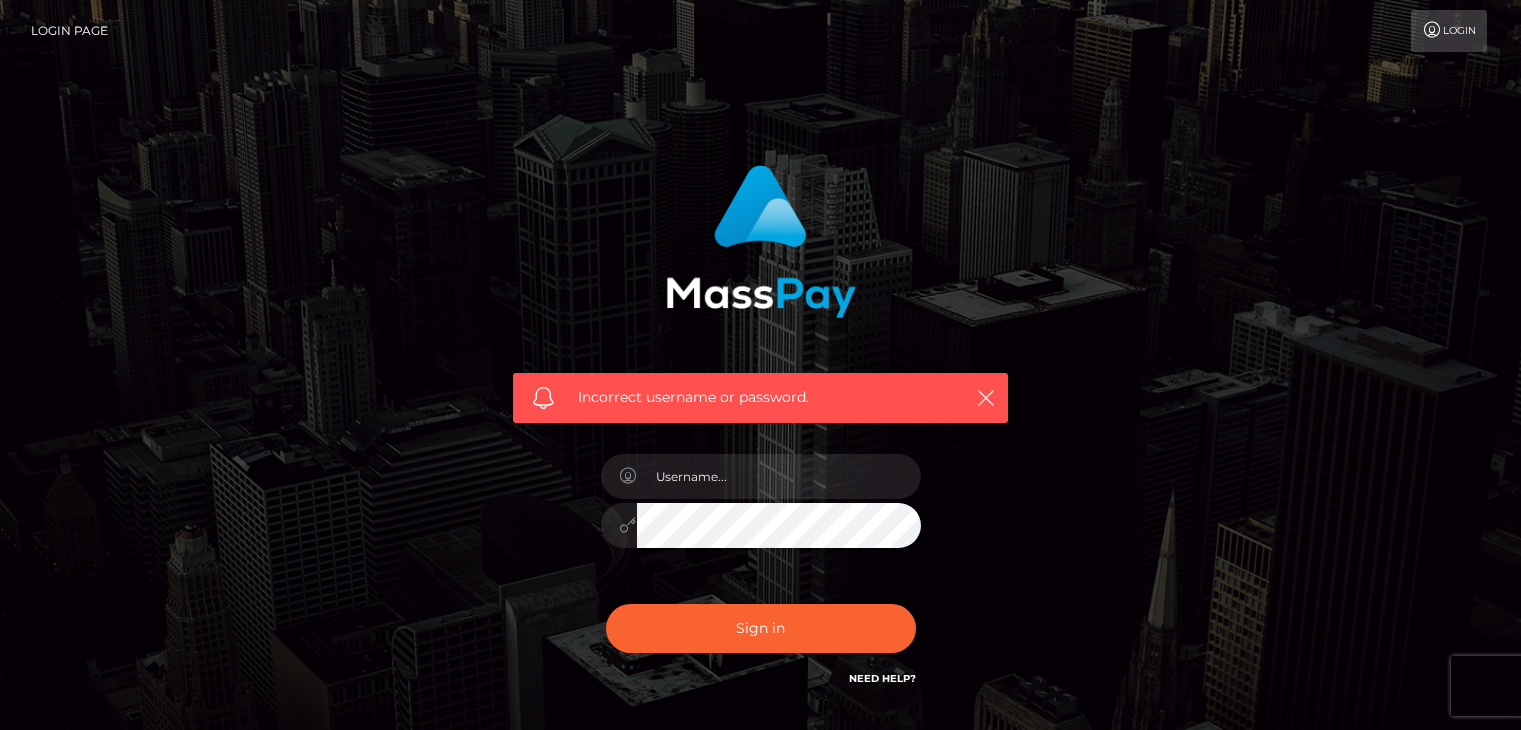 scroll, scrollTop: 0, scrollLeft: 0, axis: both 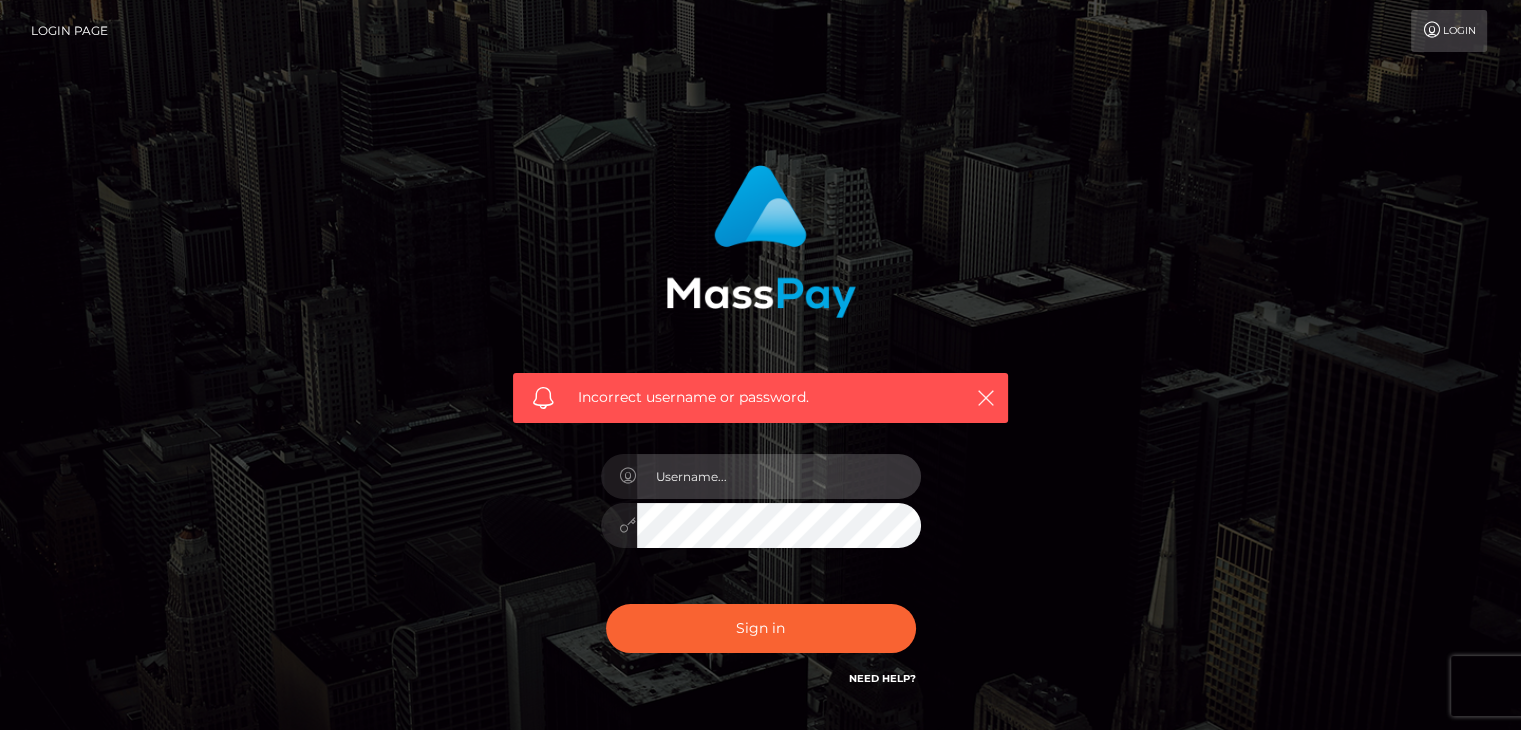 click at bounding box center [779, 476] 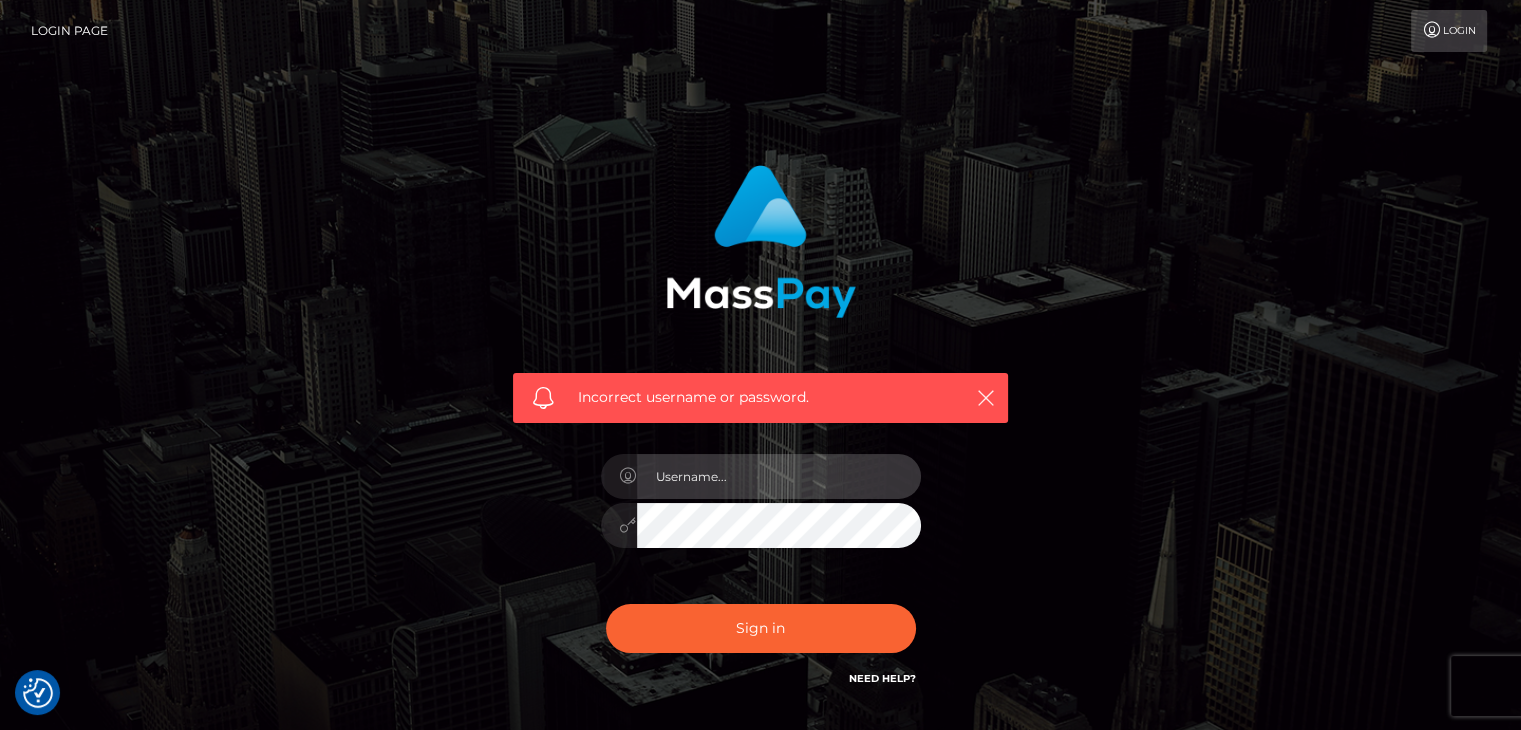 type on "alphakingluke@gmail.com" 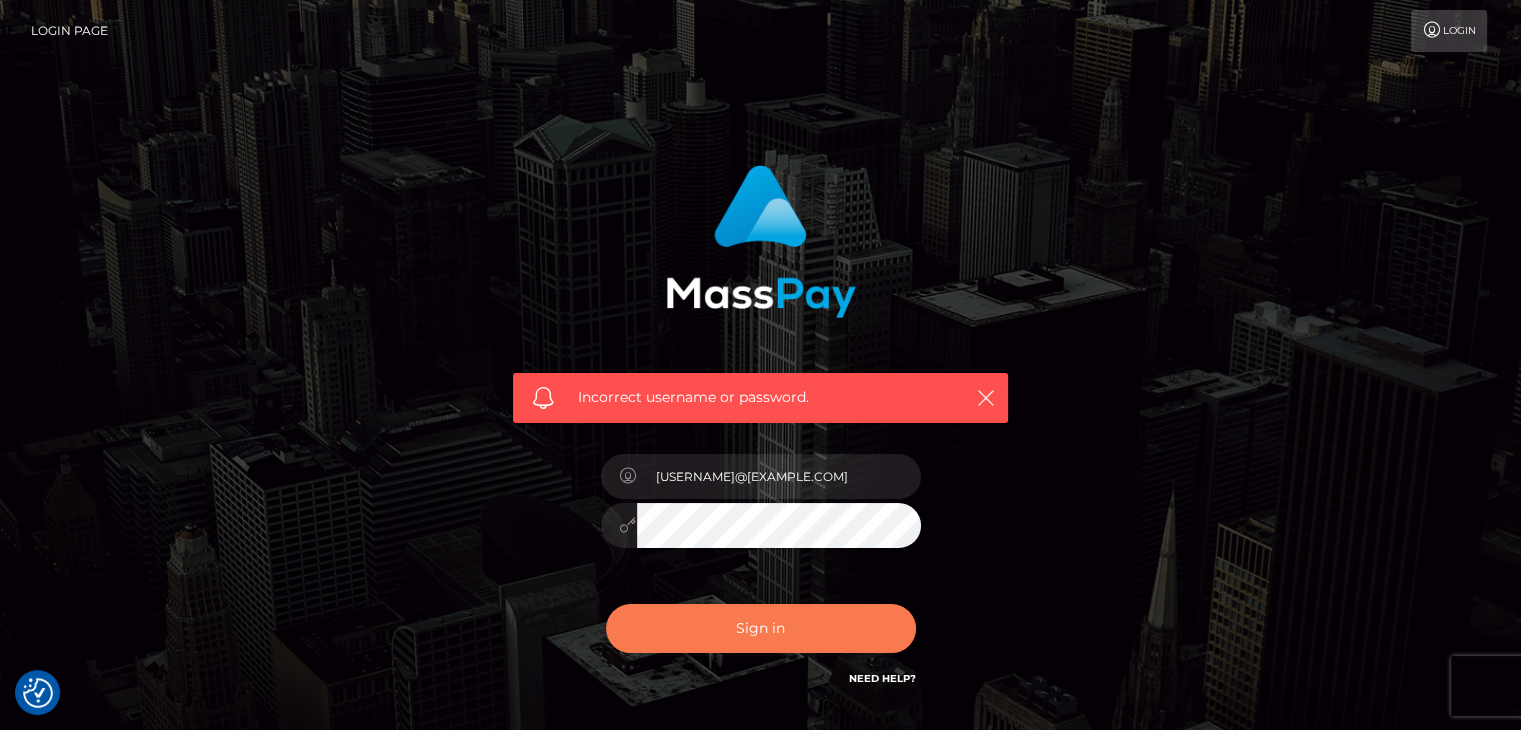 click on "Sign in" at bounding box center (761, 628) 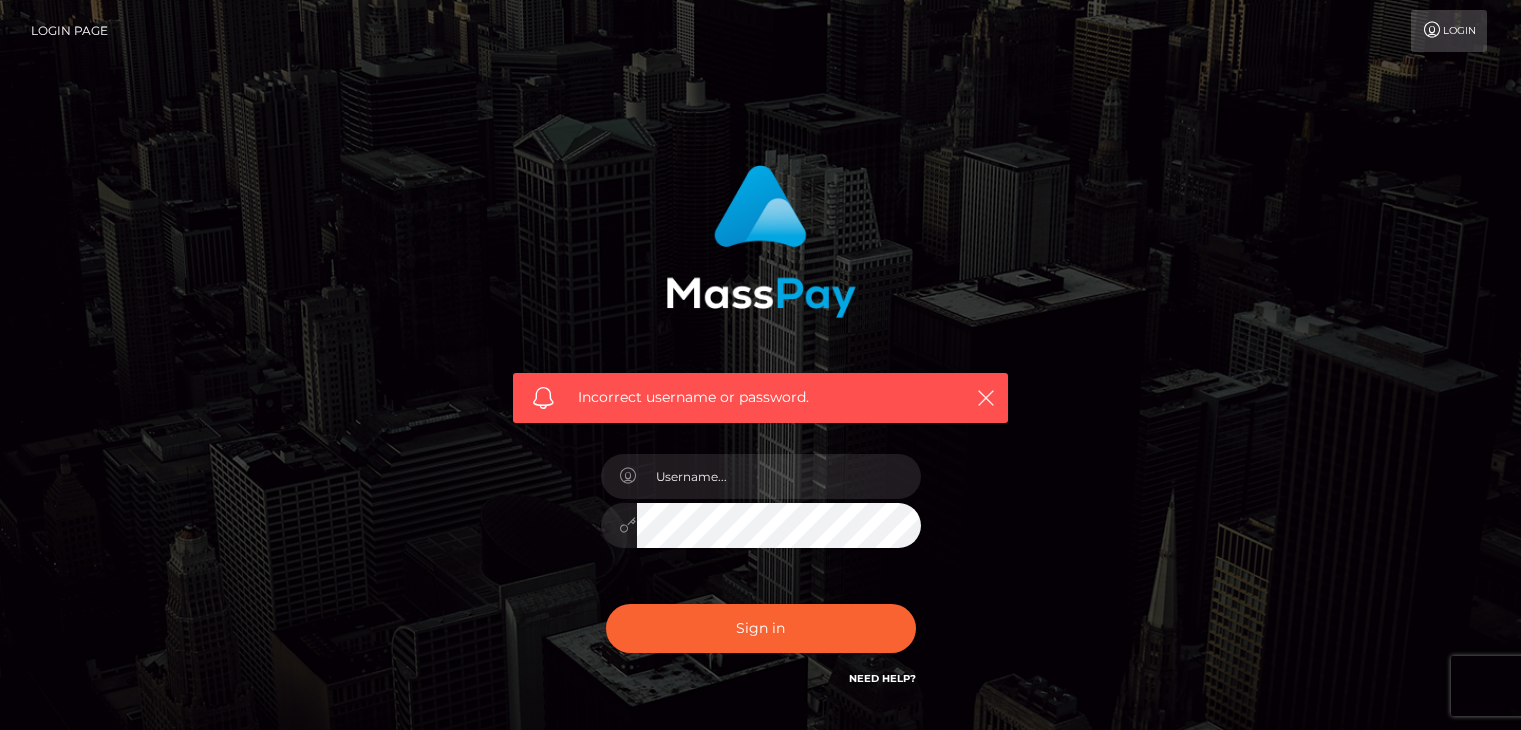 scroll, scrollTop: 0, scrollLeft: 0, axis: both 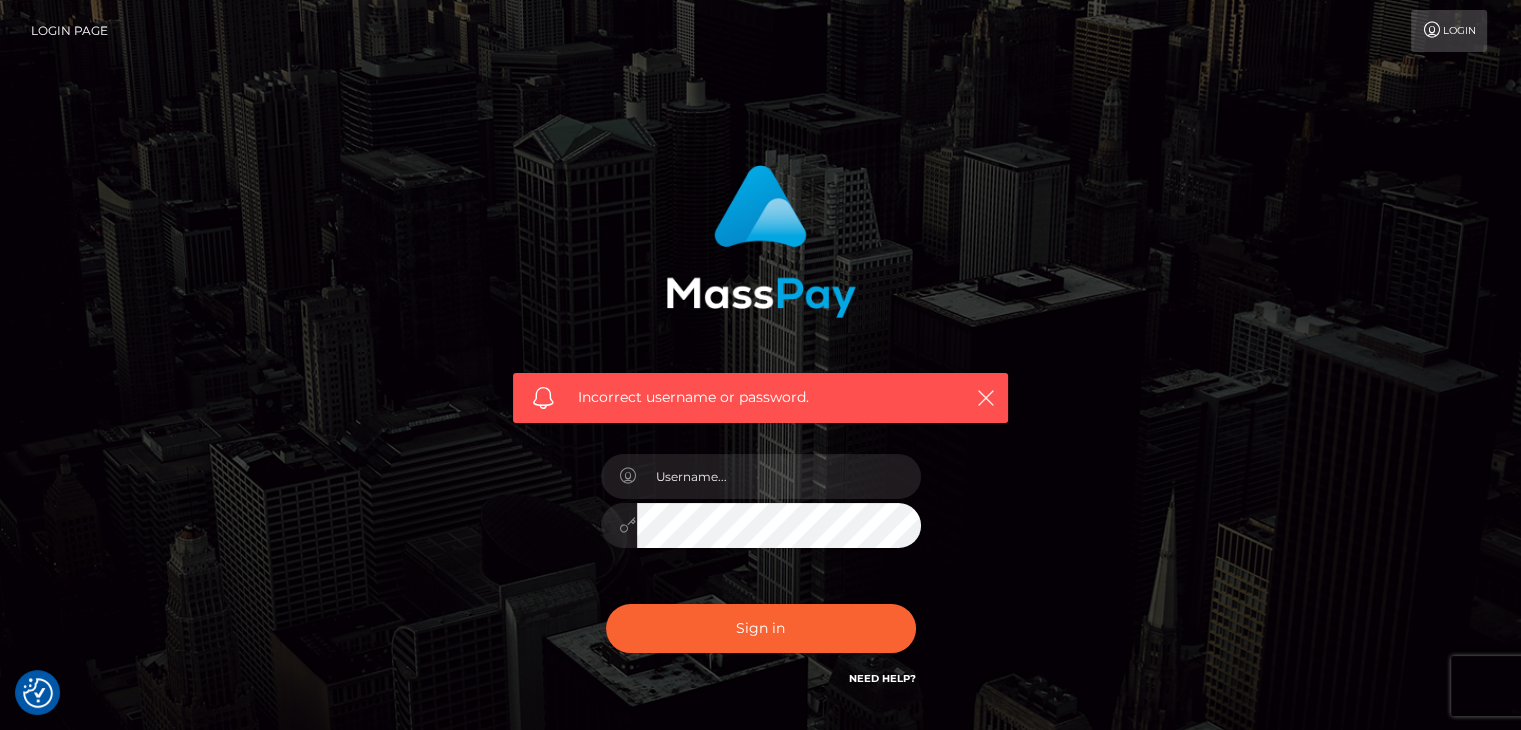 click at bounding box center [1432, 30] 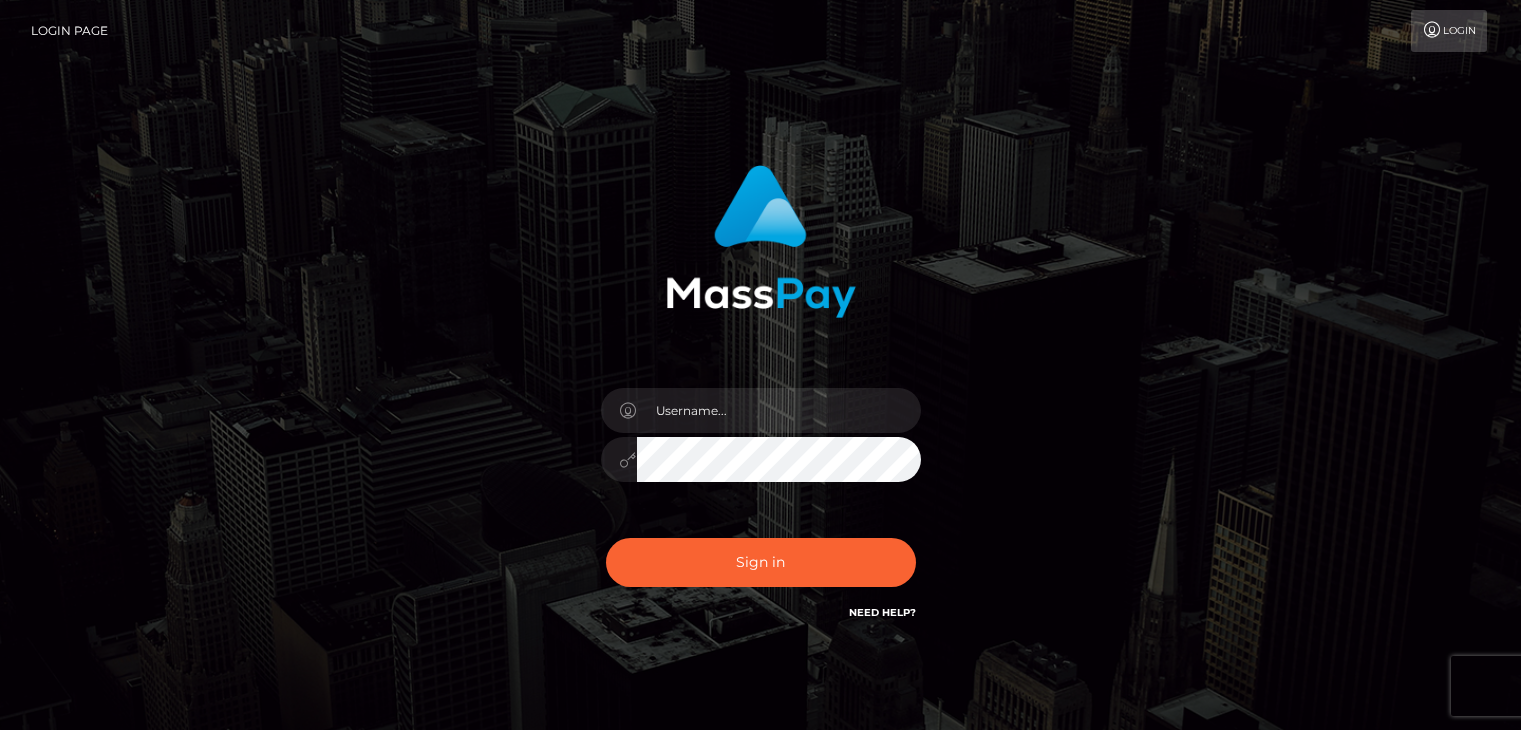 scroll, scrollTop: 0, scrollLeft: 0, axis: both 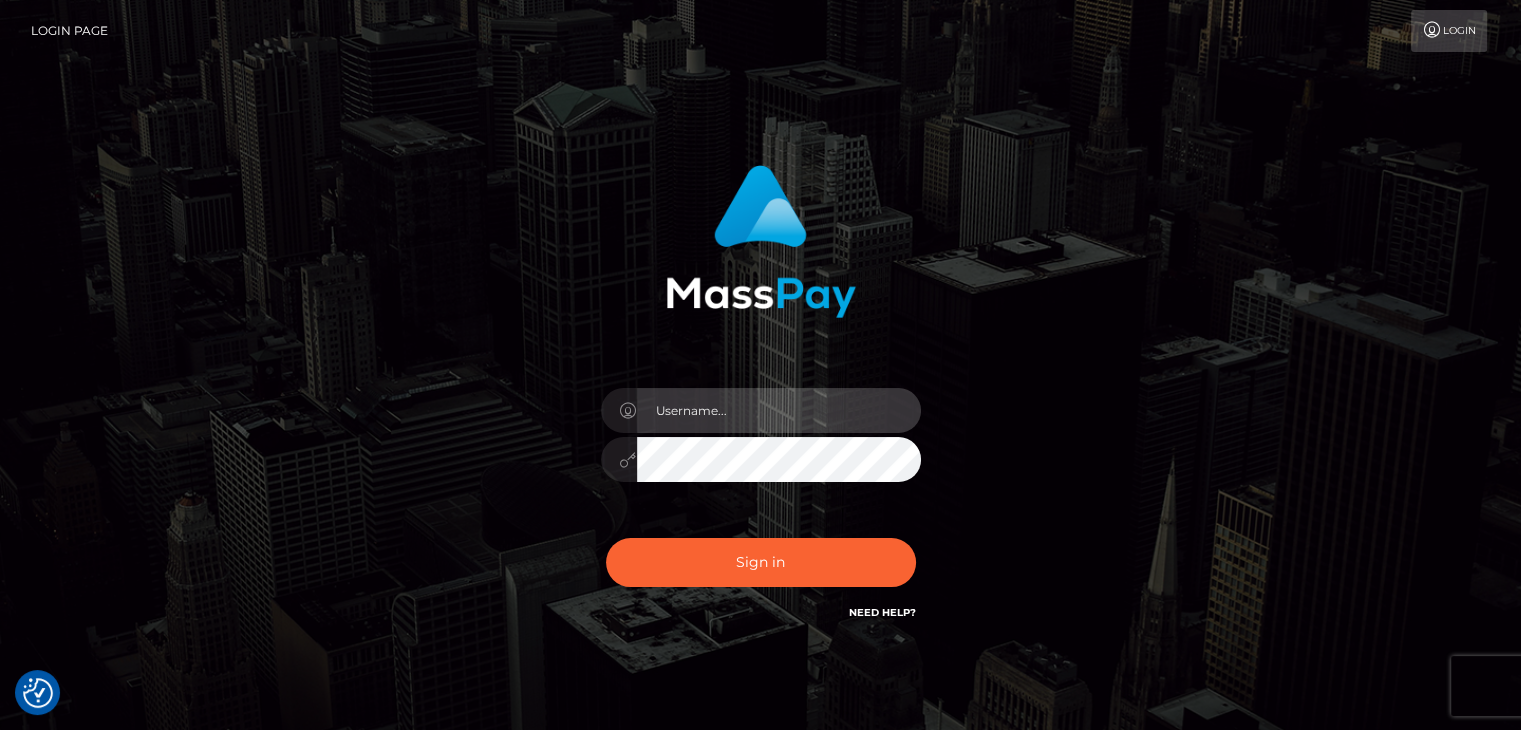 click at bounding box center [779, 410] 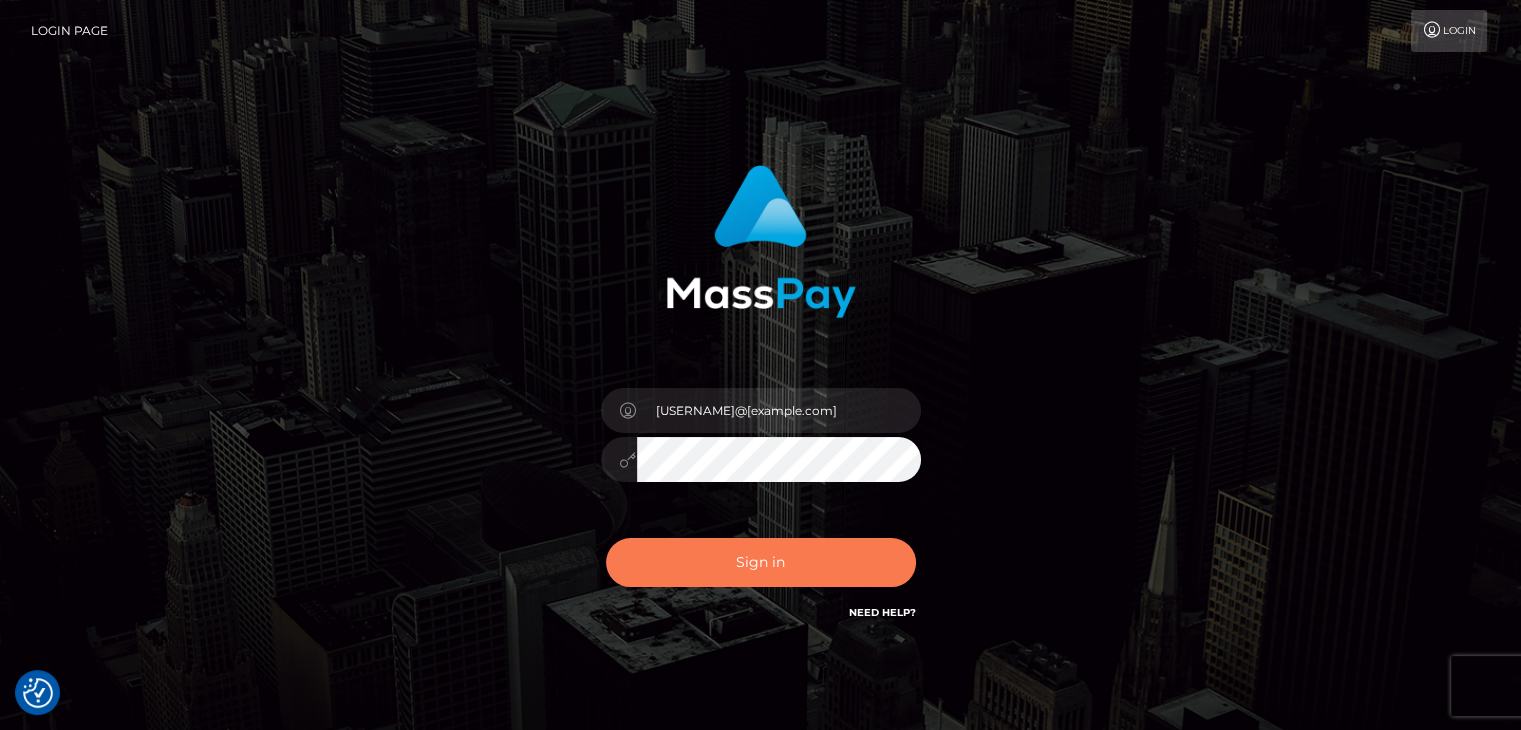click on "Sign in" at bounding box center (761, 562) 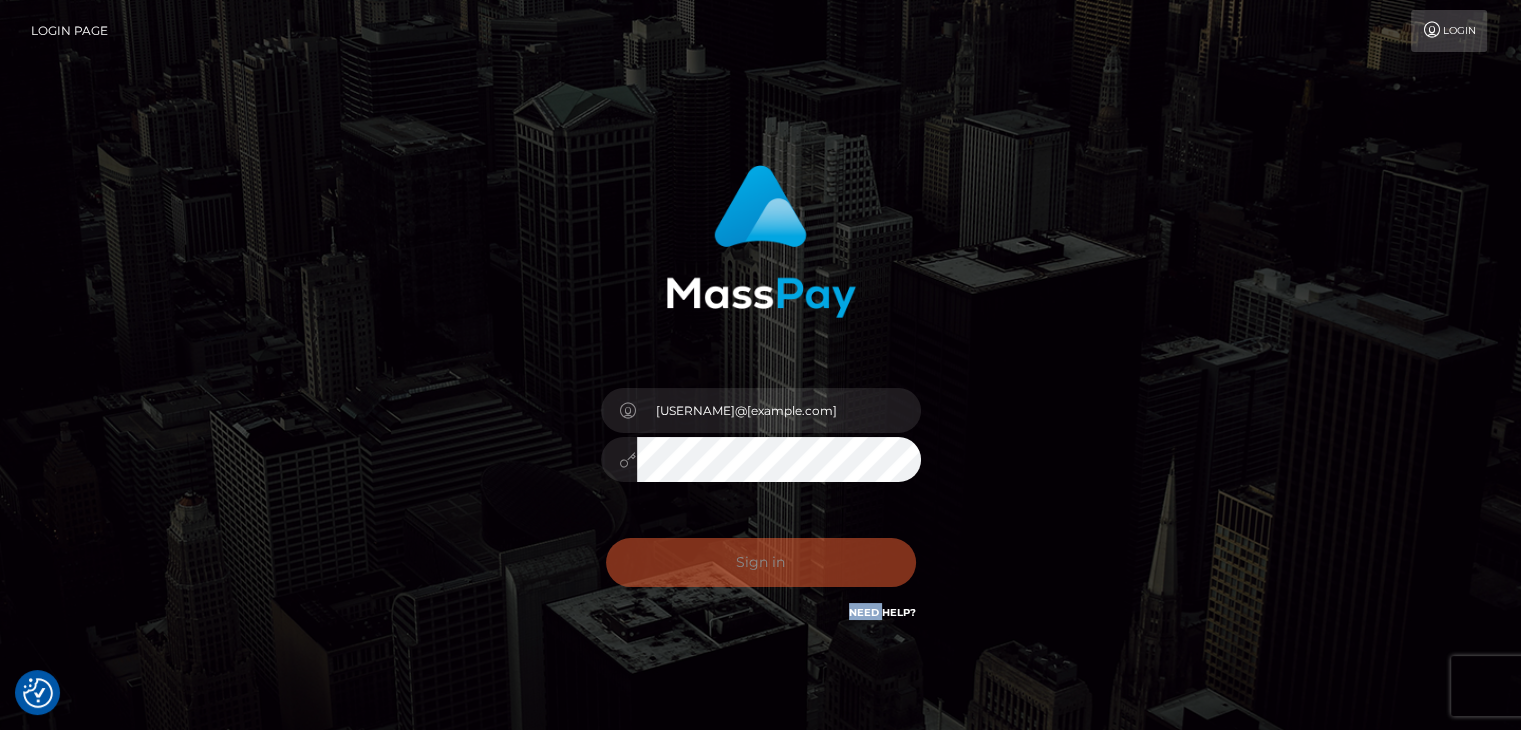 click on "Sign in
Need
Help?" at bounding box center (761, 570) 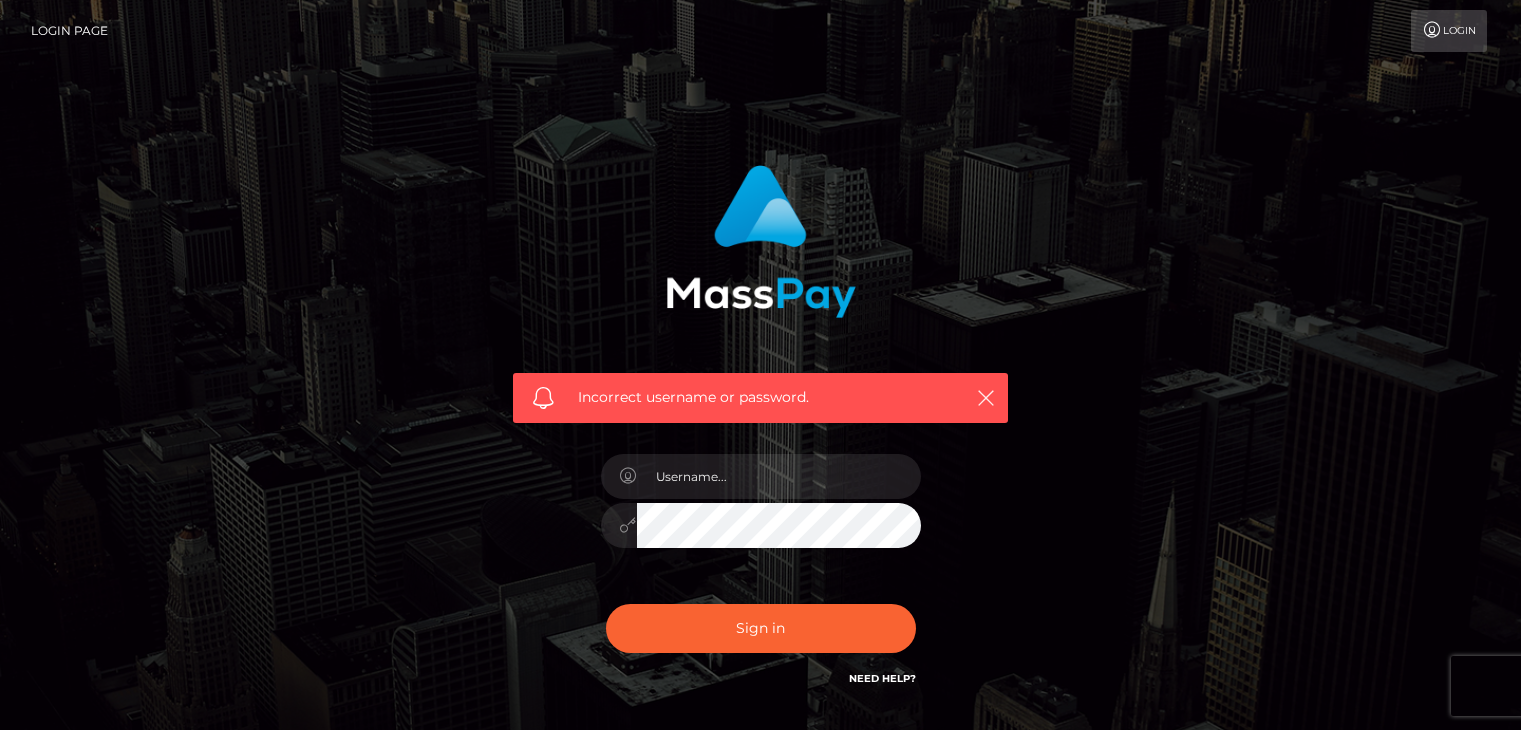 click at bounding box center (761, 515) 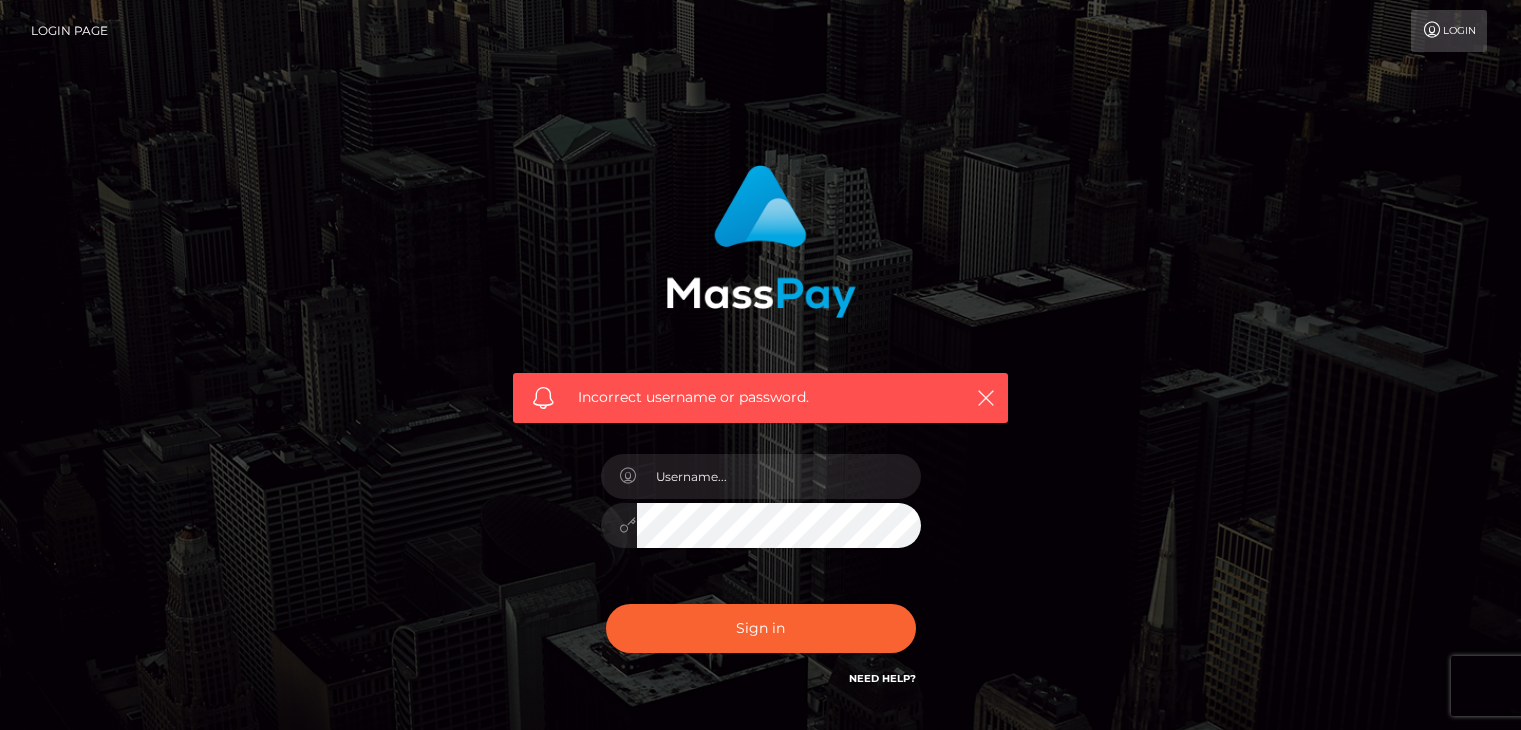 scroll, scrollTop: 0, scrollLeft: 0, axis: both 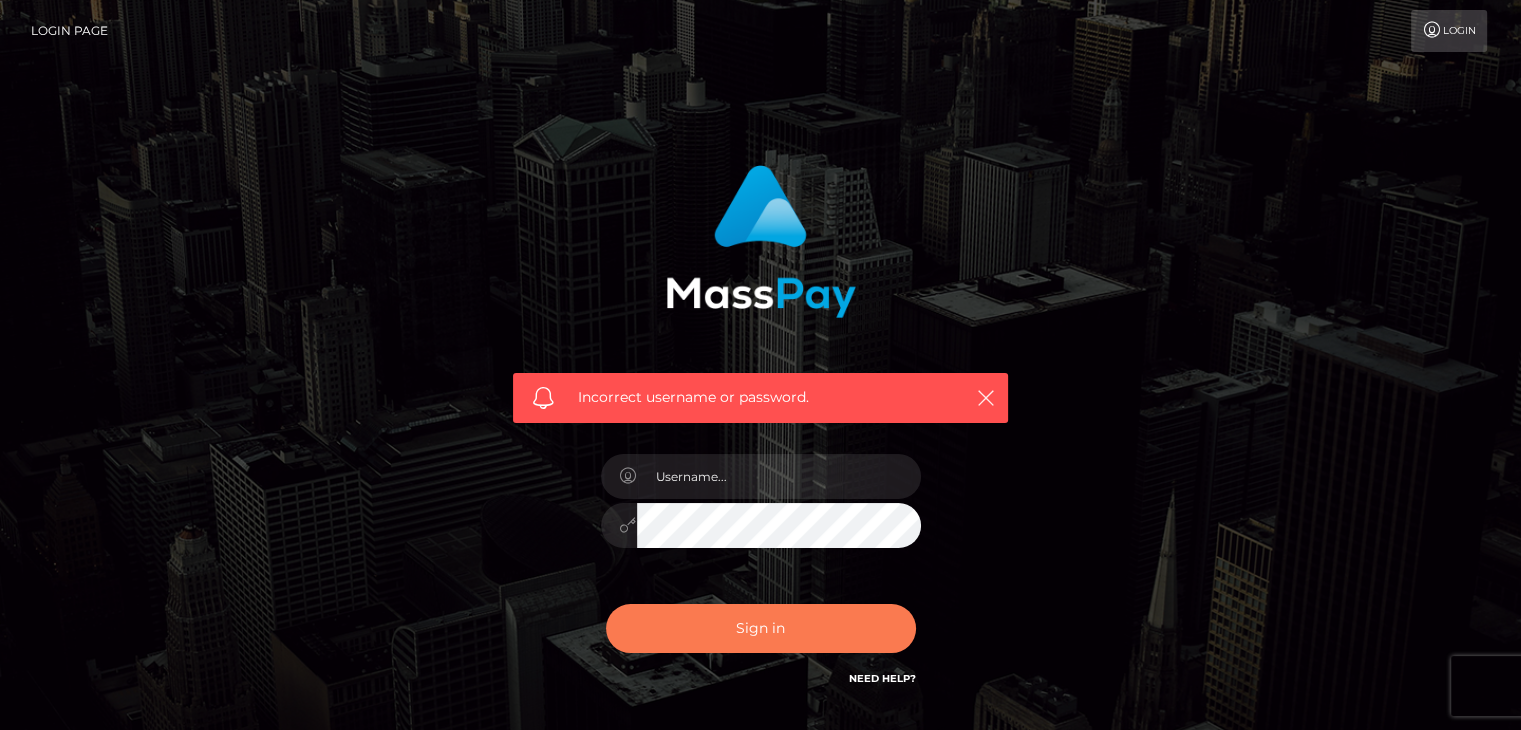 click on "Sign in" at bounding box center [761, 628] 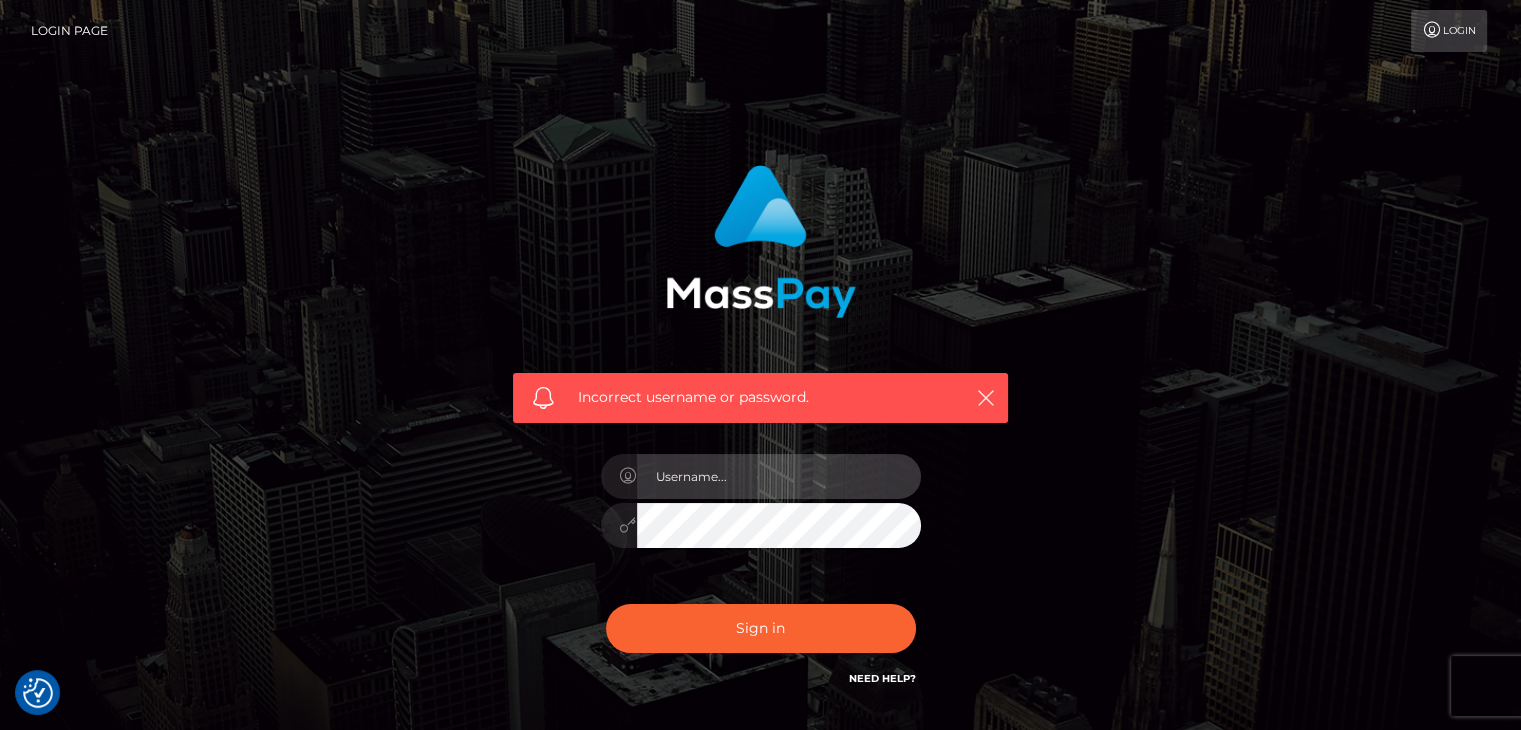 click at bounding box center (779, 476) 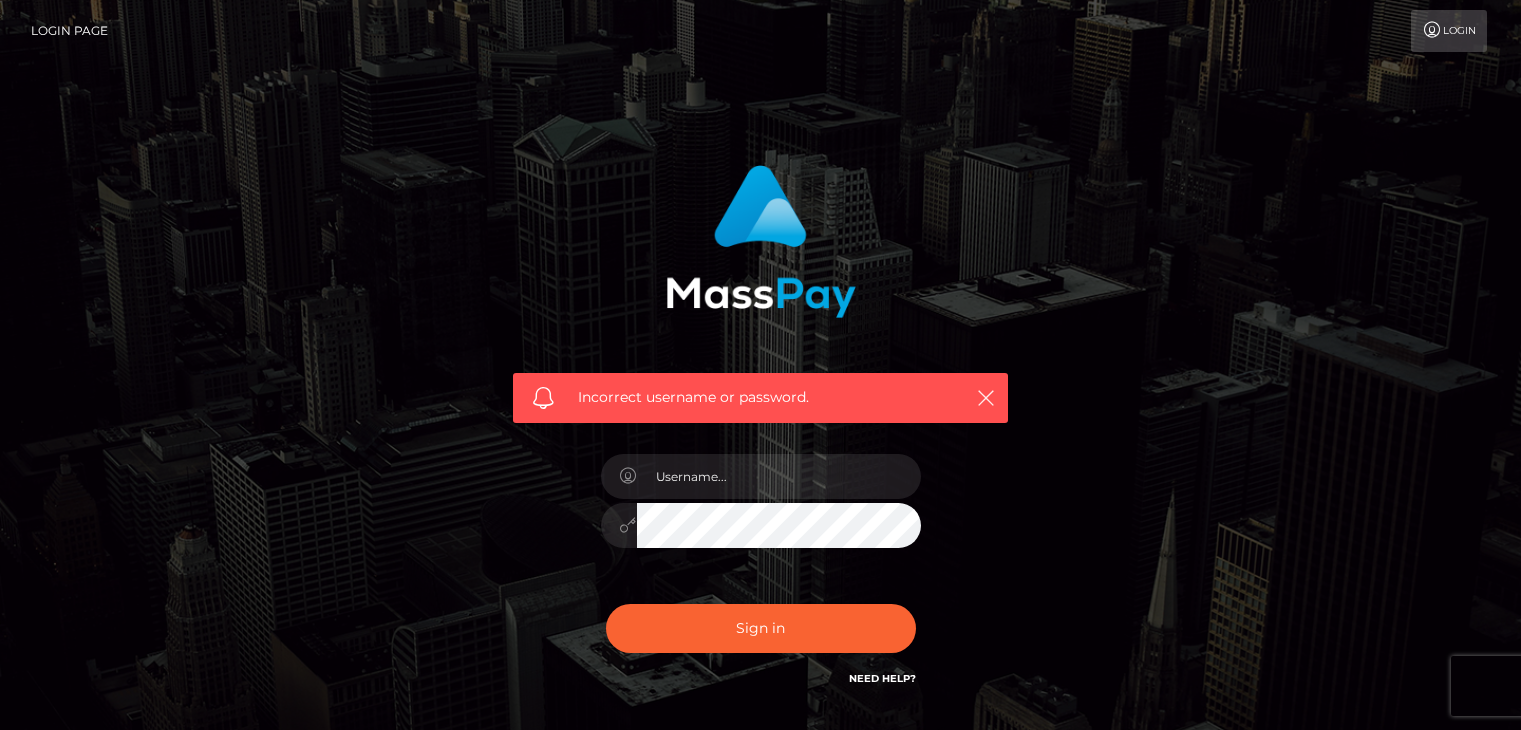 scroll, scrollTop: 0, scrollLeft: 0, axis: both 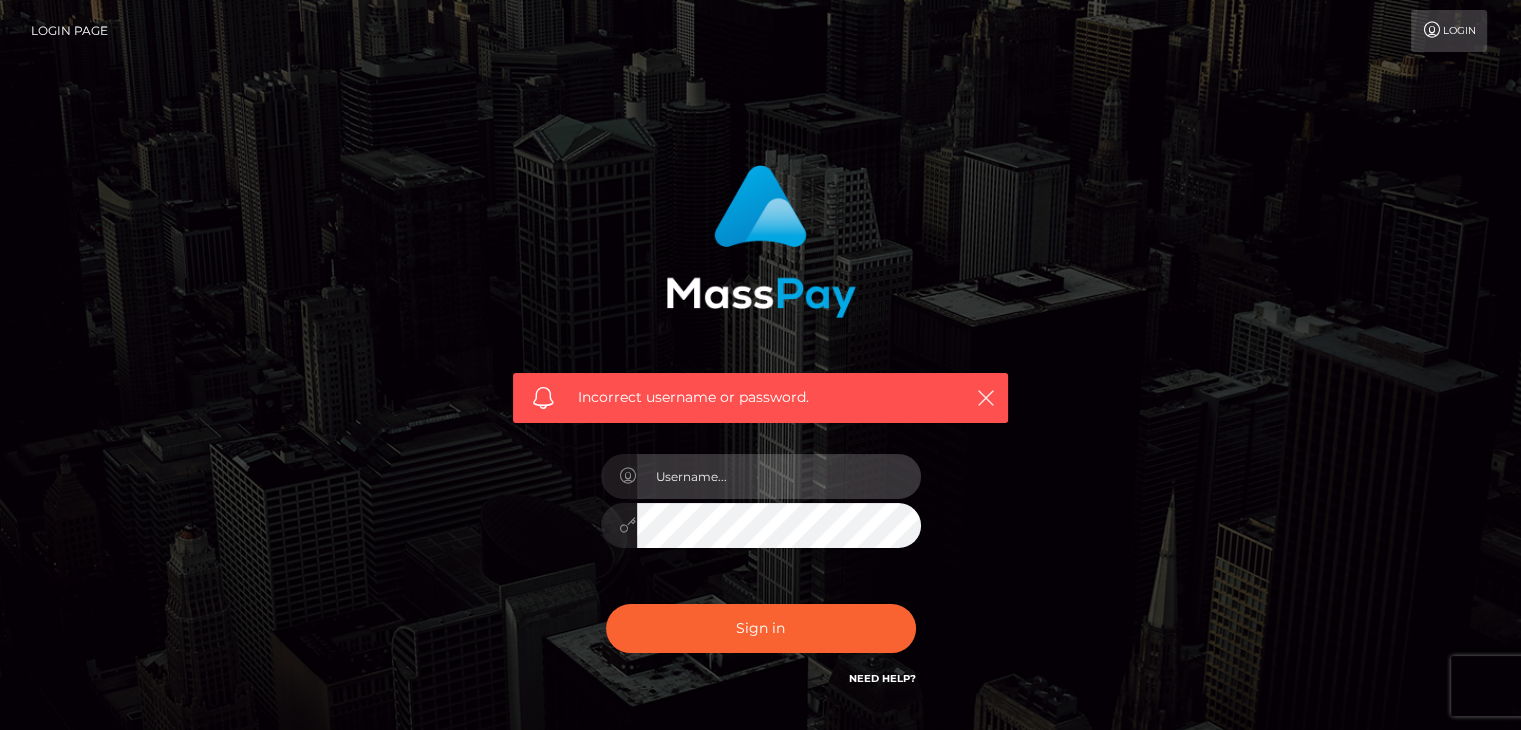 click at bounding box center [779, 476] 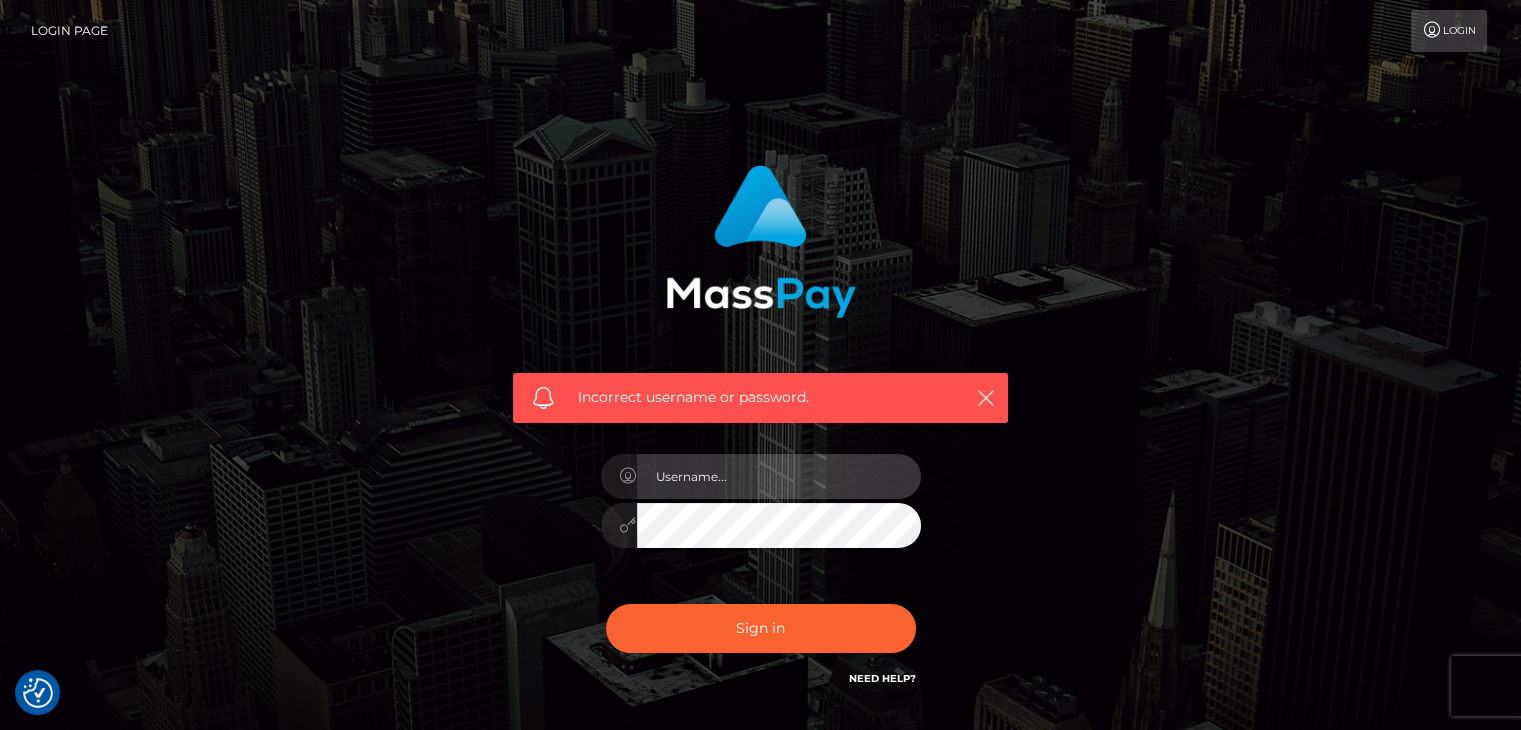 type on "alphakingluke@gmail.com" 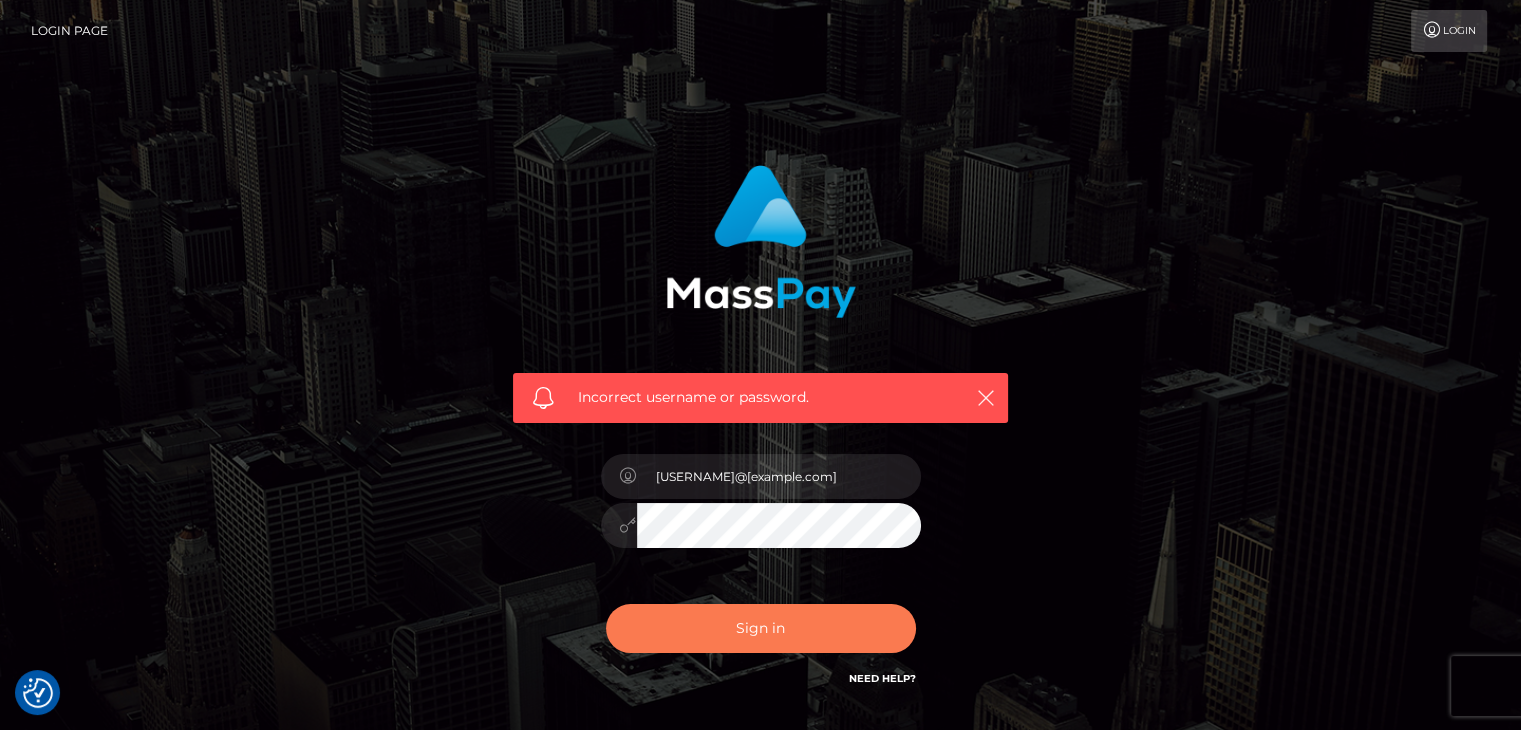 click on "Sign in" at bounding box center [761, 628] 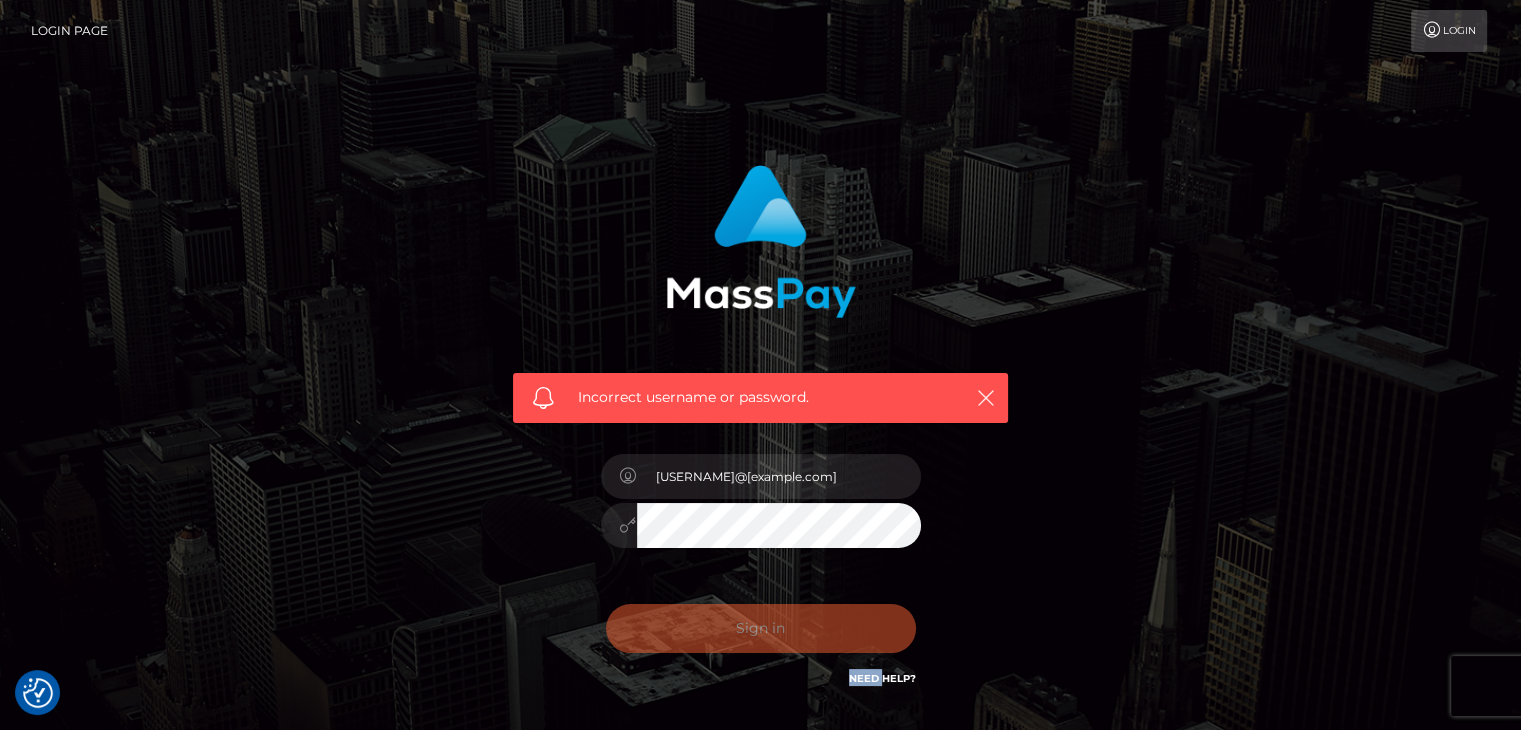 click on "Sign in
Need
Help?" at bounding box center (761, 636) 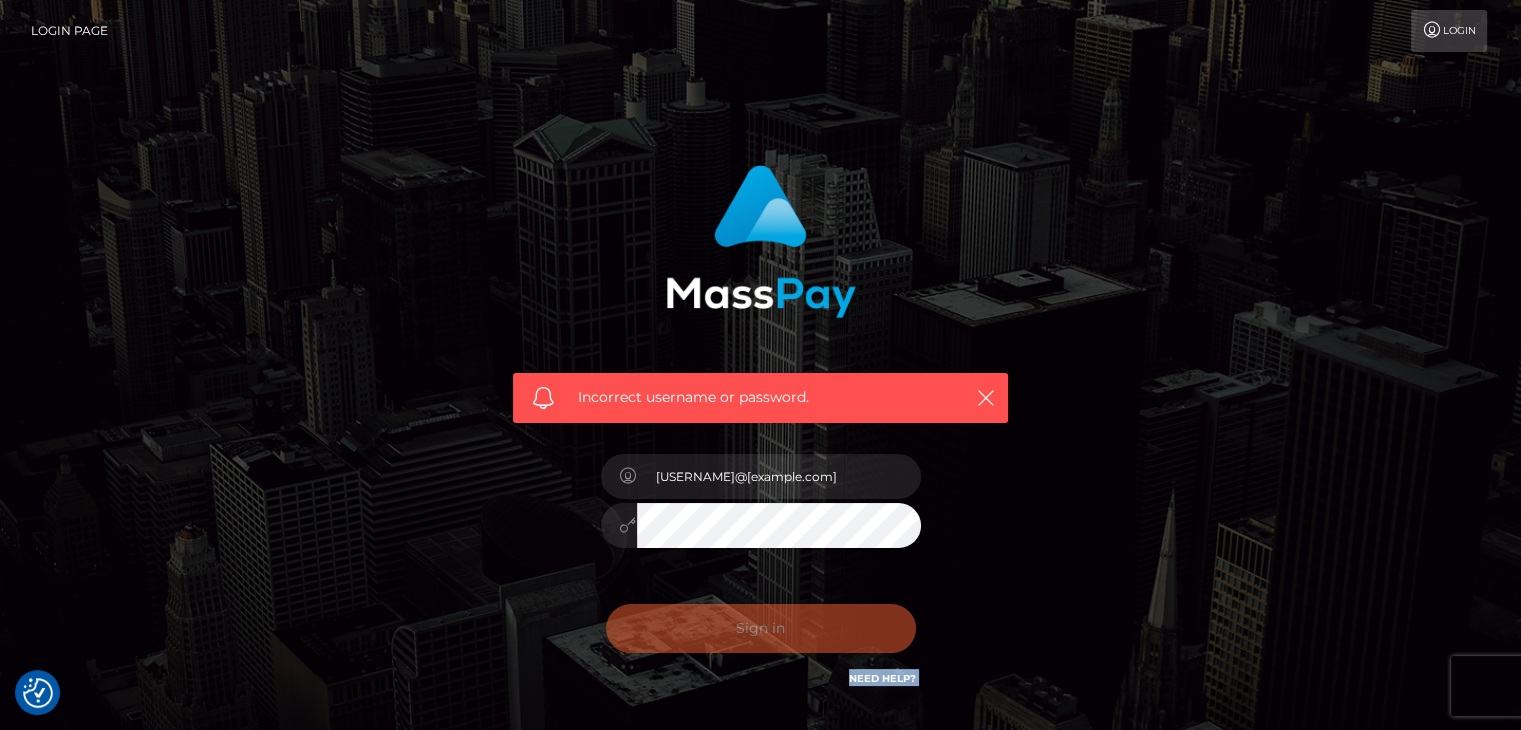 click on "Sign in
Need
Help?" at bounding box center (761, 636) 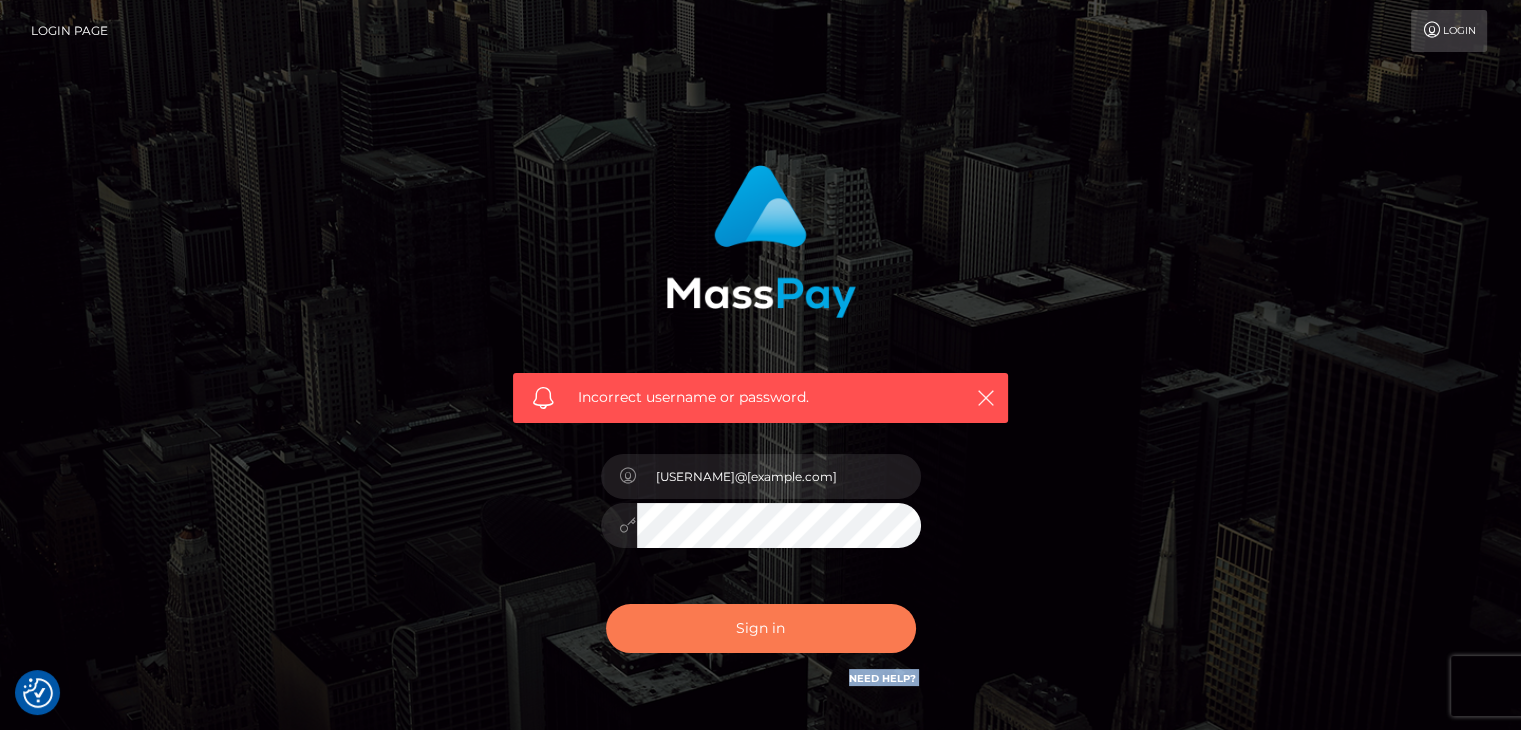 click on "Sign in" at bounding box center (761, 628) 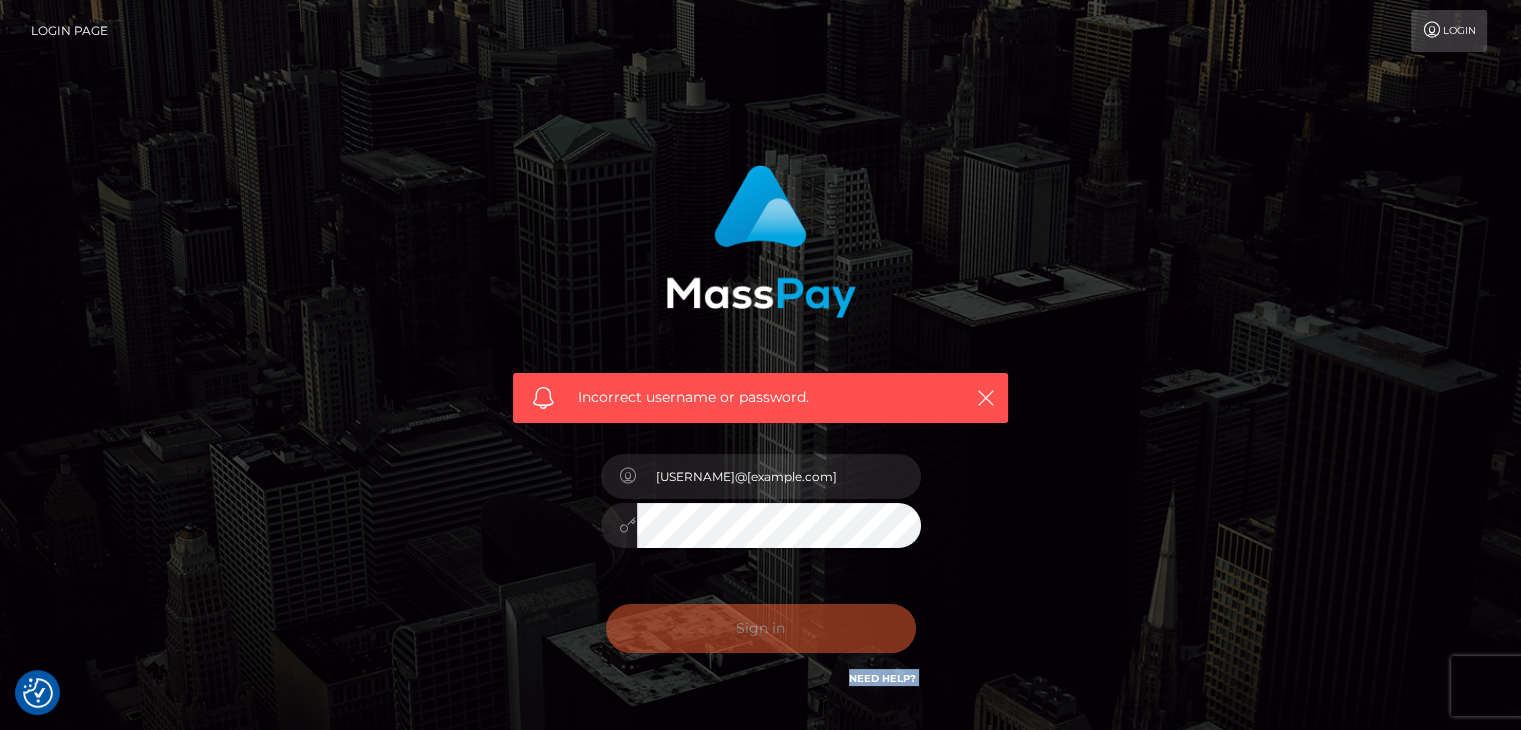click on "Sign in
Need
Help?" at bounding box center (761, 636) 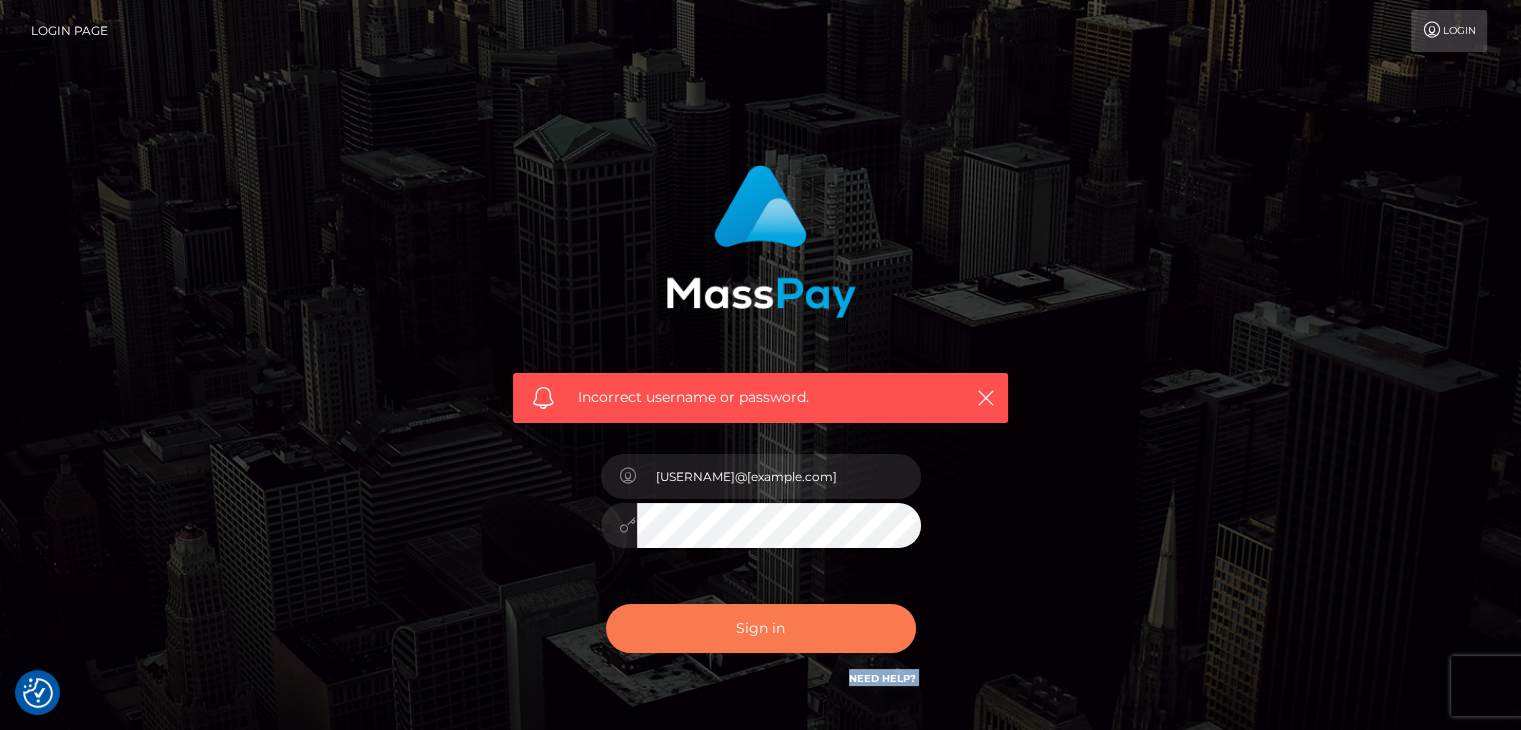 click on "Sign in" at bounding box center (761, 628) 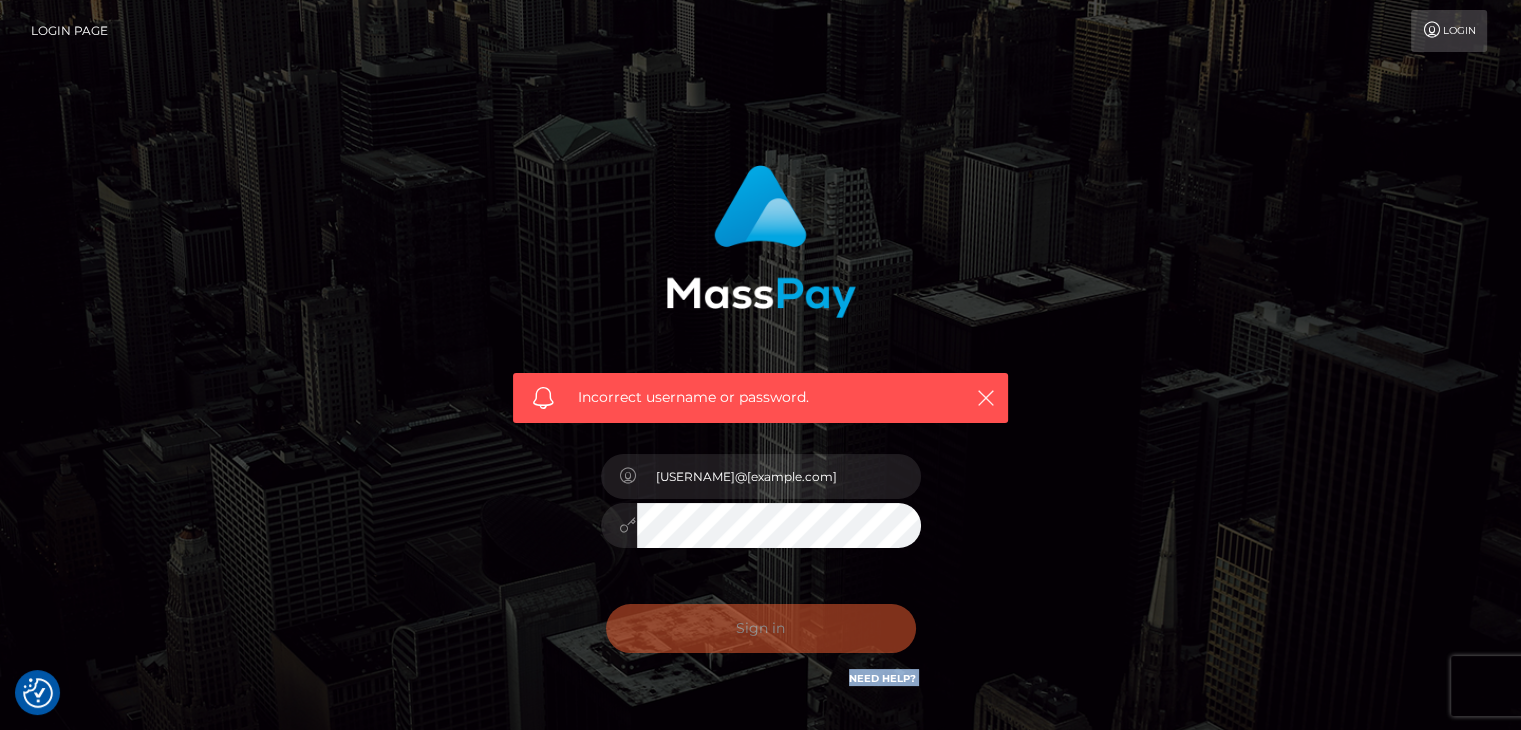 click on "Sign in" at bounding box center [761, 628] 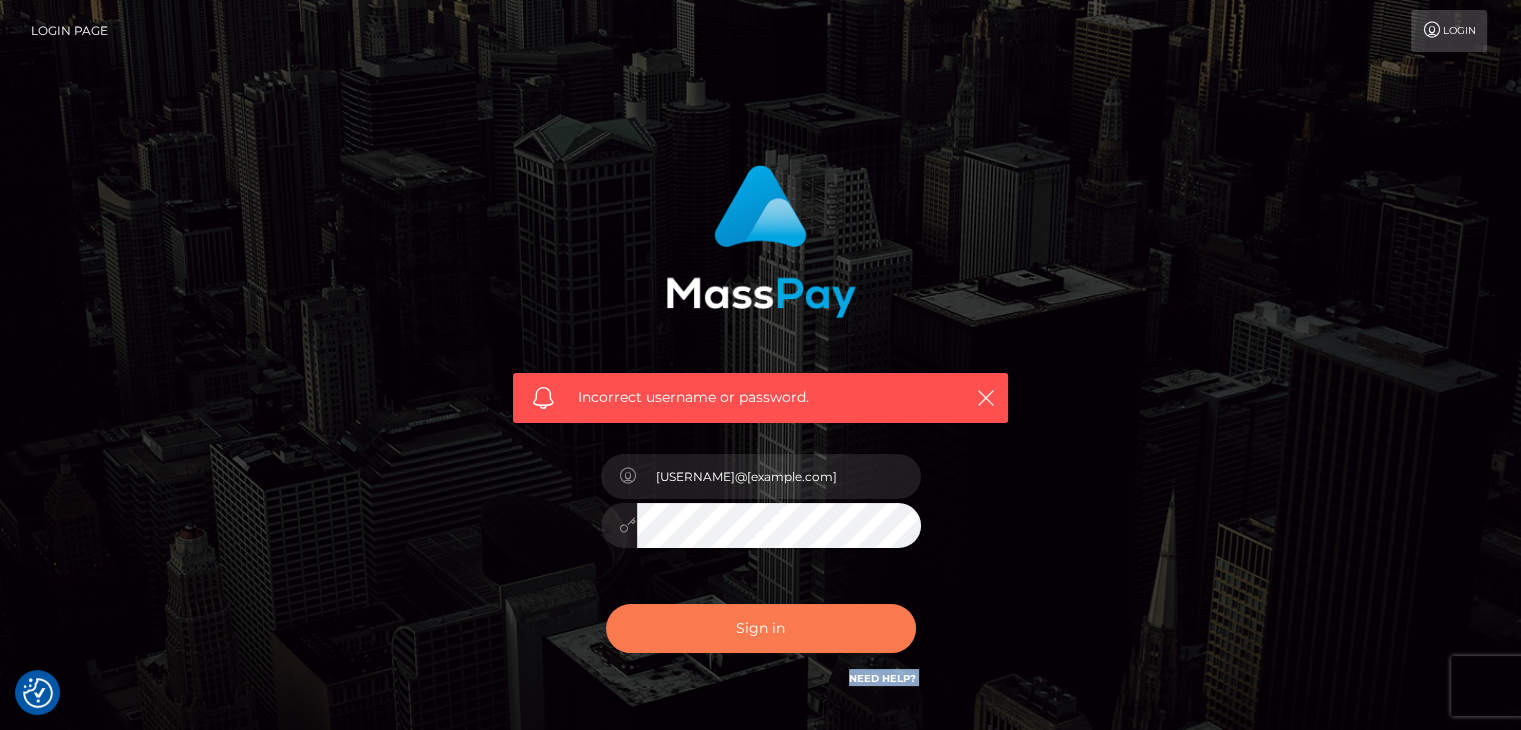 click on "Sign in" at bounding box center [761, 628] 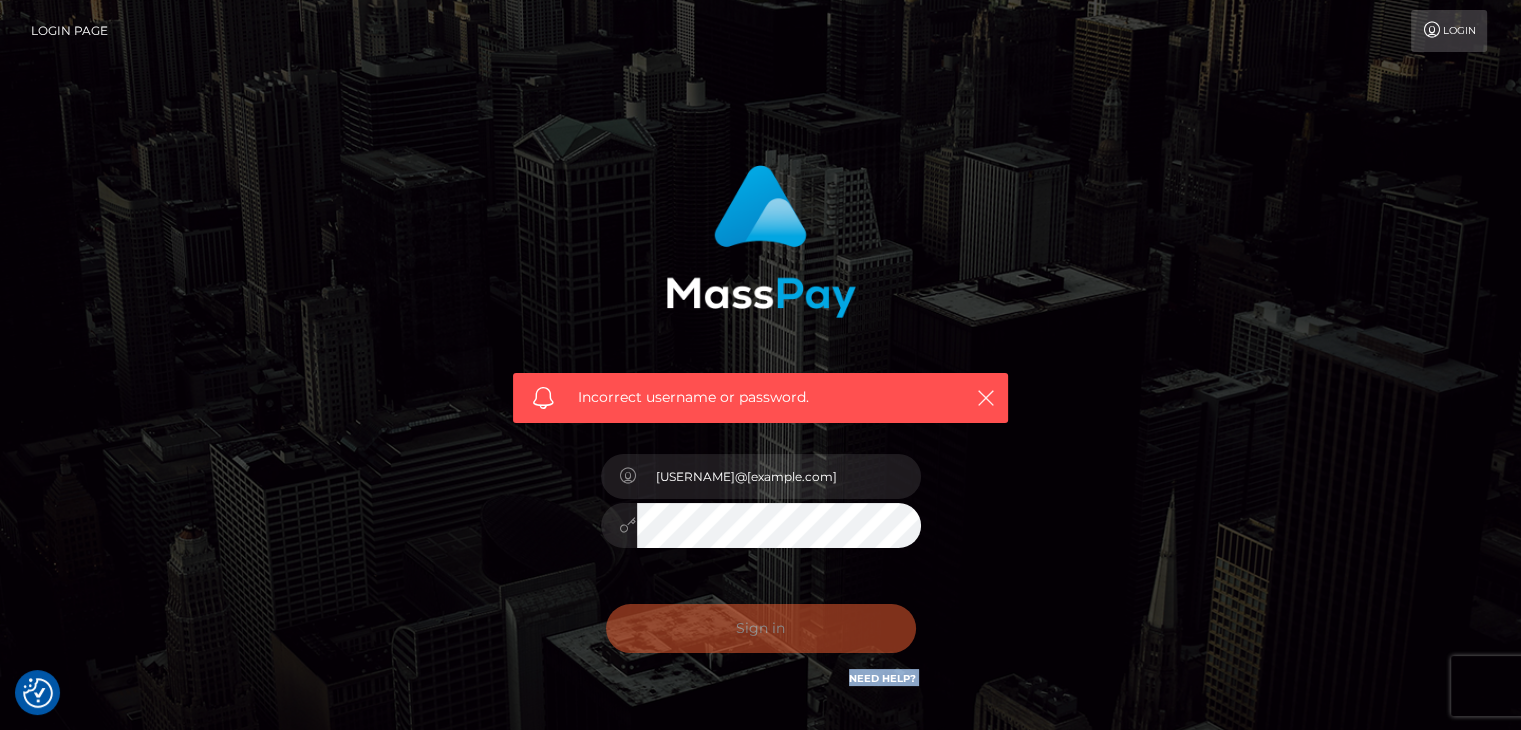 click on "Sign in" at bounding box center [761, 628] 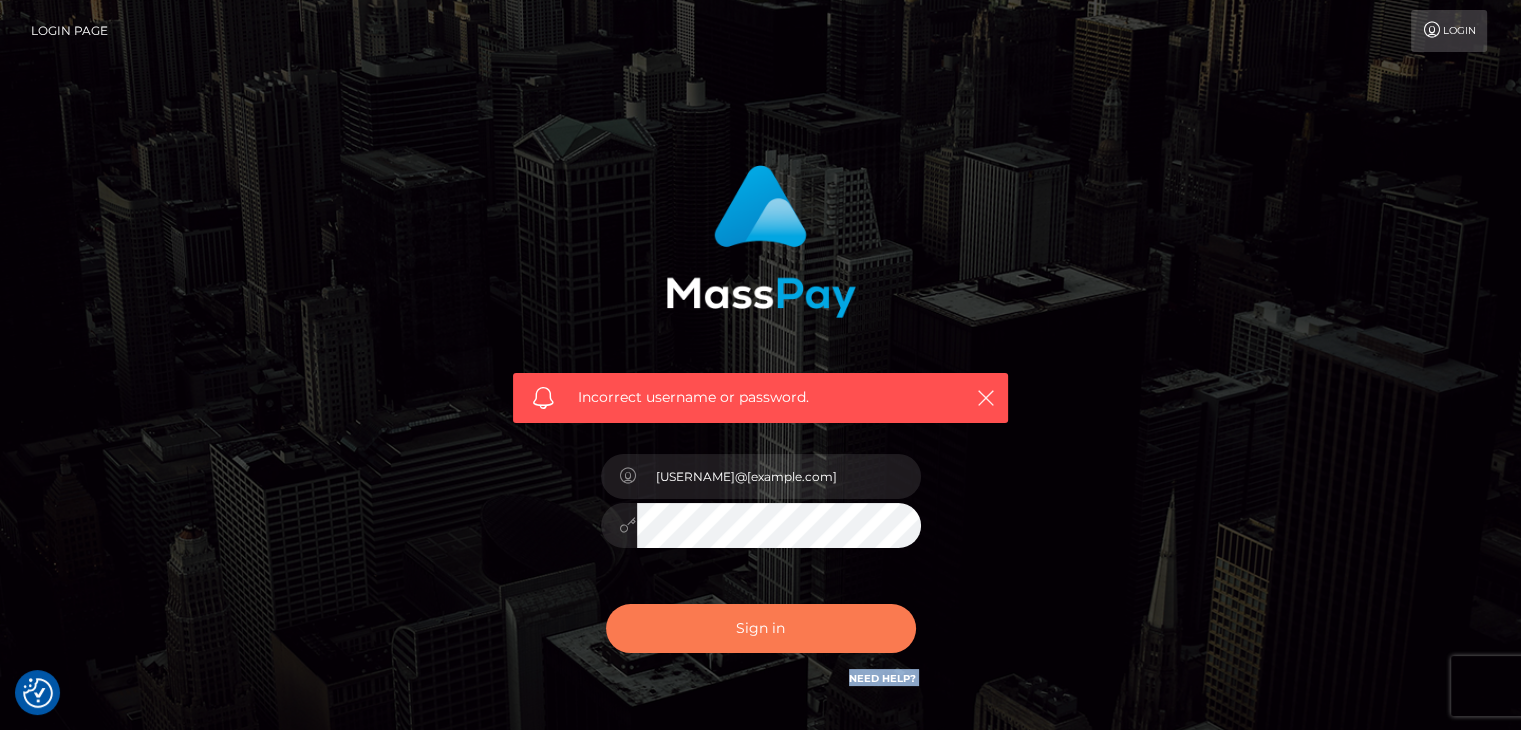 click on "Sign in" at bounding box center [761, 628] 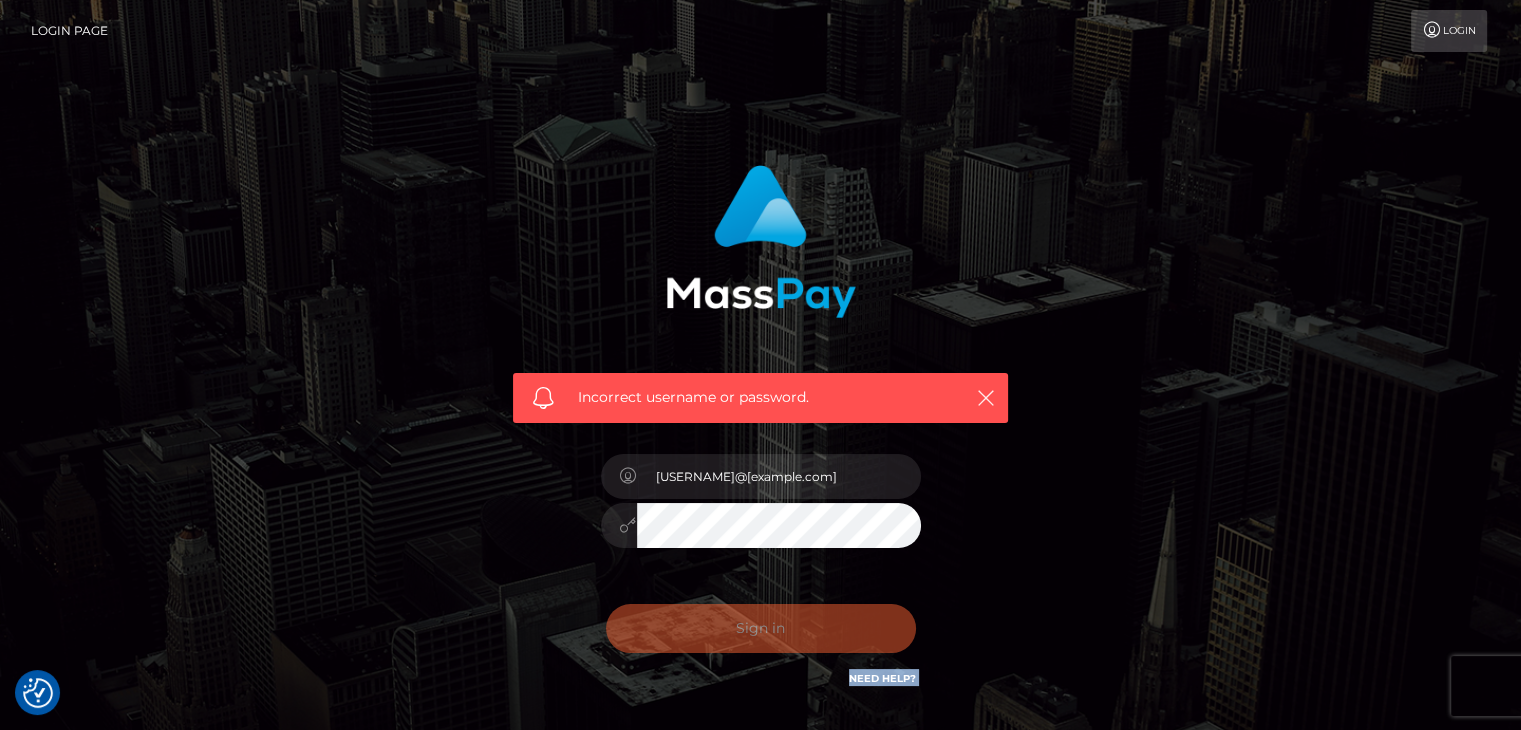 click on "Sign in
Need
Help?" at bounding box center (761, 636) 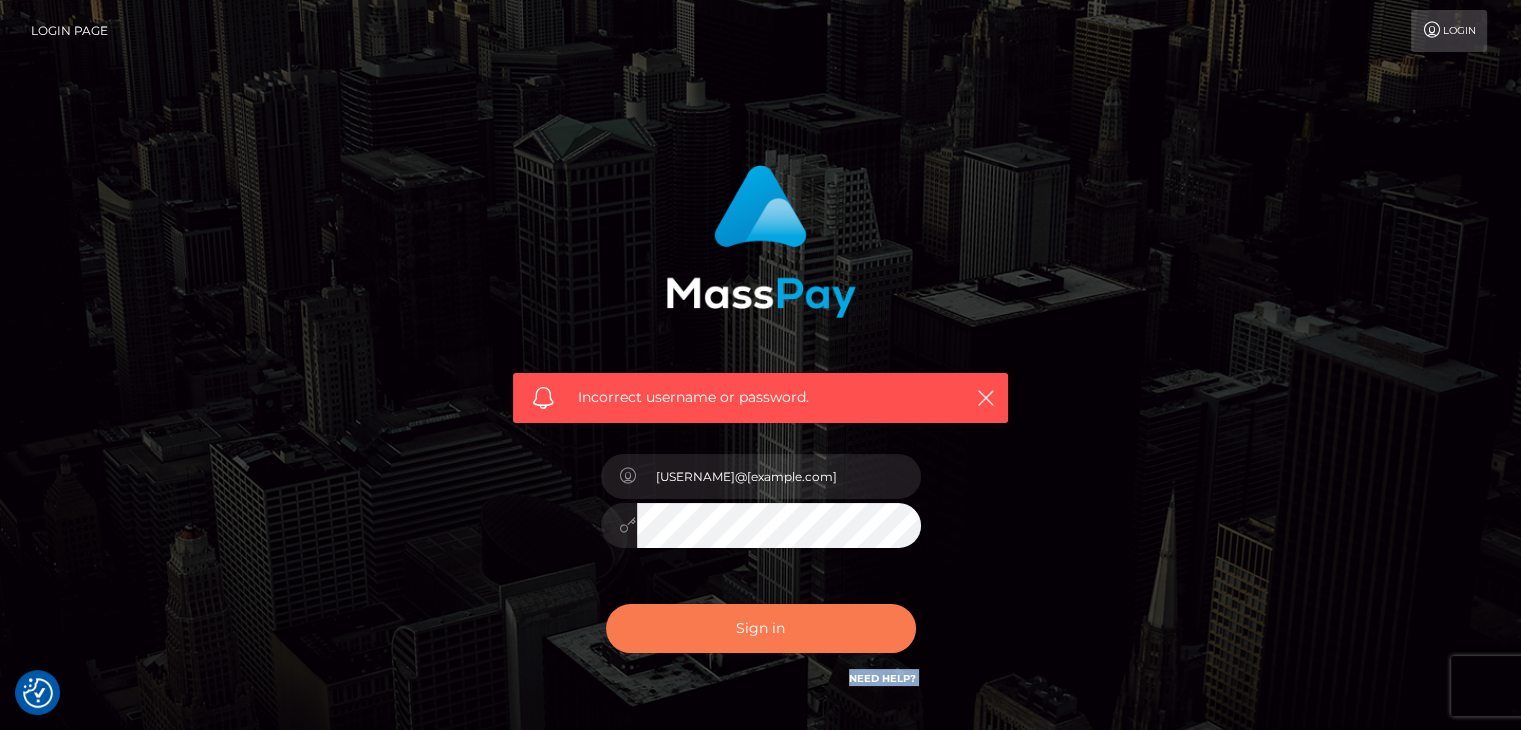 click on "Sign in" at bounding box center [761, 628] 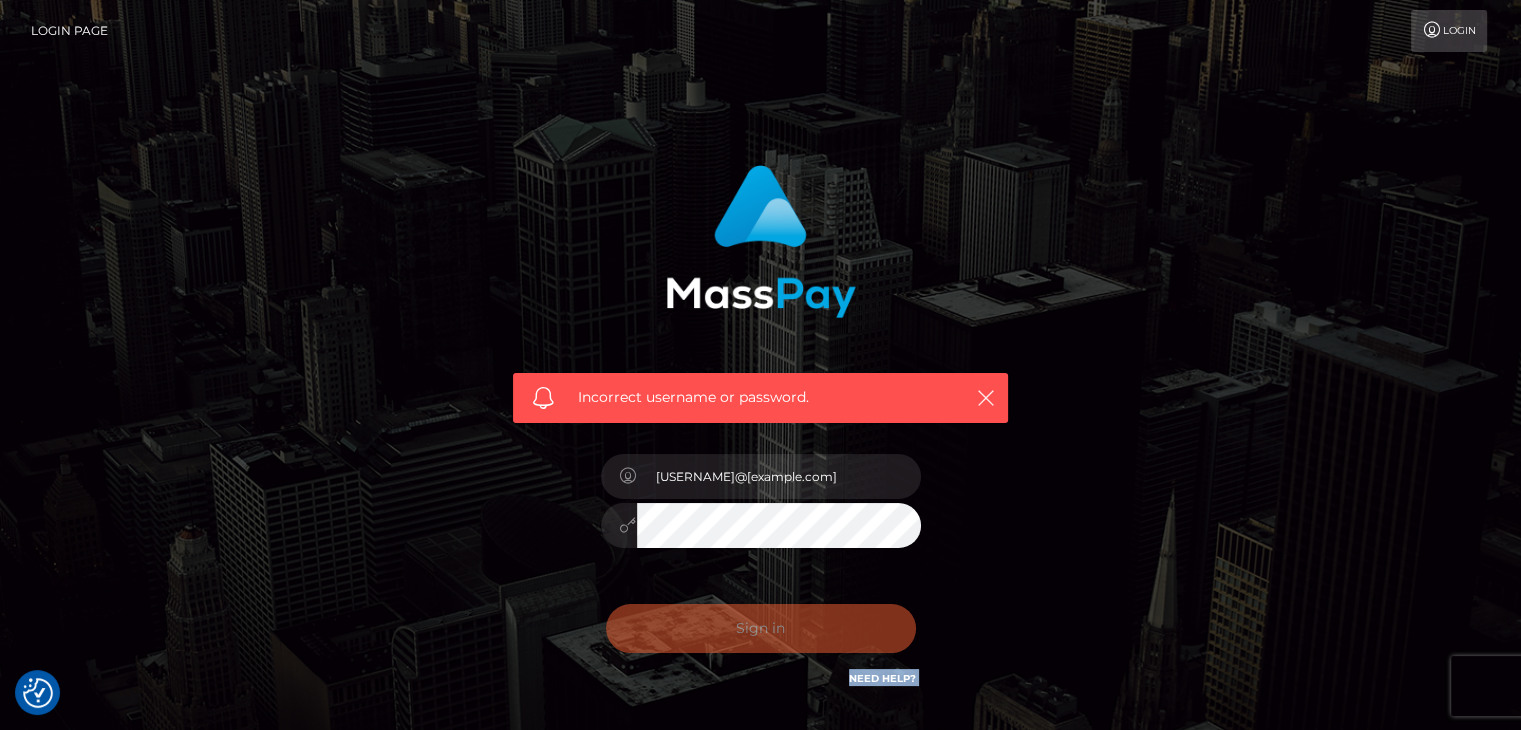 click on "Sign in" at bounding box center (761, 628) 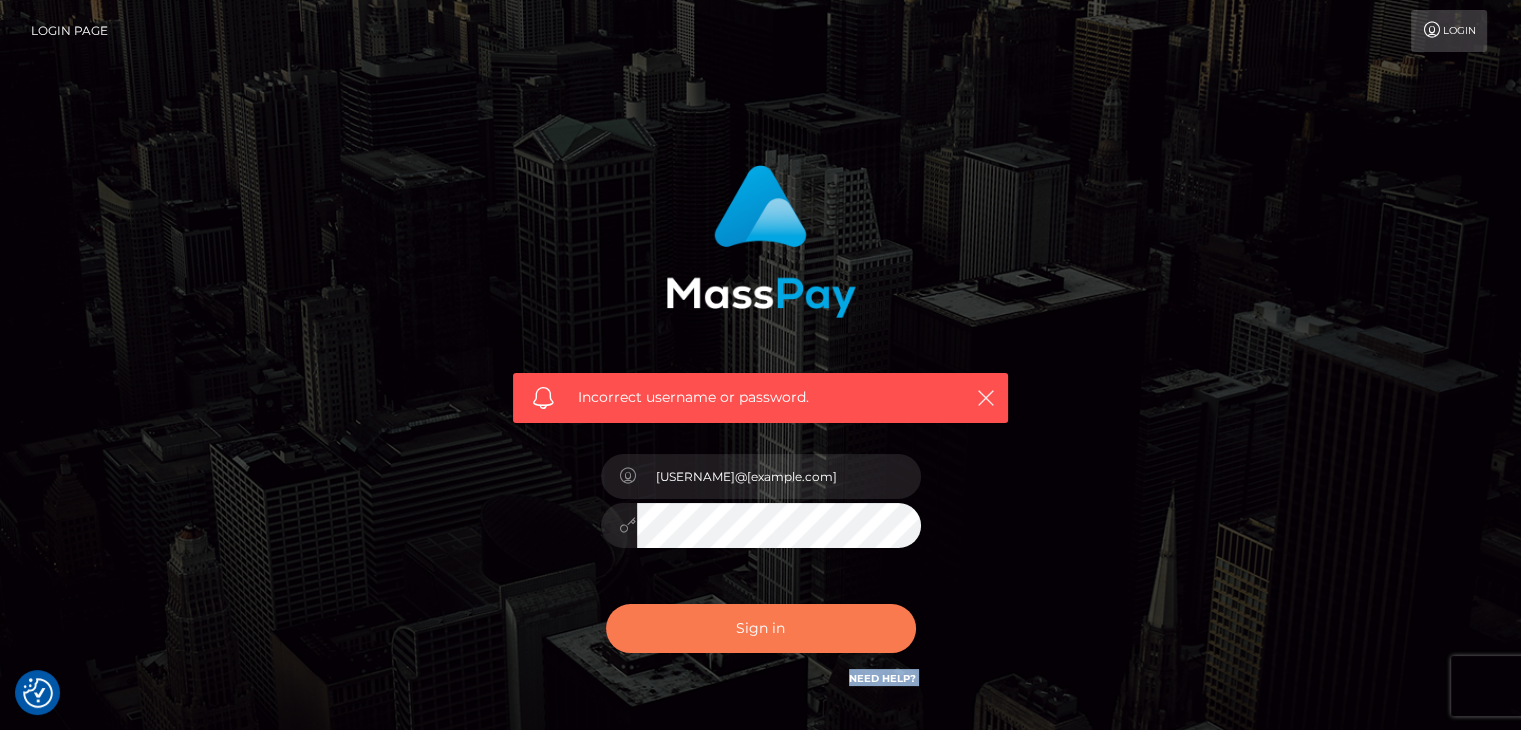 click on "Sign in" at bounding box center (761, 628) 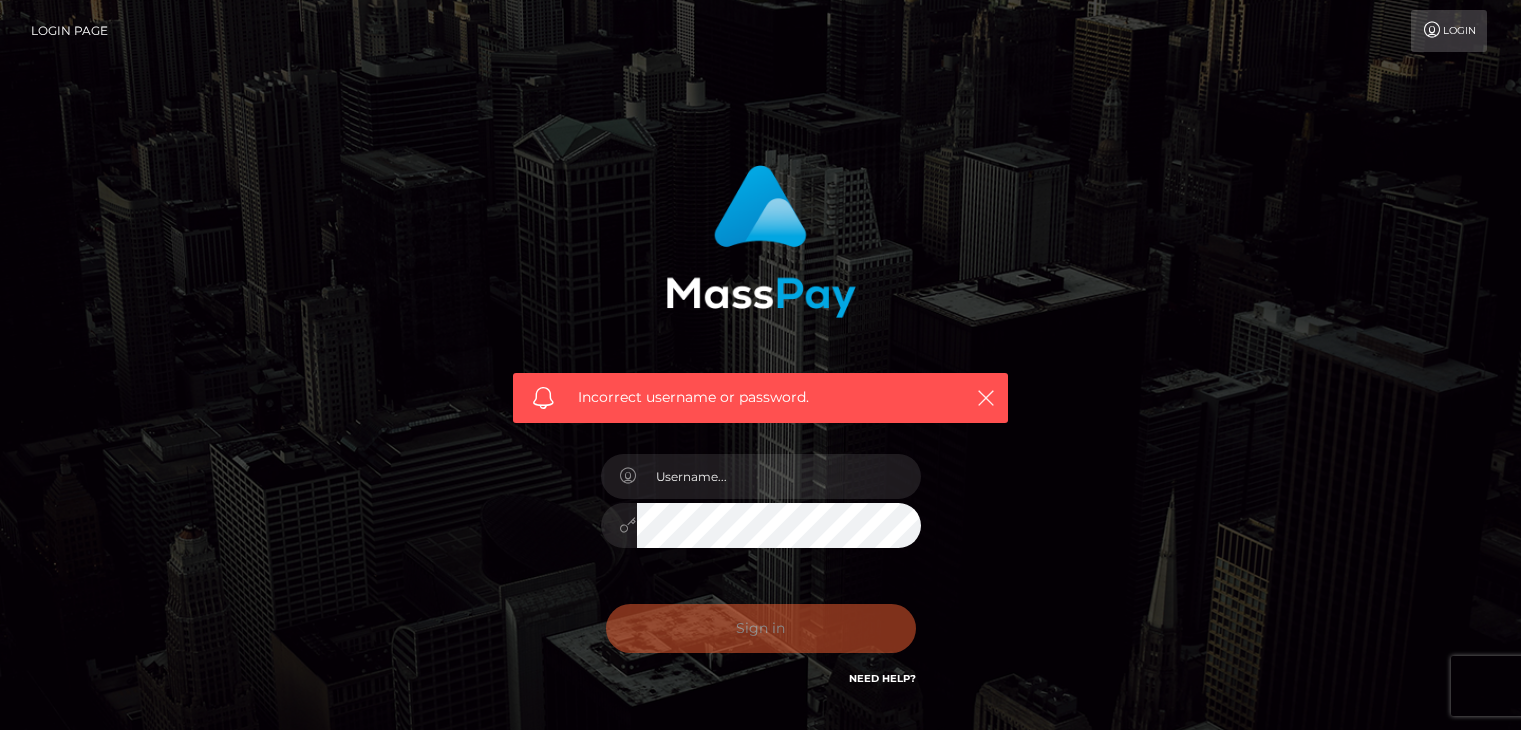 click on "Sign in
Need
Help?" at bounding box center [761, 636] 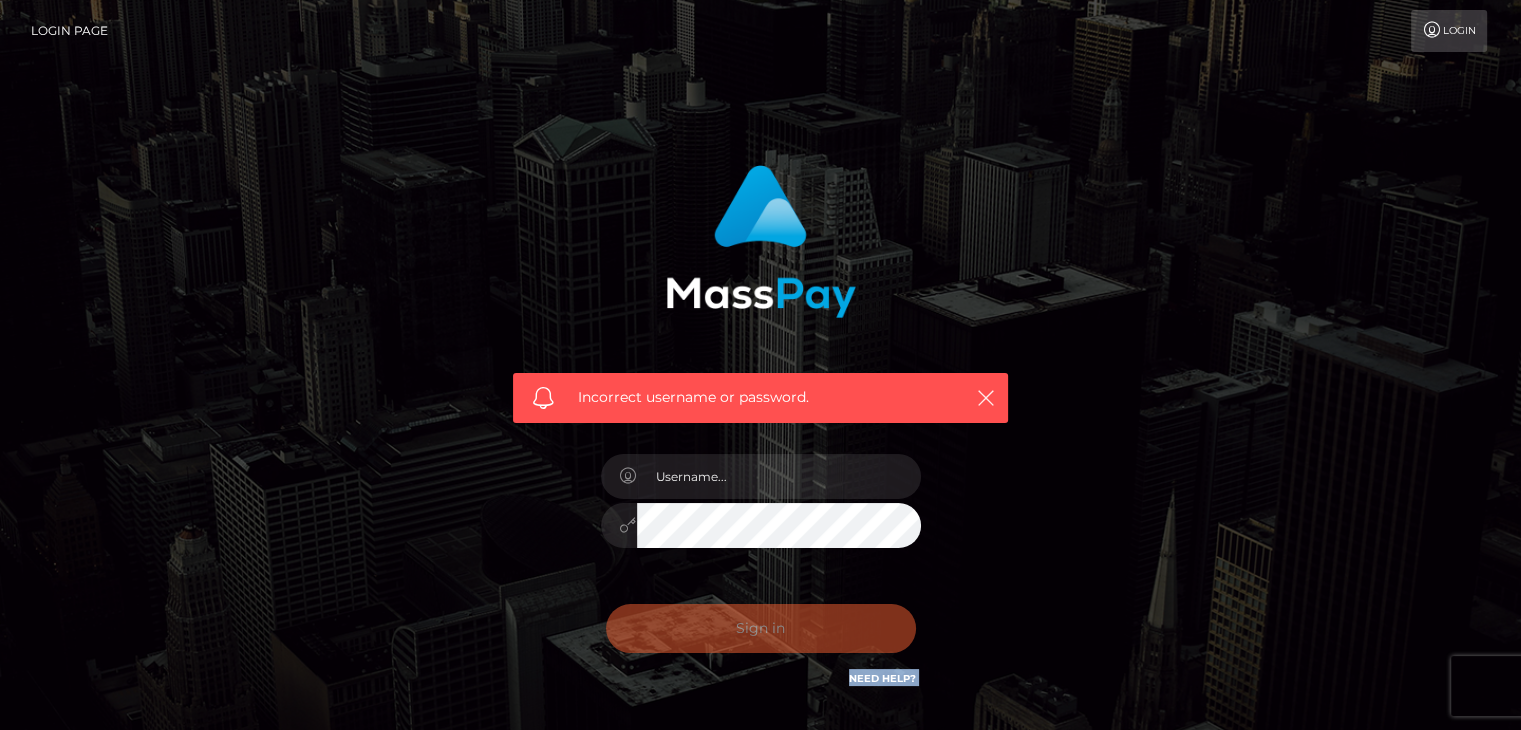 click on "Sign in
Need
Help?" at bounding box center (761, 636) 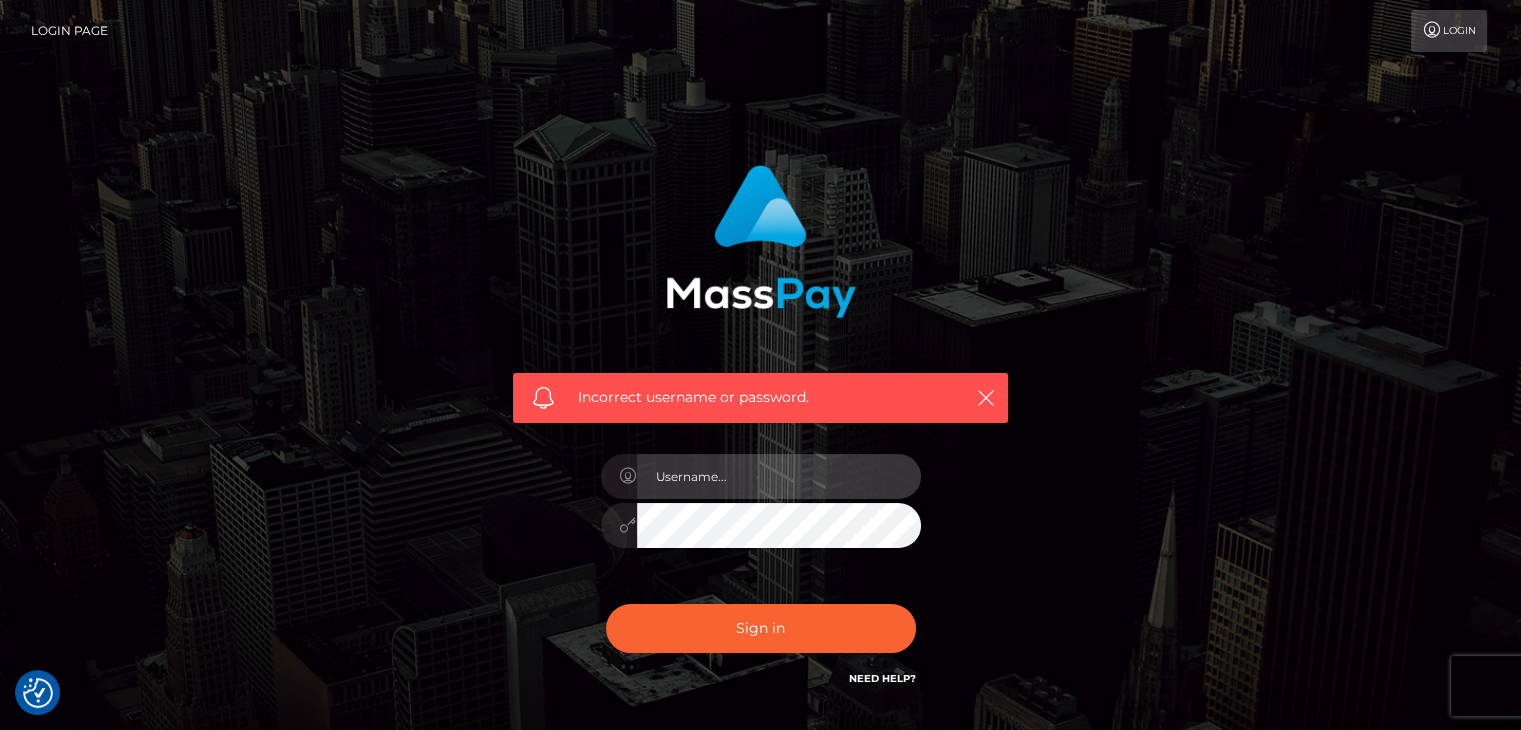 click at bounding box center (779, 476) 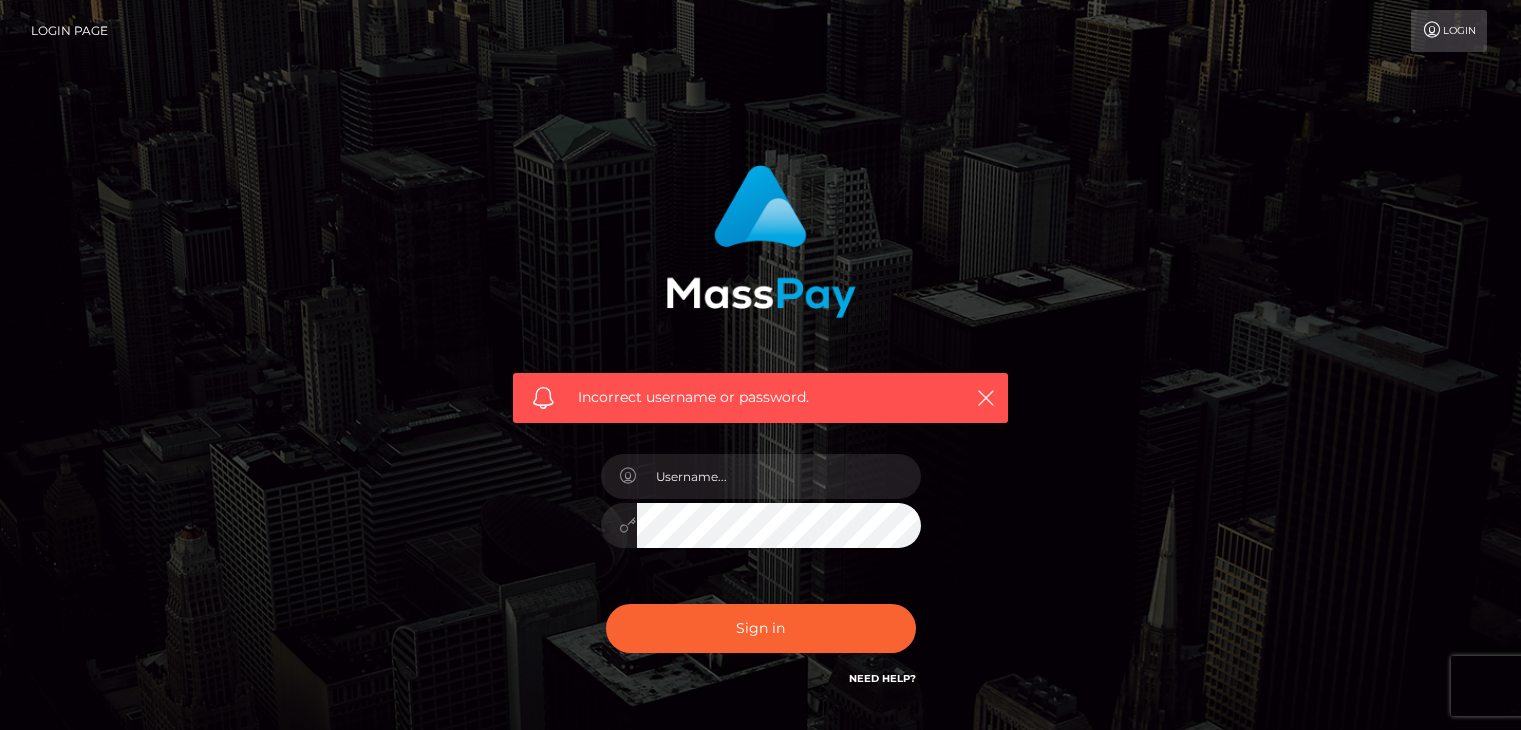 scroll, scrollTop: 0, scrollLeft: 0, axis: both 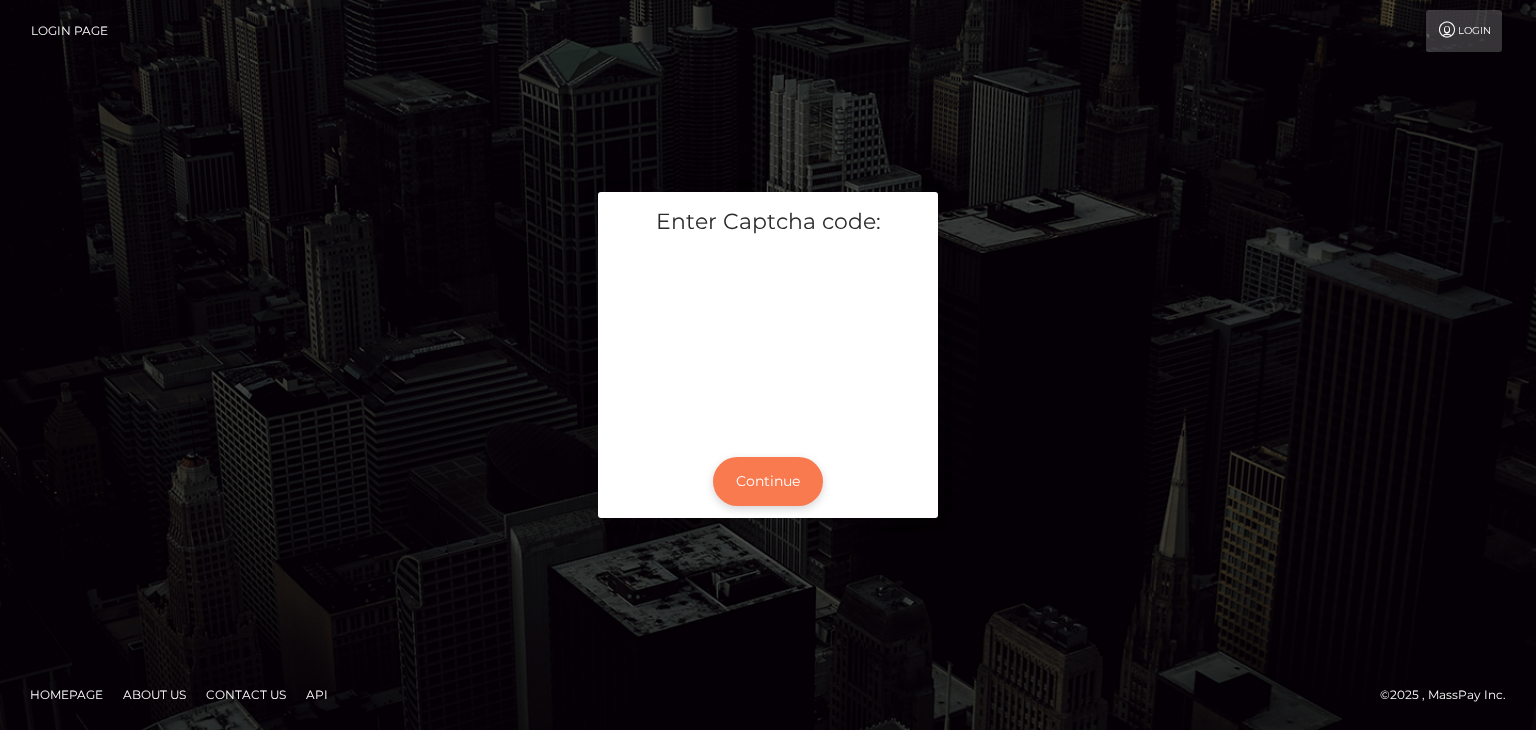 click on "Continue" at bounding box center (768, 481) 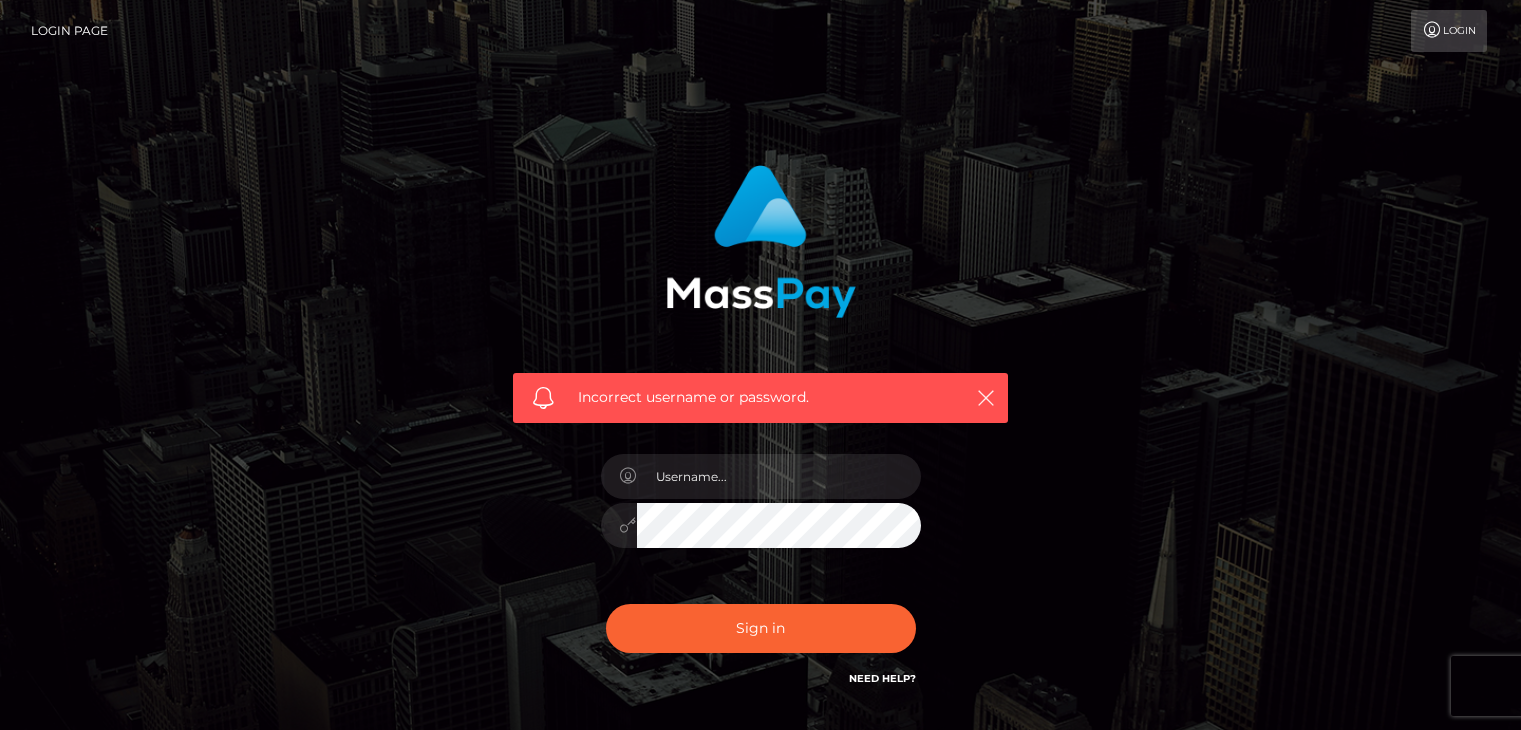 scroll, scrollTop: 0, scrollLeft: 0, axis: both 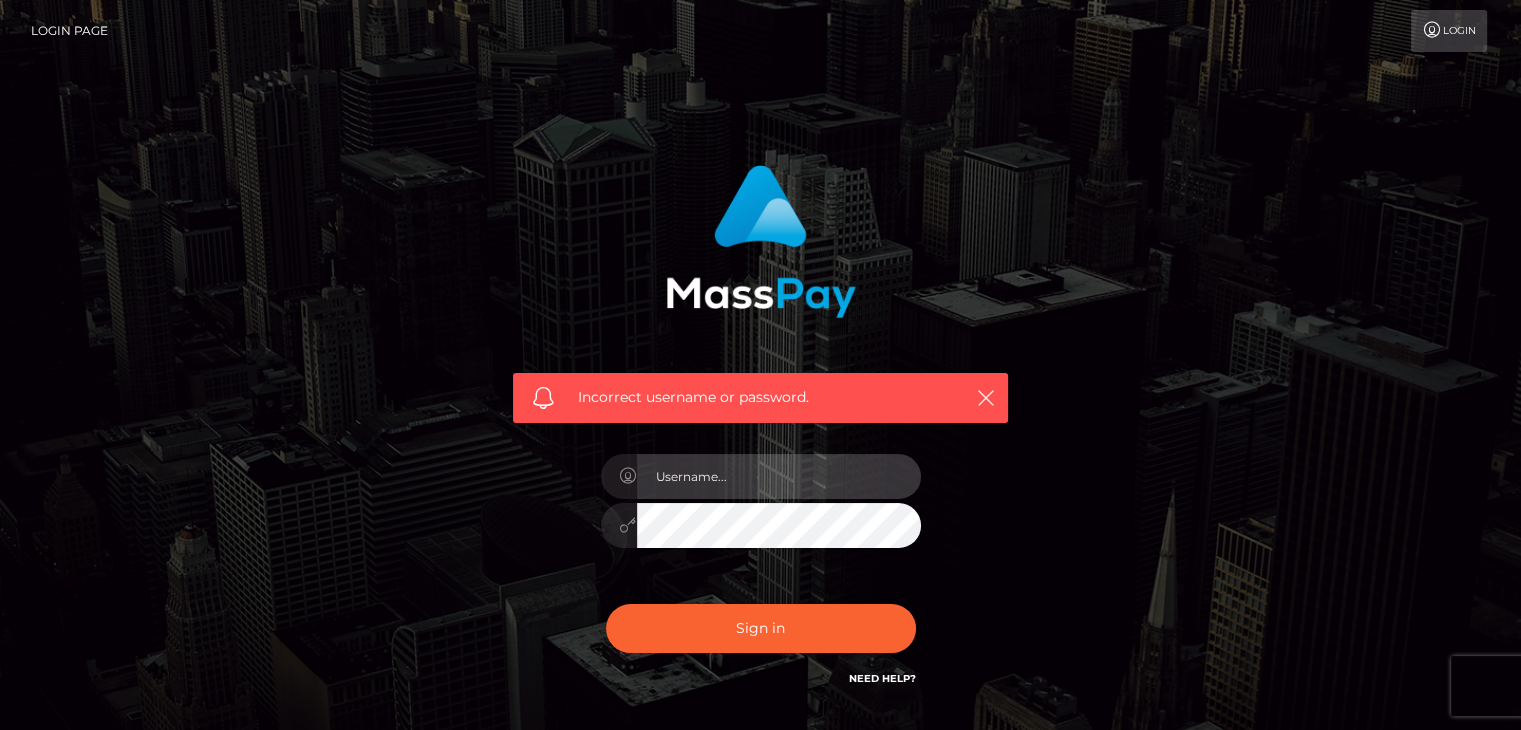 click at bounding box center [779, 476] 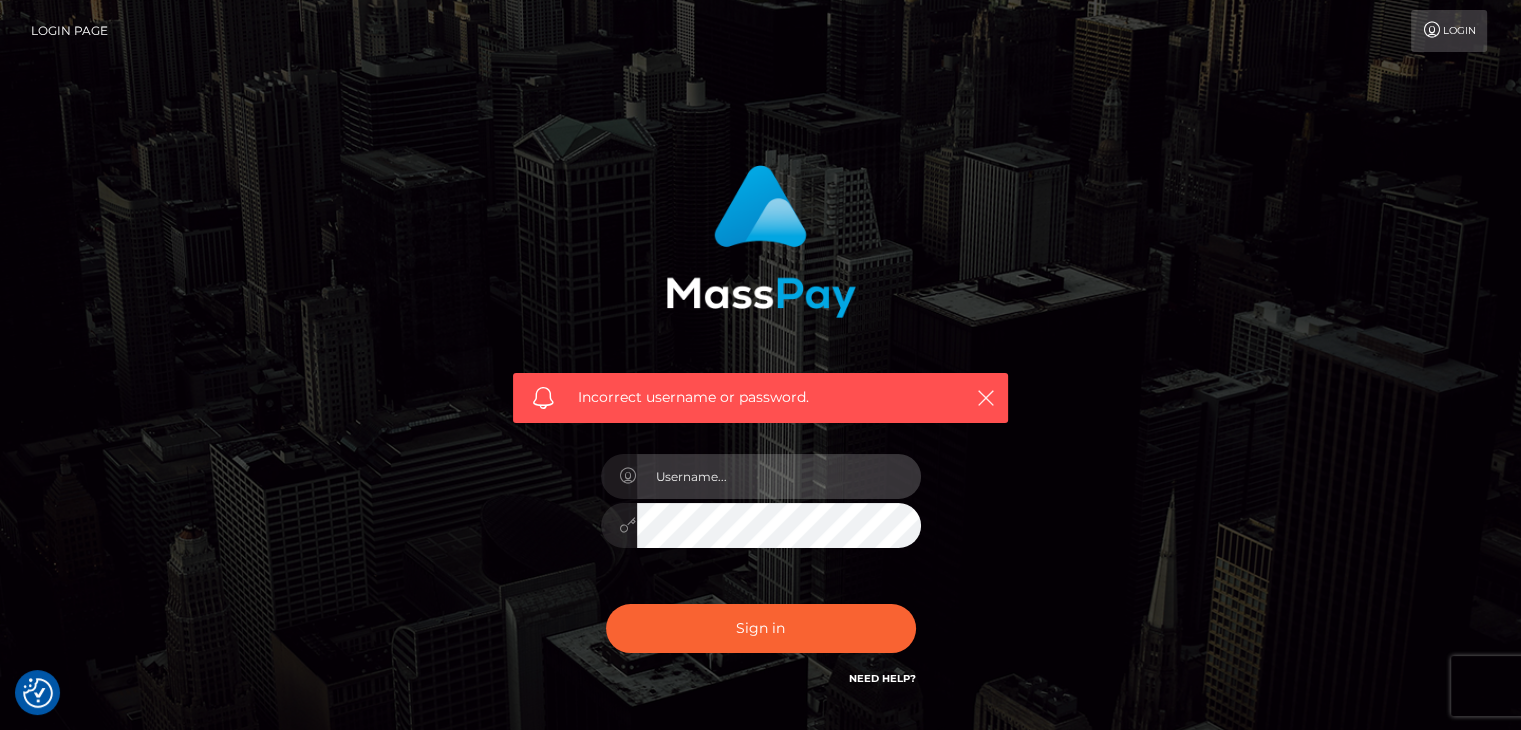 type on "[USERNAME]@[EXAMPLE.COM]" 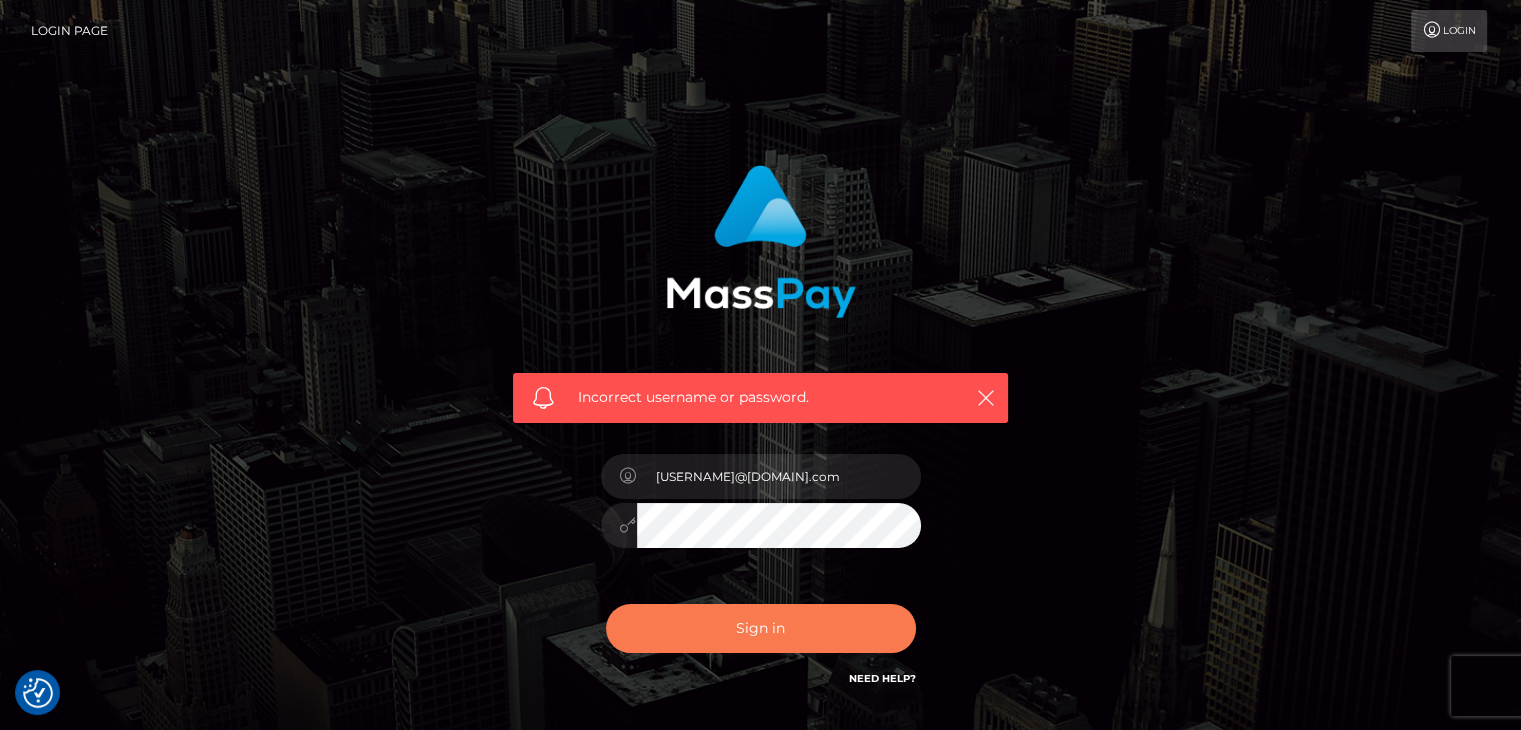 click on "Sign in" at bounding box center (761, 628) 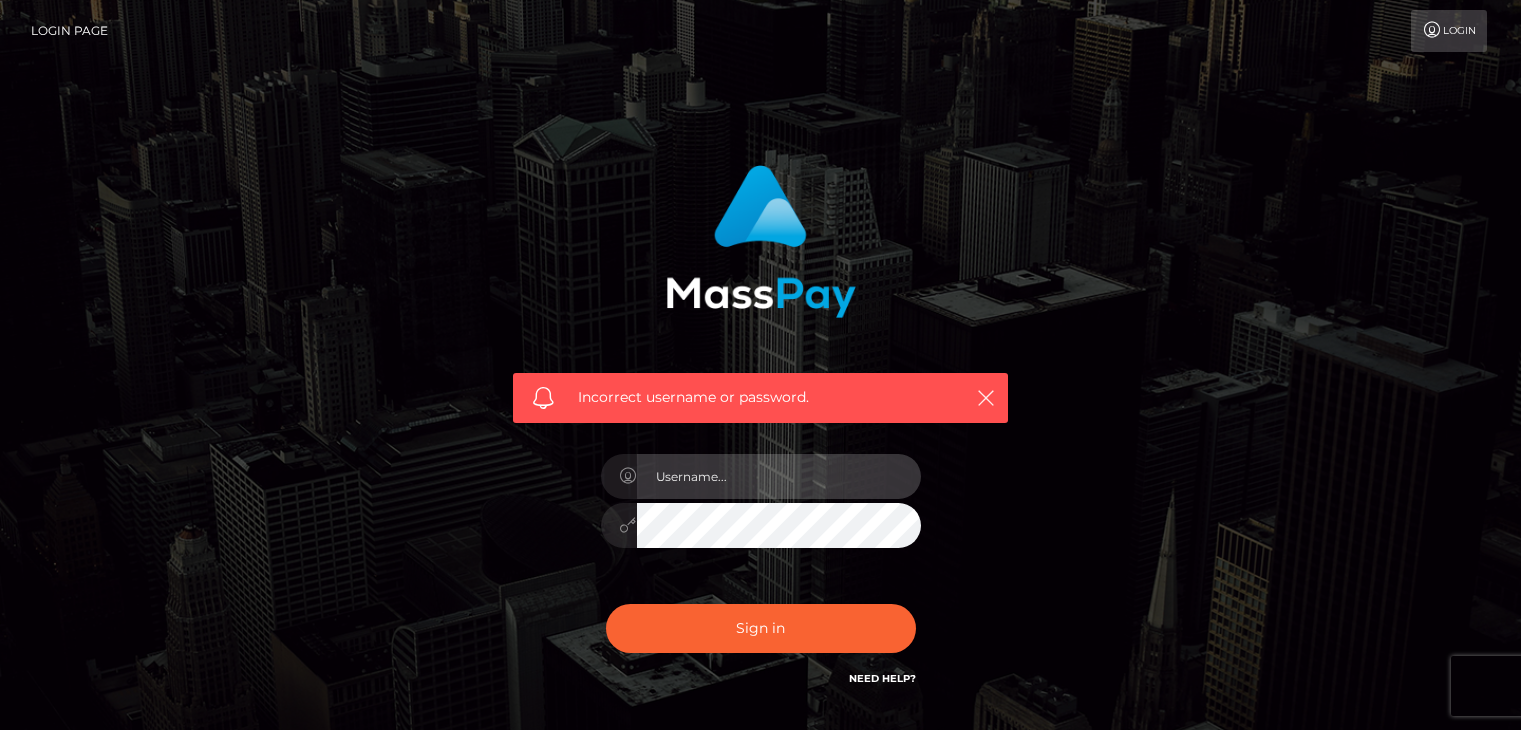 click at bounding box center [779, 476] 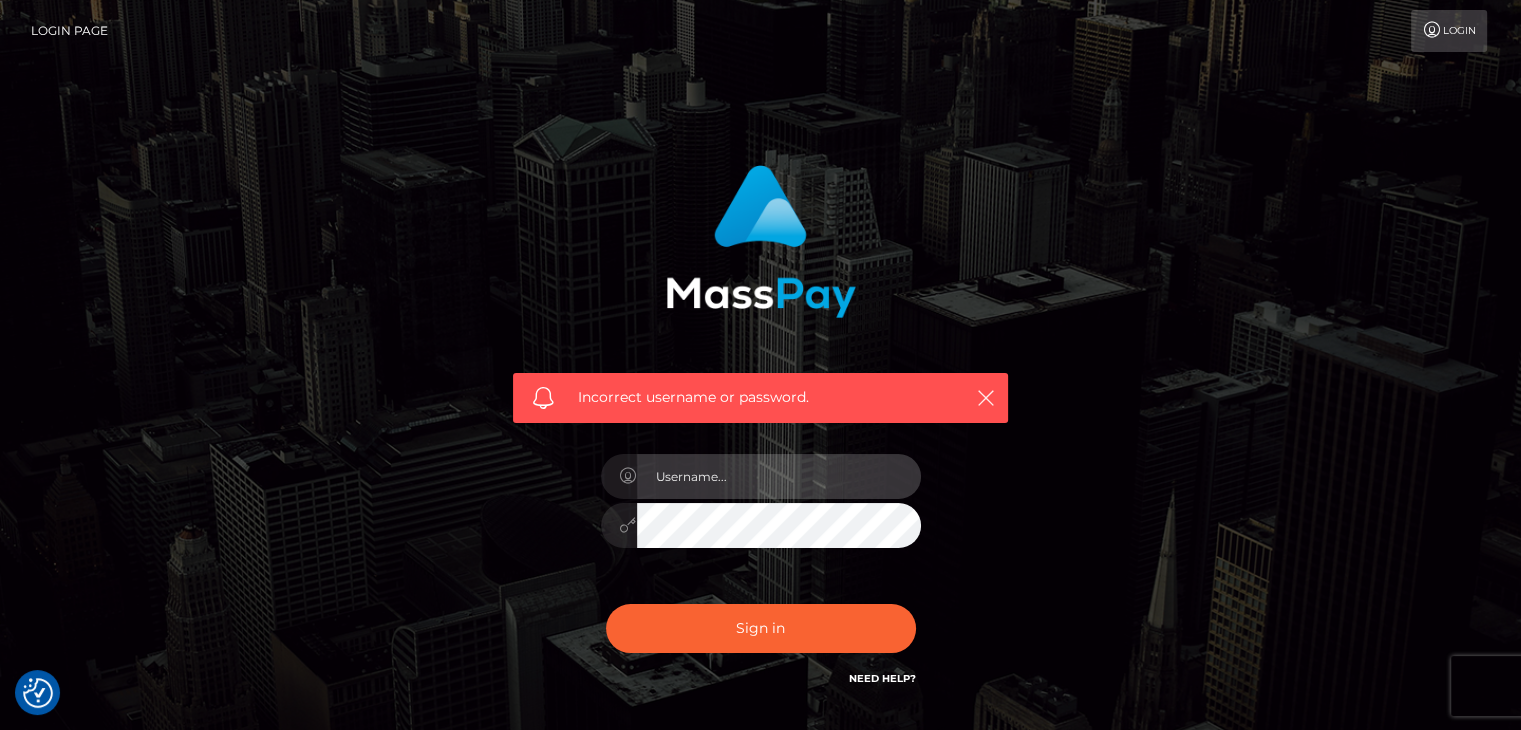 type on "[USERNAME]@[EXAMPLE.COM]" 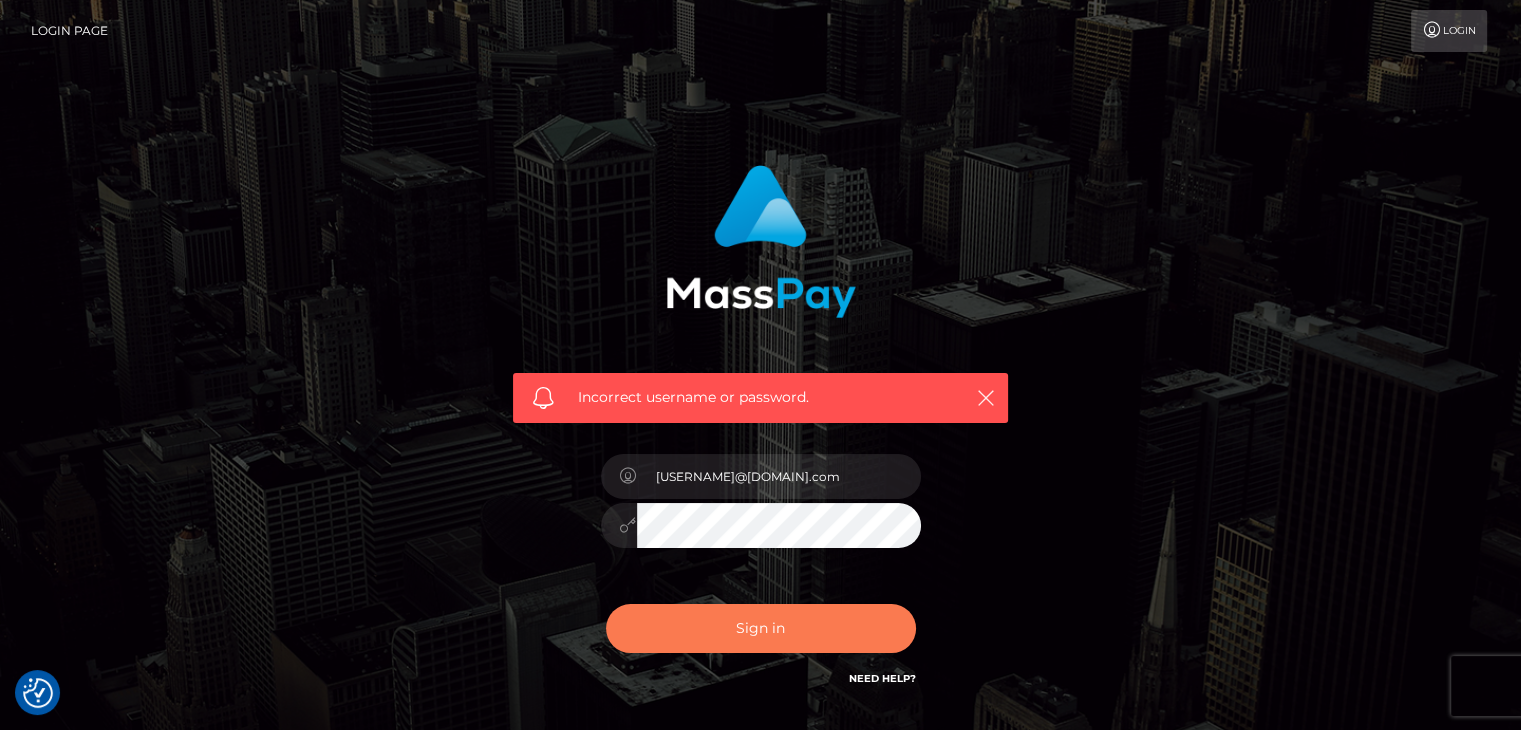 click on "Sign in" at bounding box center (761, 628) 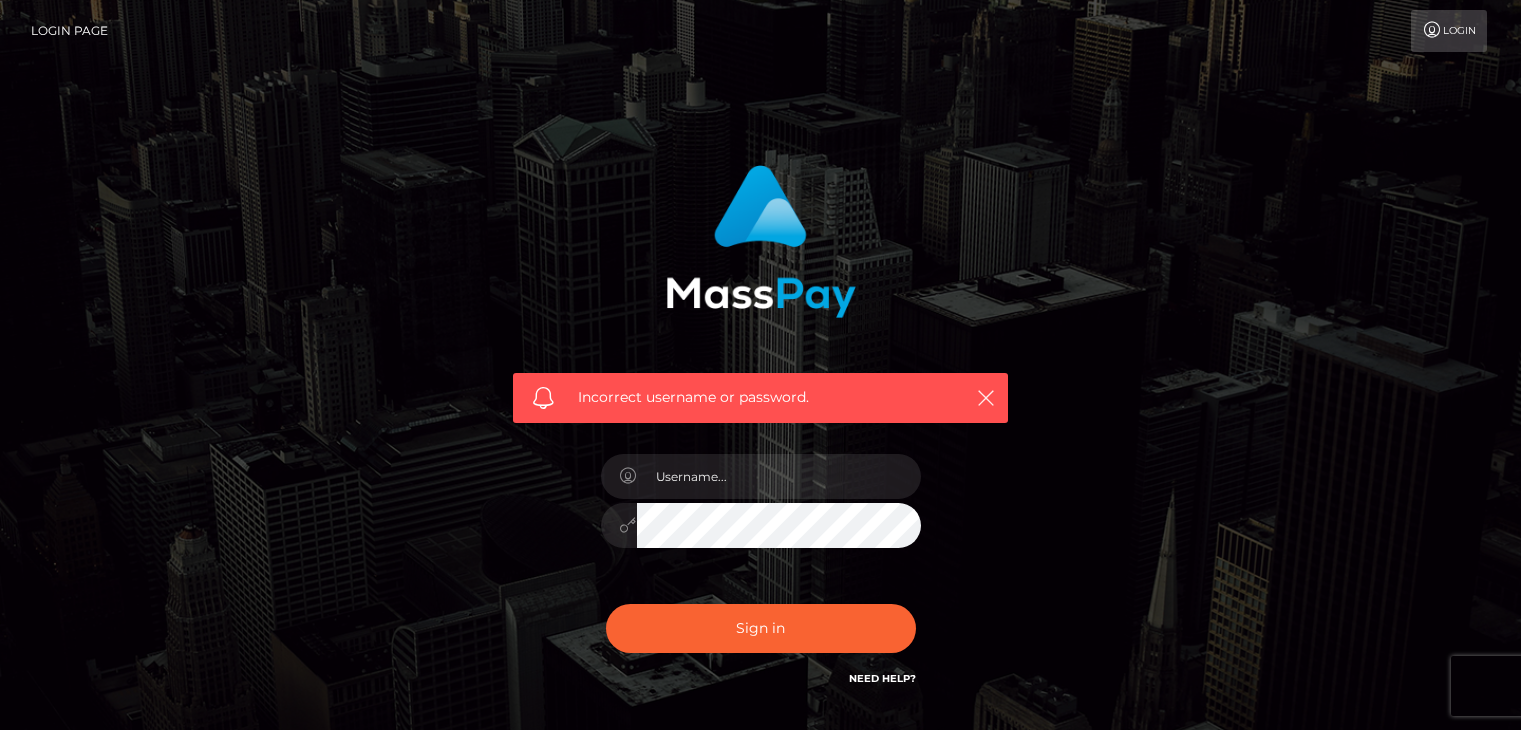 scroll, scrollTop: 0, scrollLeft: 0, axis: both 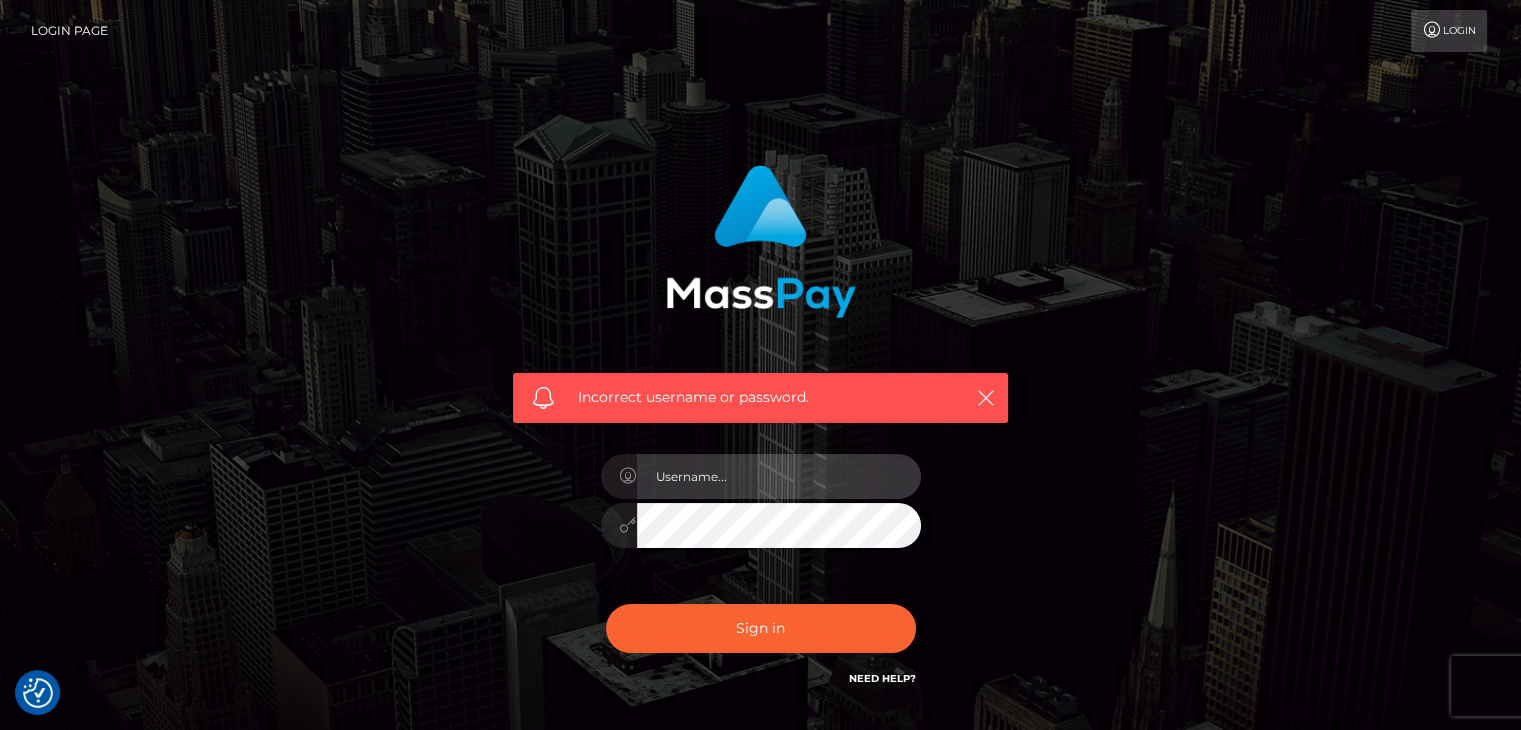 click at bounding box center (779, 476) 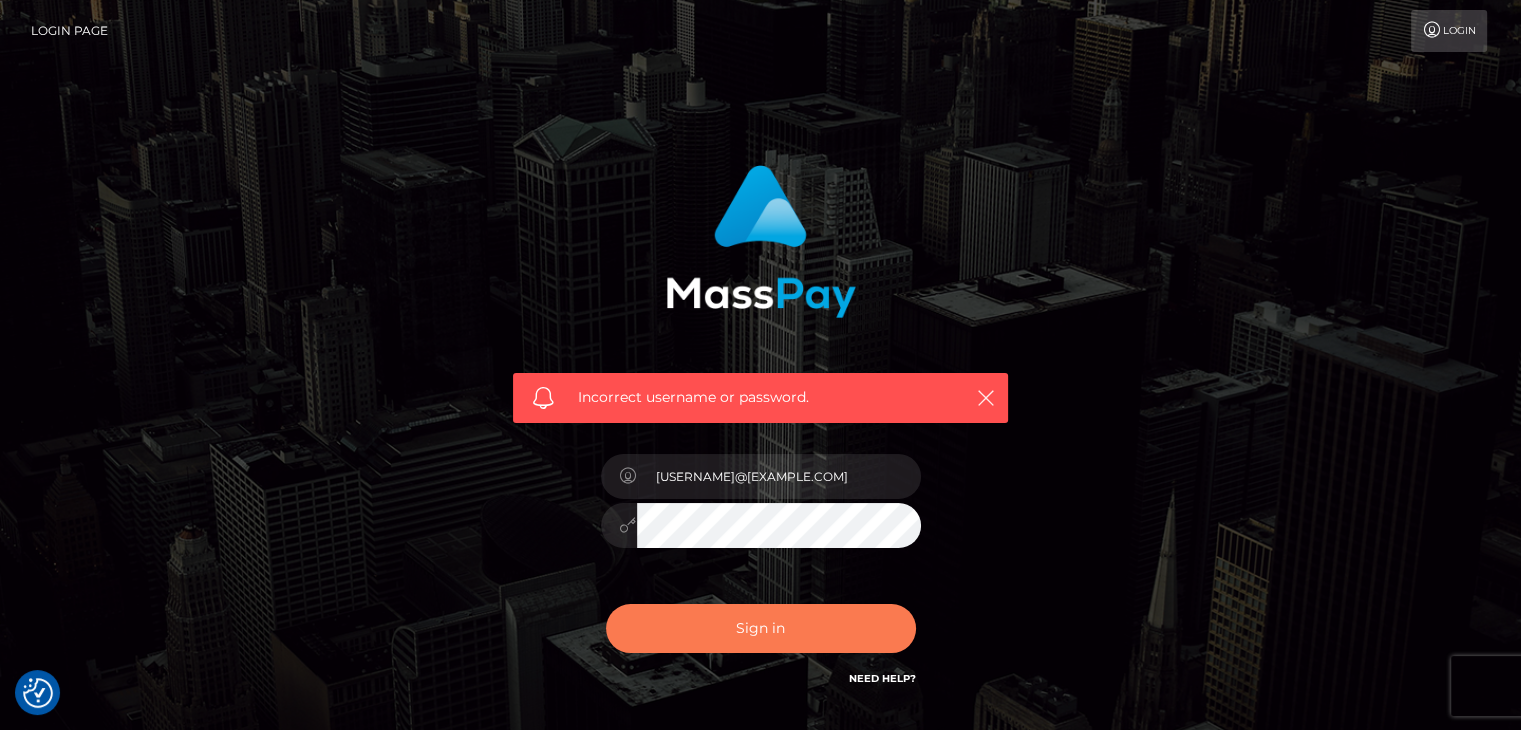 click on "Sign in" at bounding box center (761, 628) 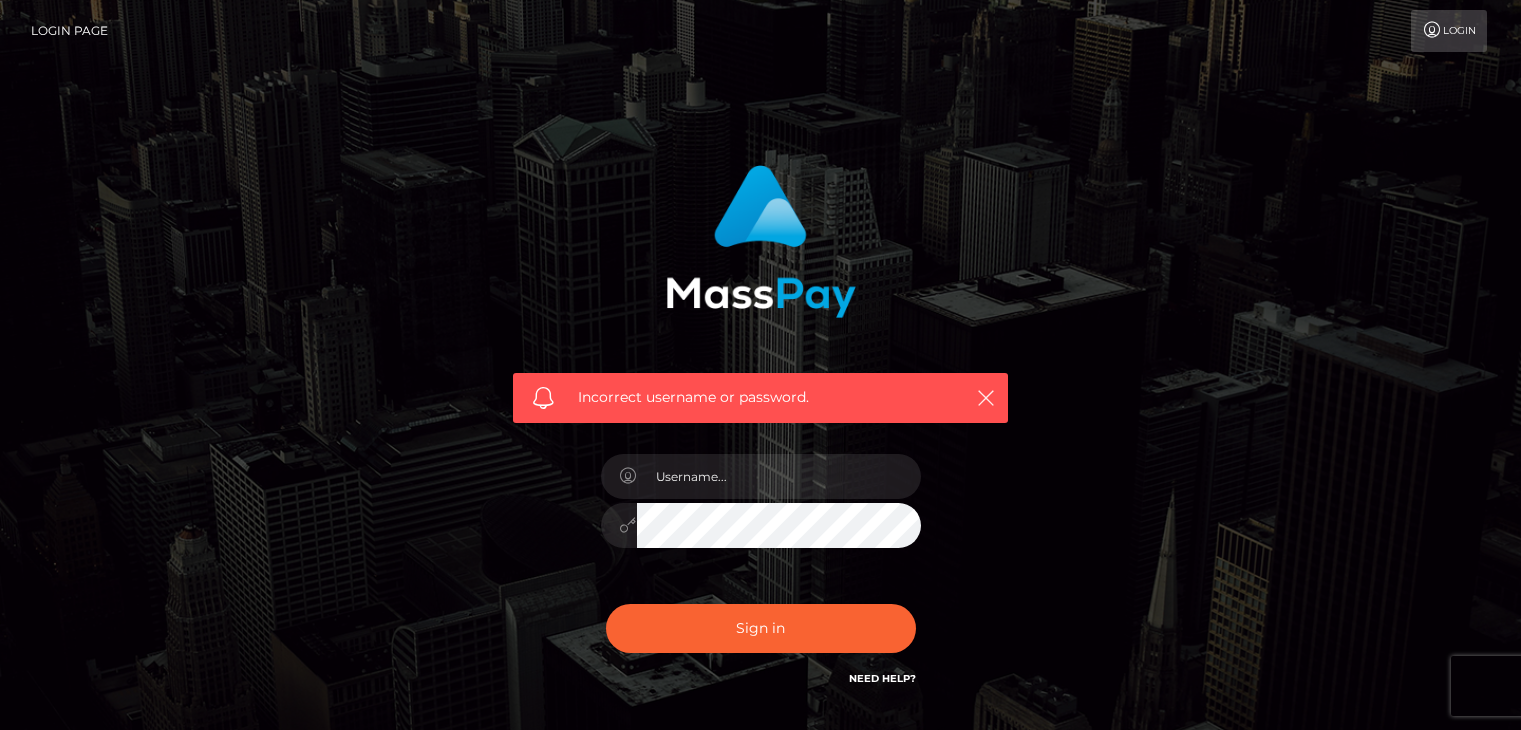 scroll, scrollTop: 0, scrollLeft: 0, axis: both 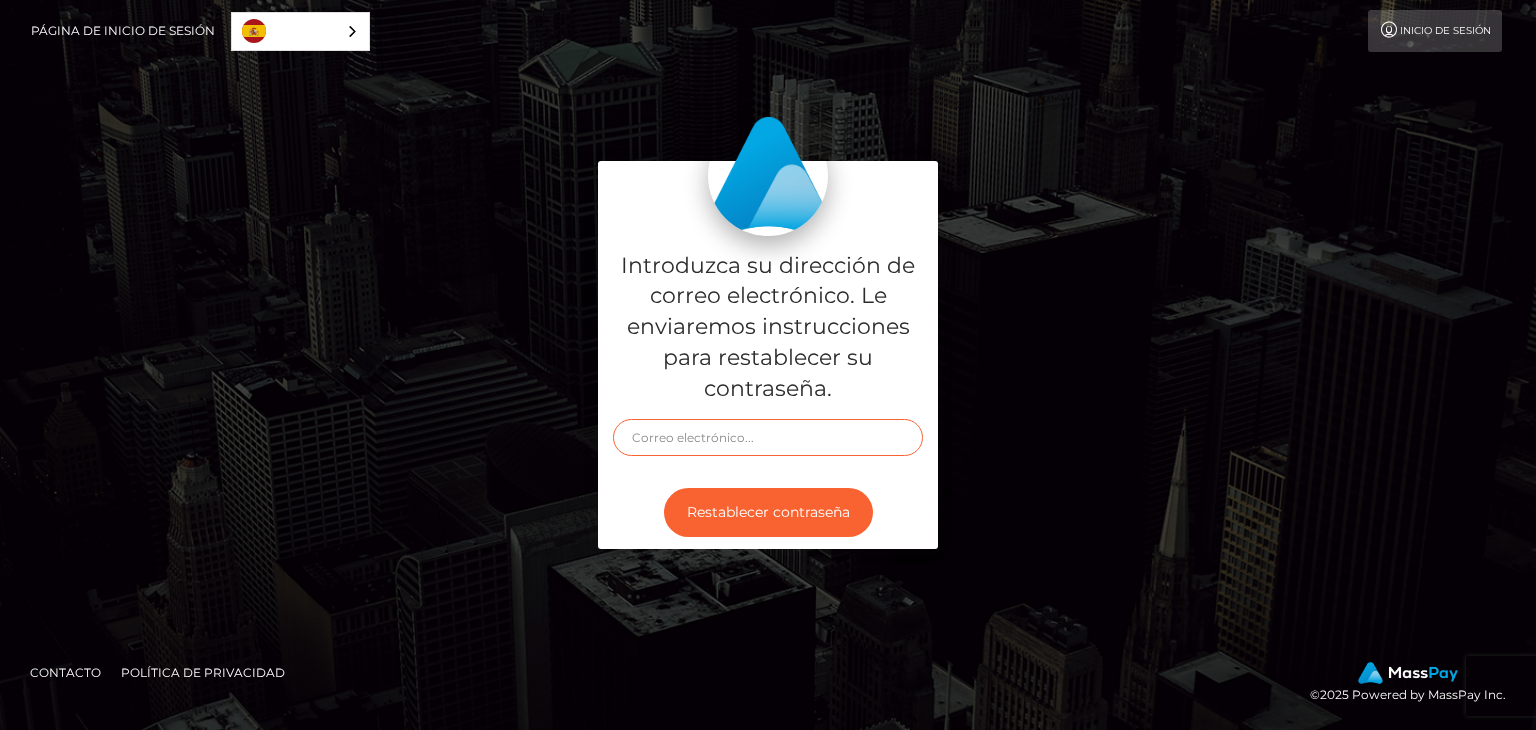 click at bounding box center (768, 437) 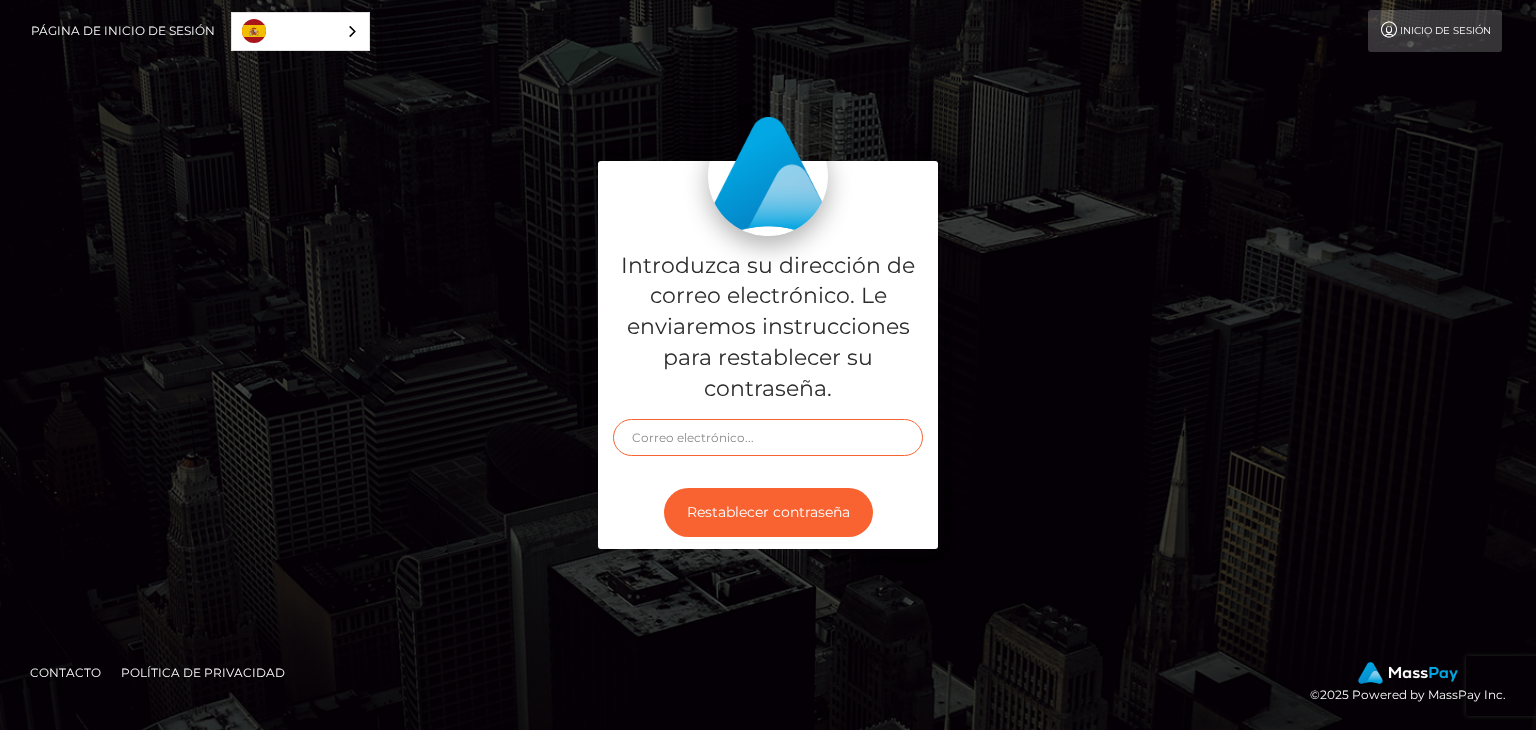 type on "alphakingluke@gmail.com" 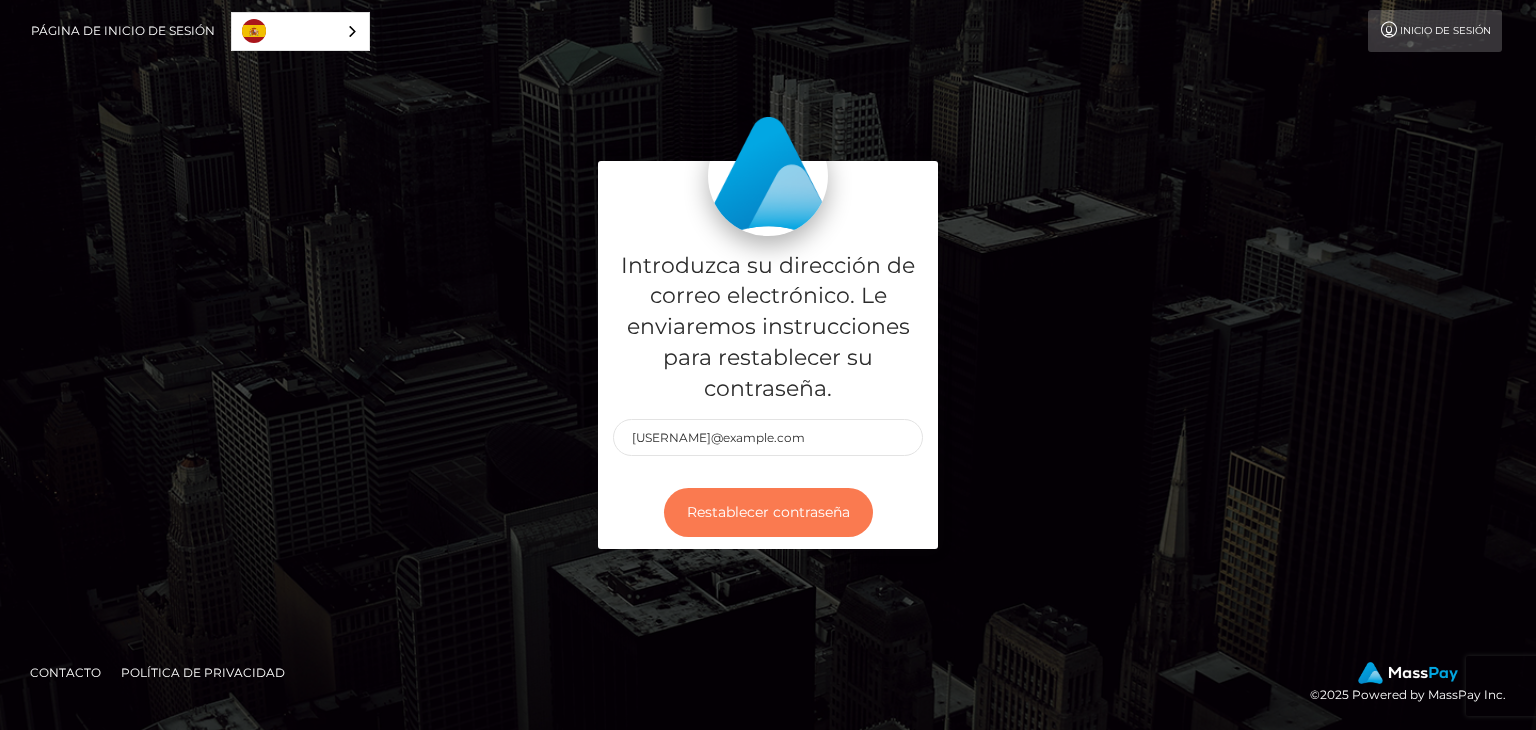 click on "Restablecer contraseña" at bounding box center (768, 512) 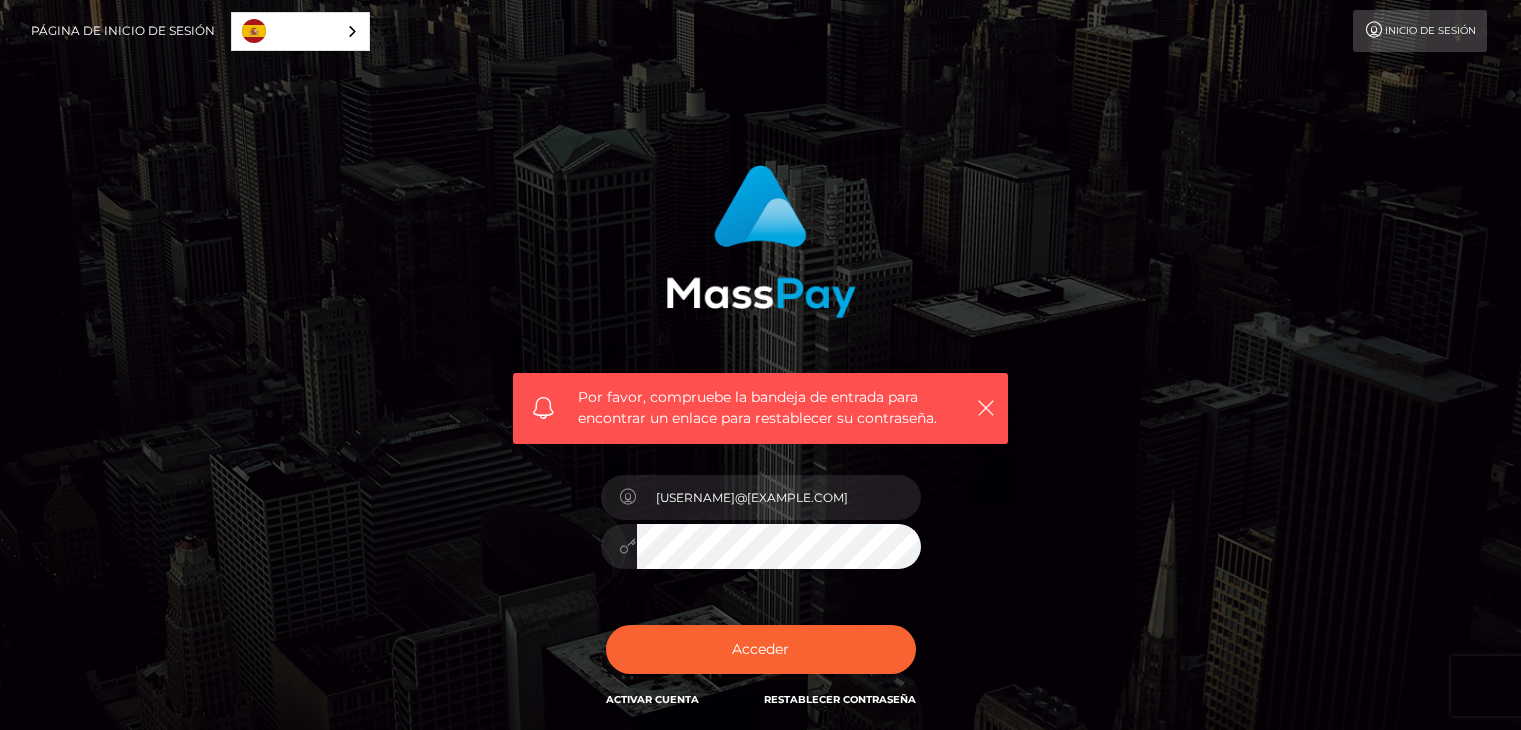 scroll, scrollTop: 0, scrollLeft: 0, axis: both 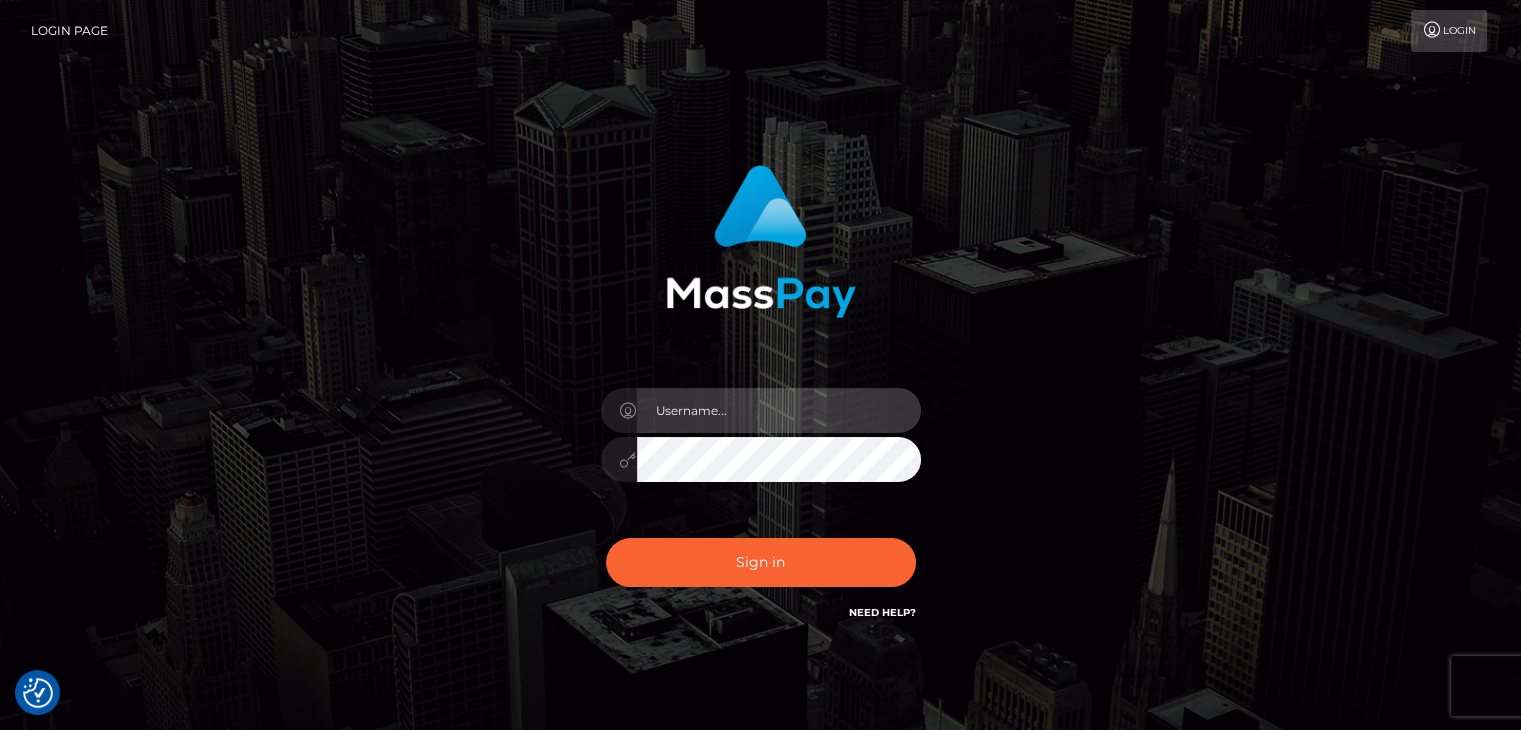 click at bounding box center (779, 410) 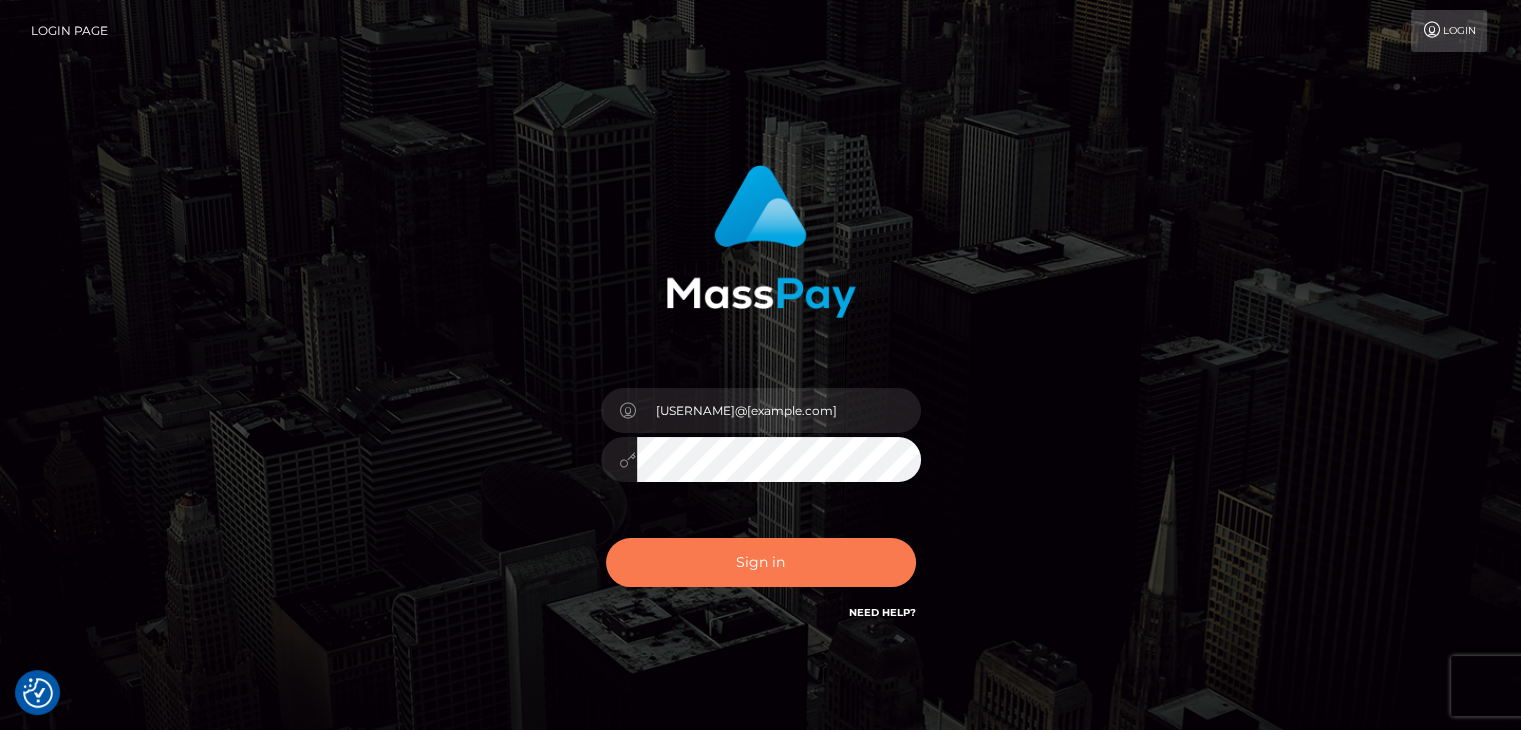 click on "Sign in" at bounding box center (761, 562) 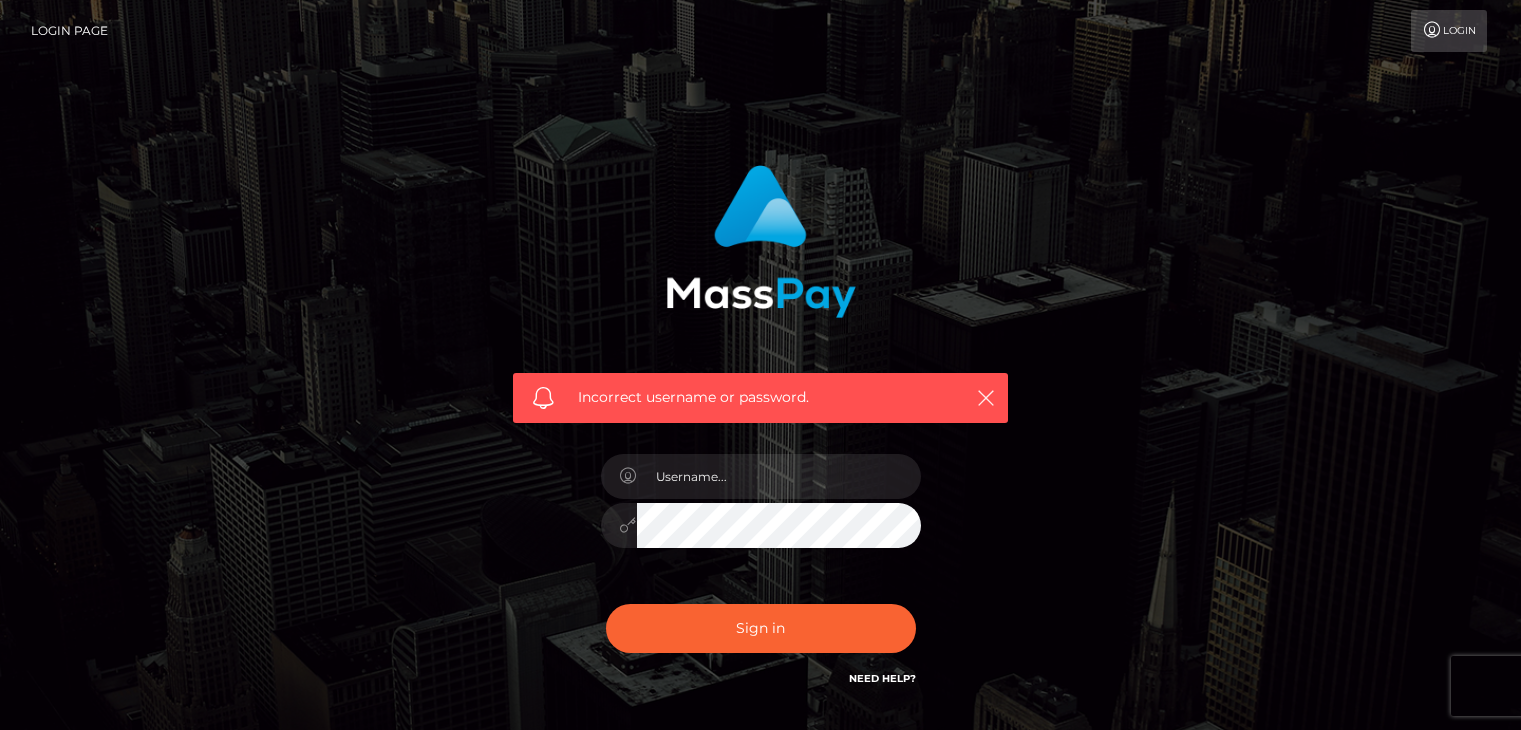 scroll, scrollTop: 0, scrollLeft: 0, axis: both 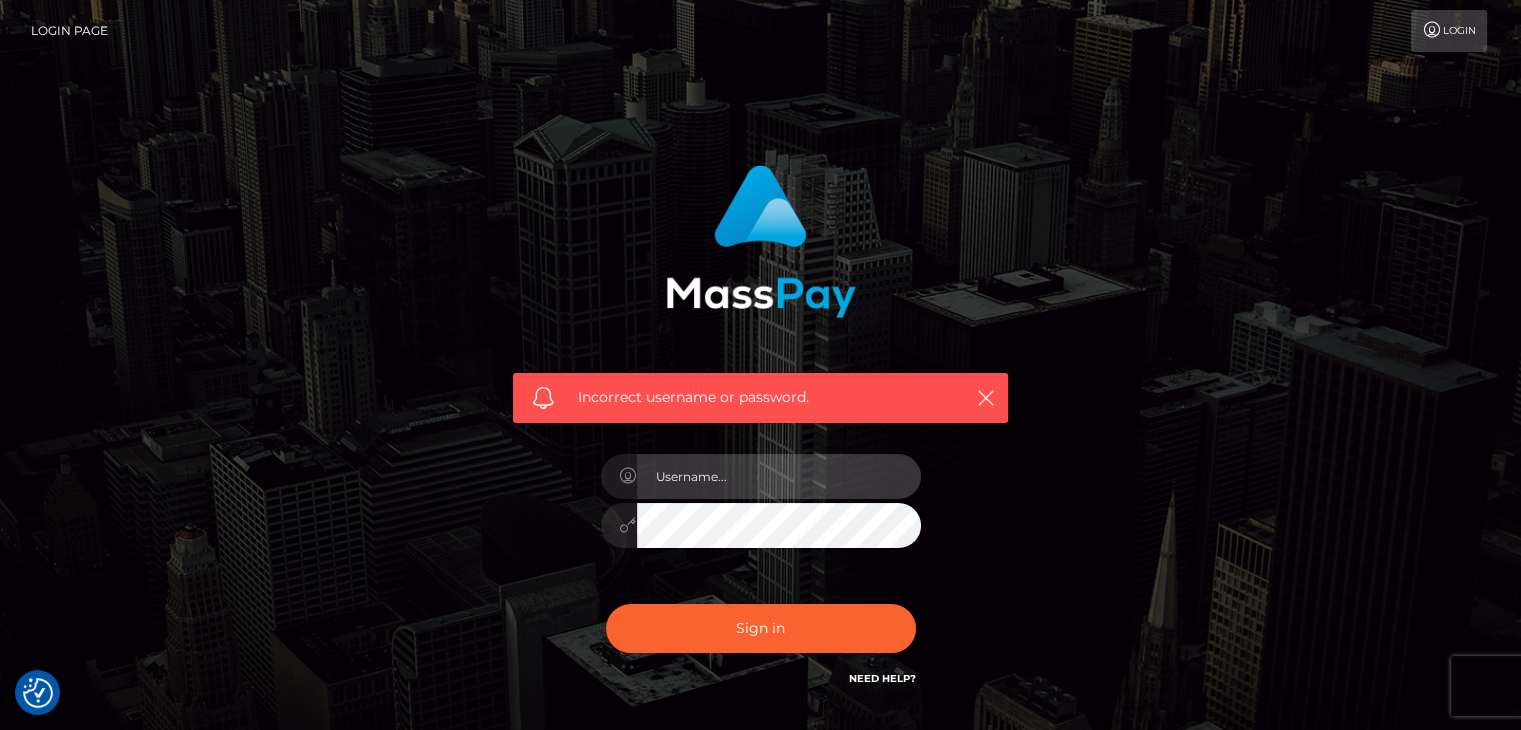 click at bounding box center (779, 476) 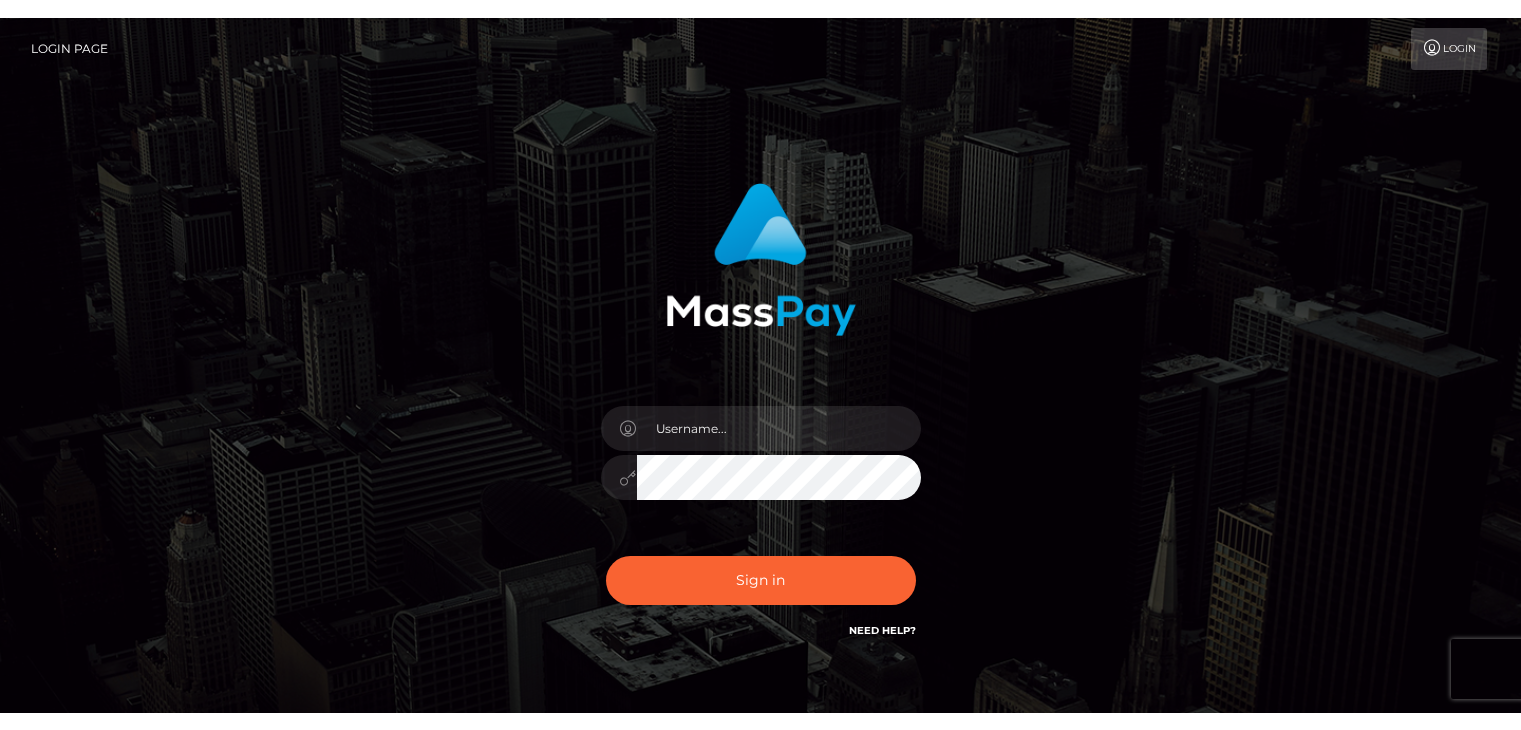 scroll, scrollTop: 0, scrollLeft: 0, axis: both 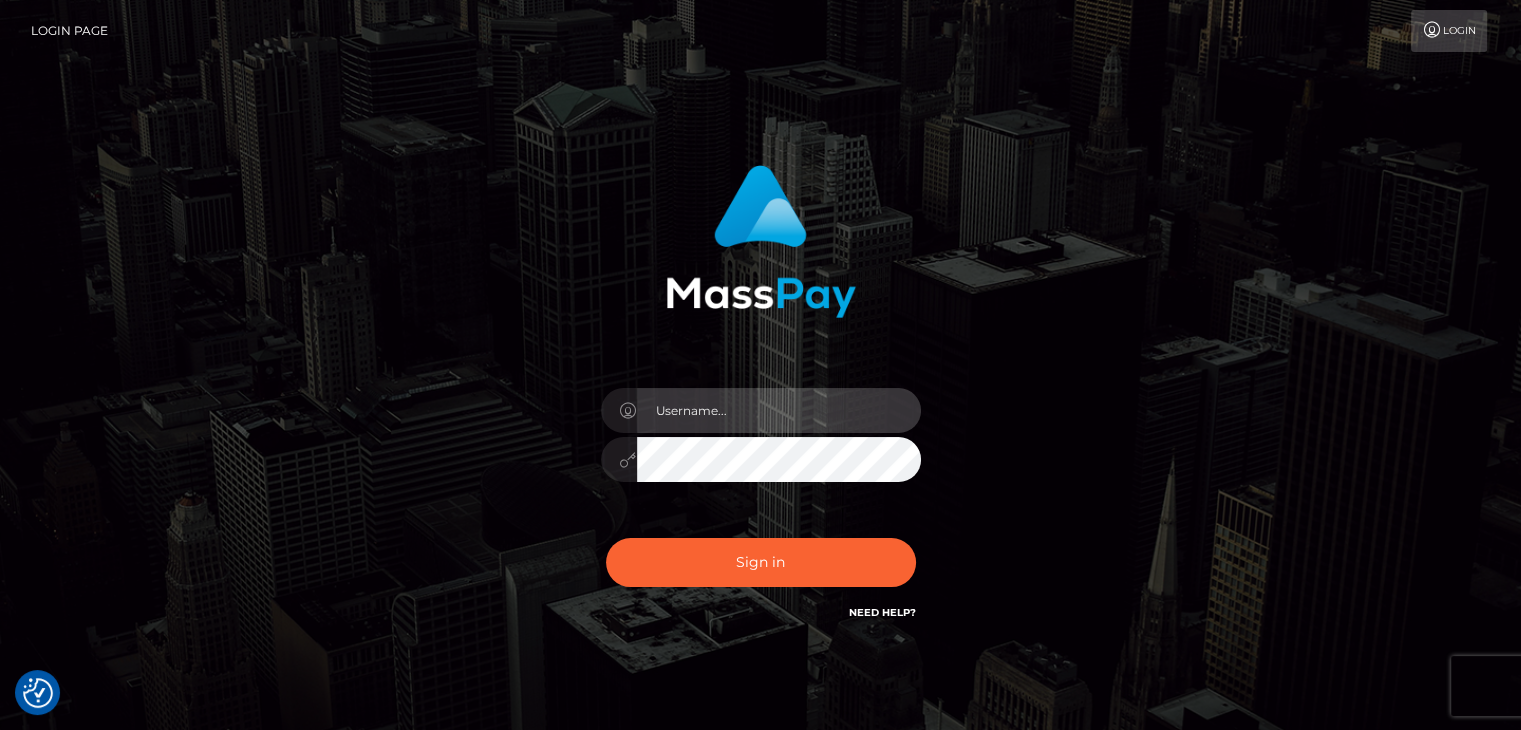 click at bounding box center [779, 410] 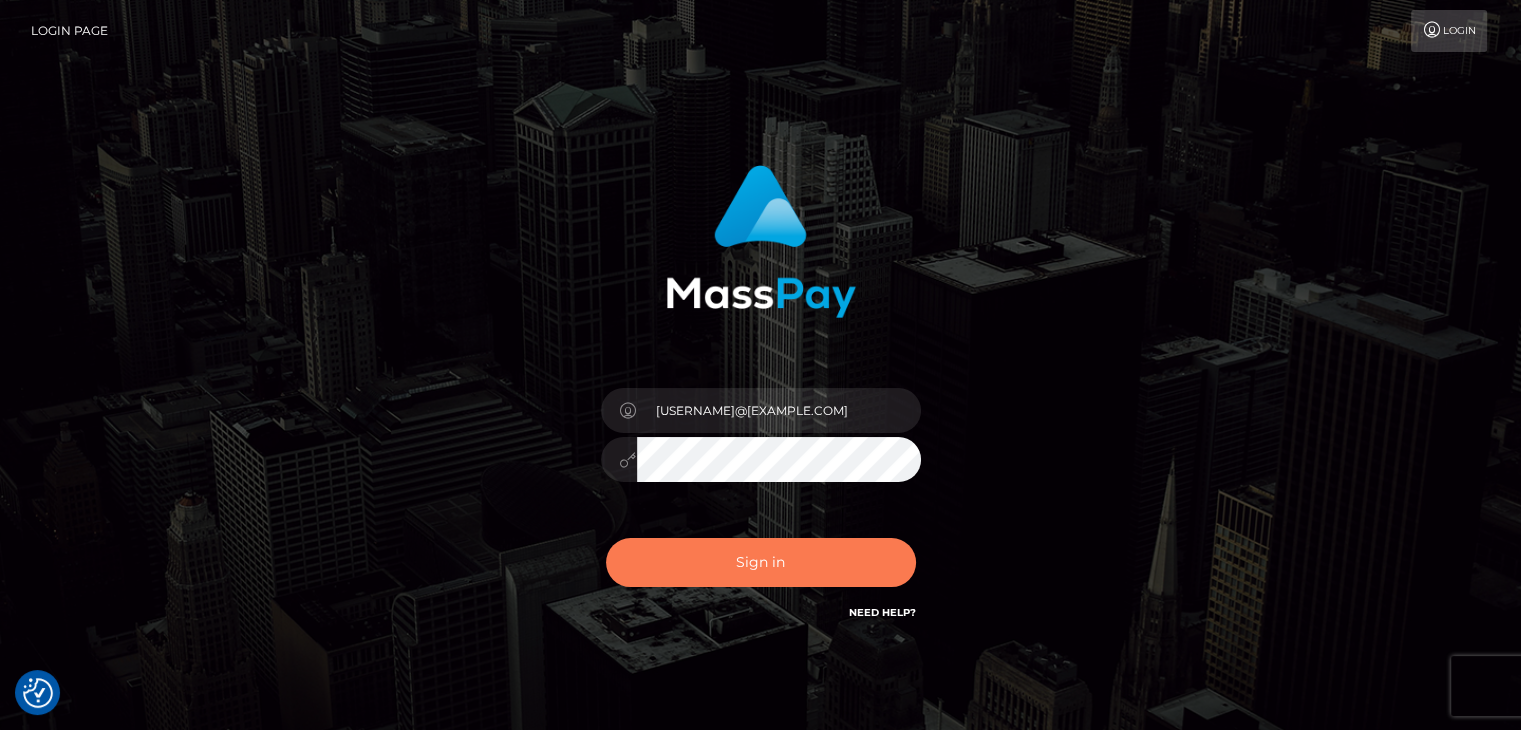 click on "Sign in" at bounding box center [761, 562] 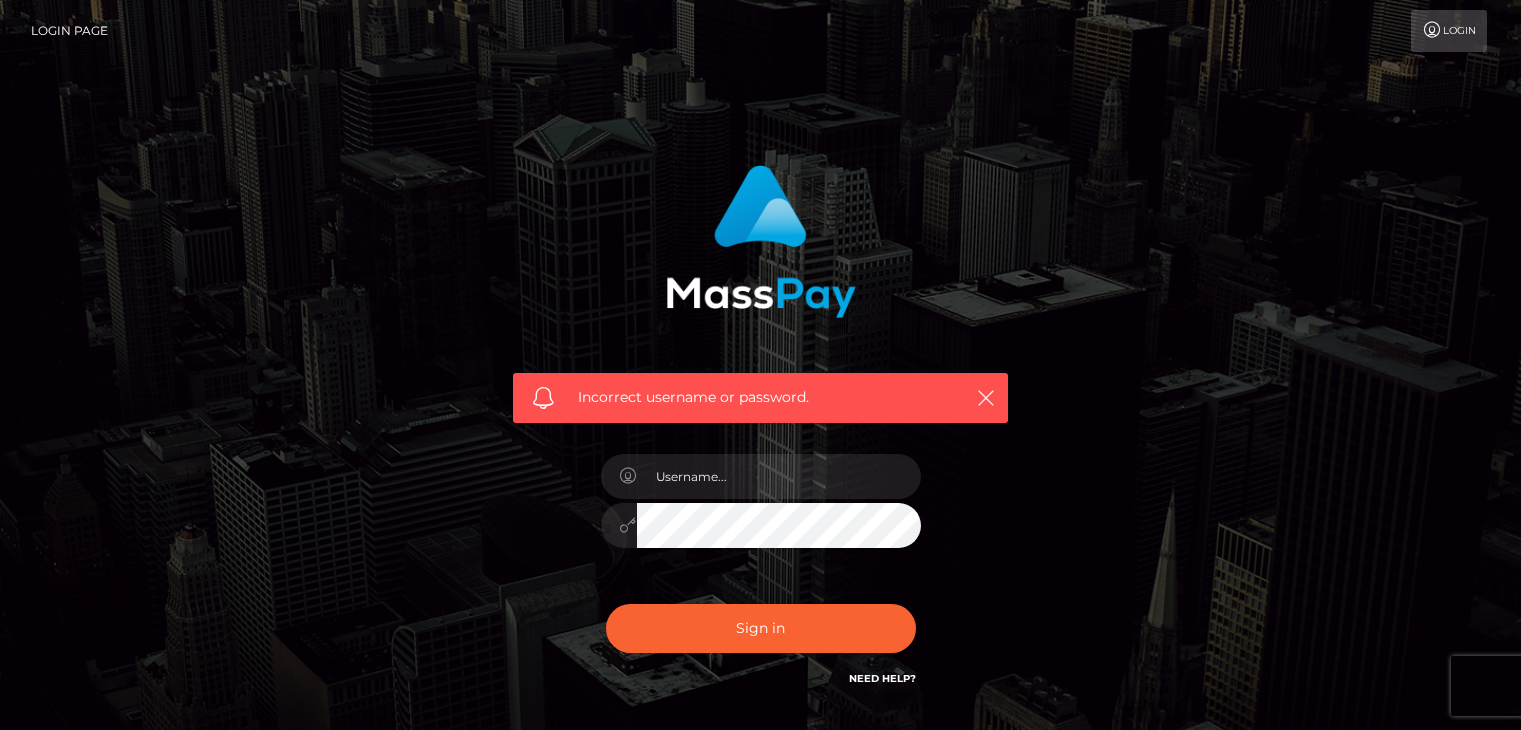 scroll, scrollTop: 0, scrollLeft: 0, axis: both 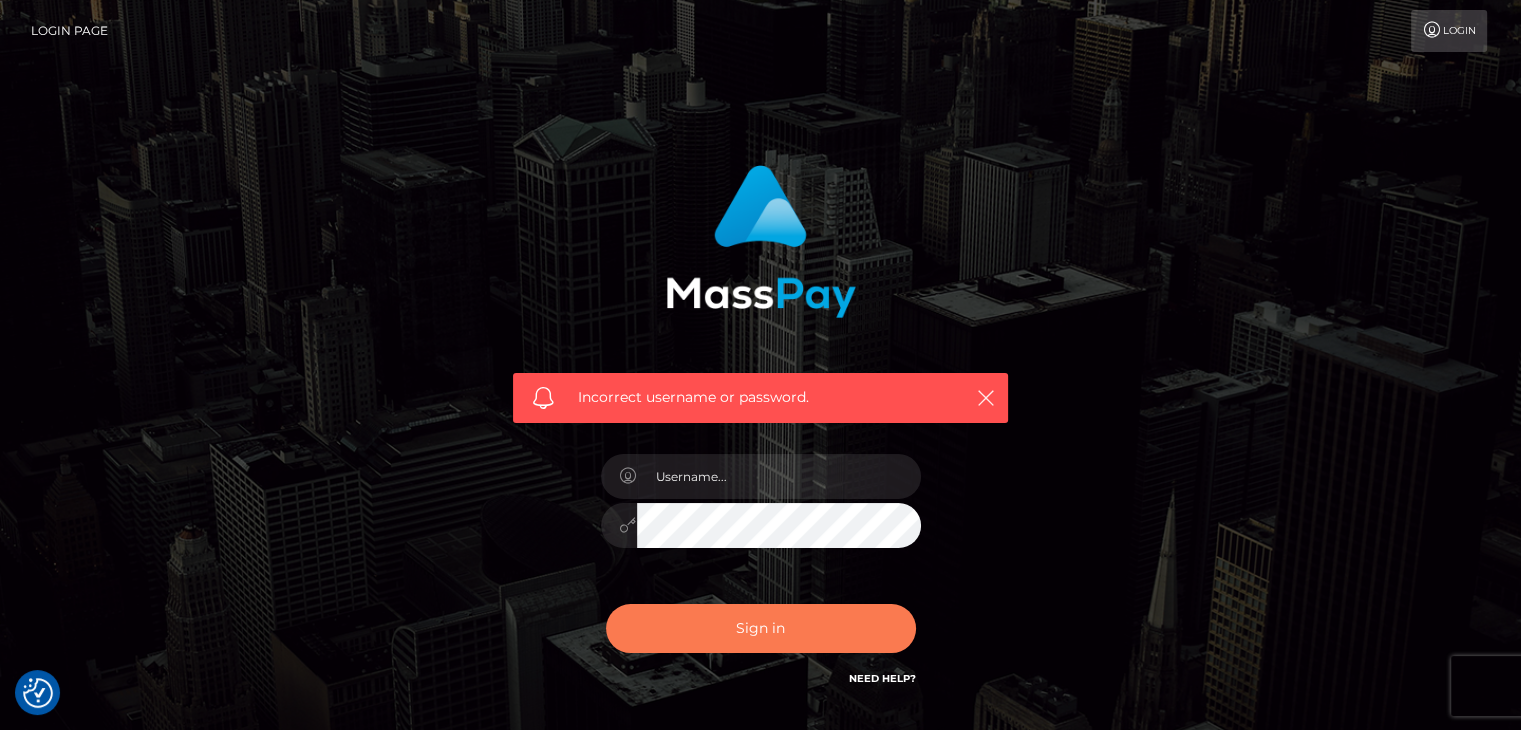 click on "Sign in" at bounding box center [761, 628] 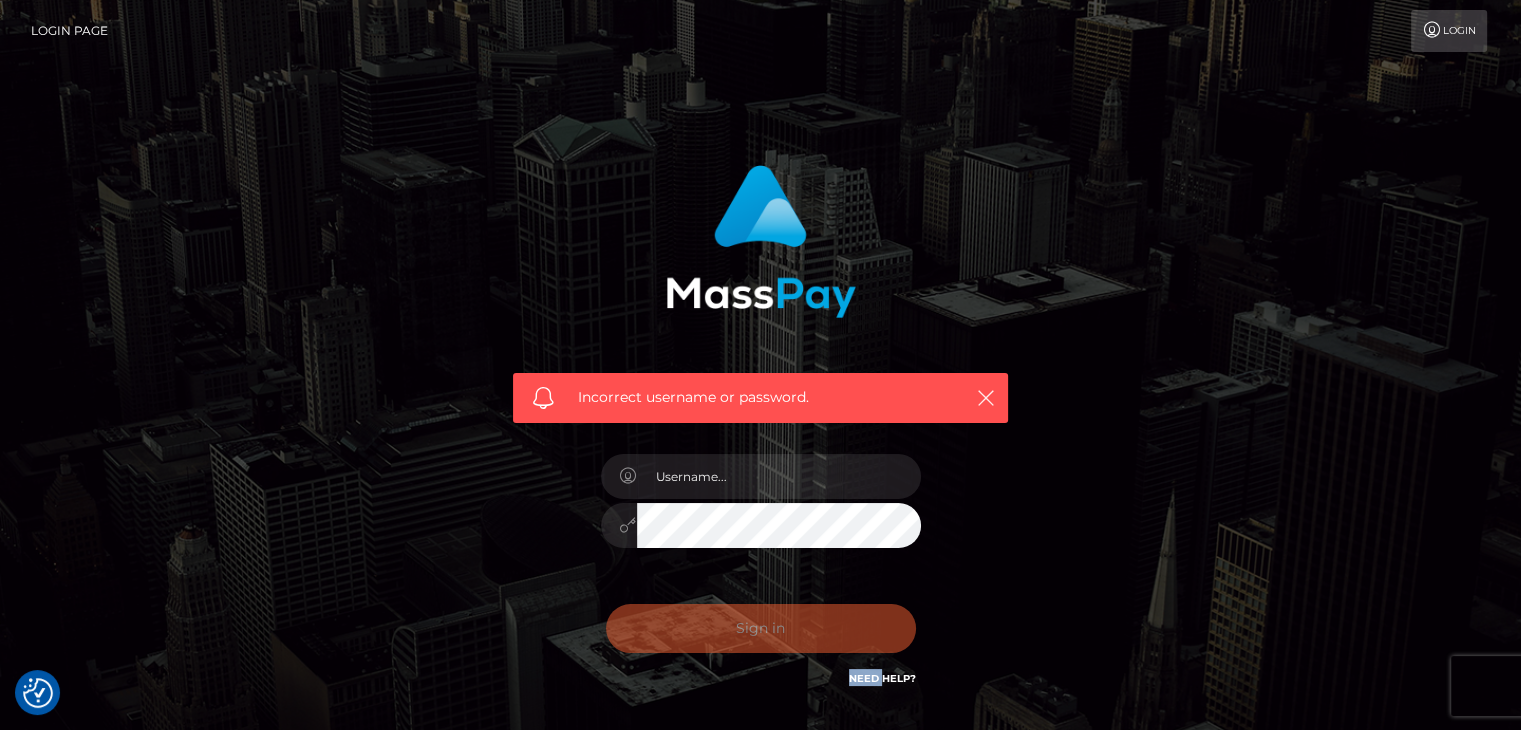 click on "Sign in
Need
Help?" at bounding box center [761, 636] 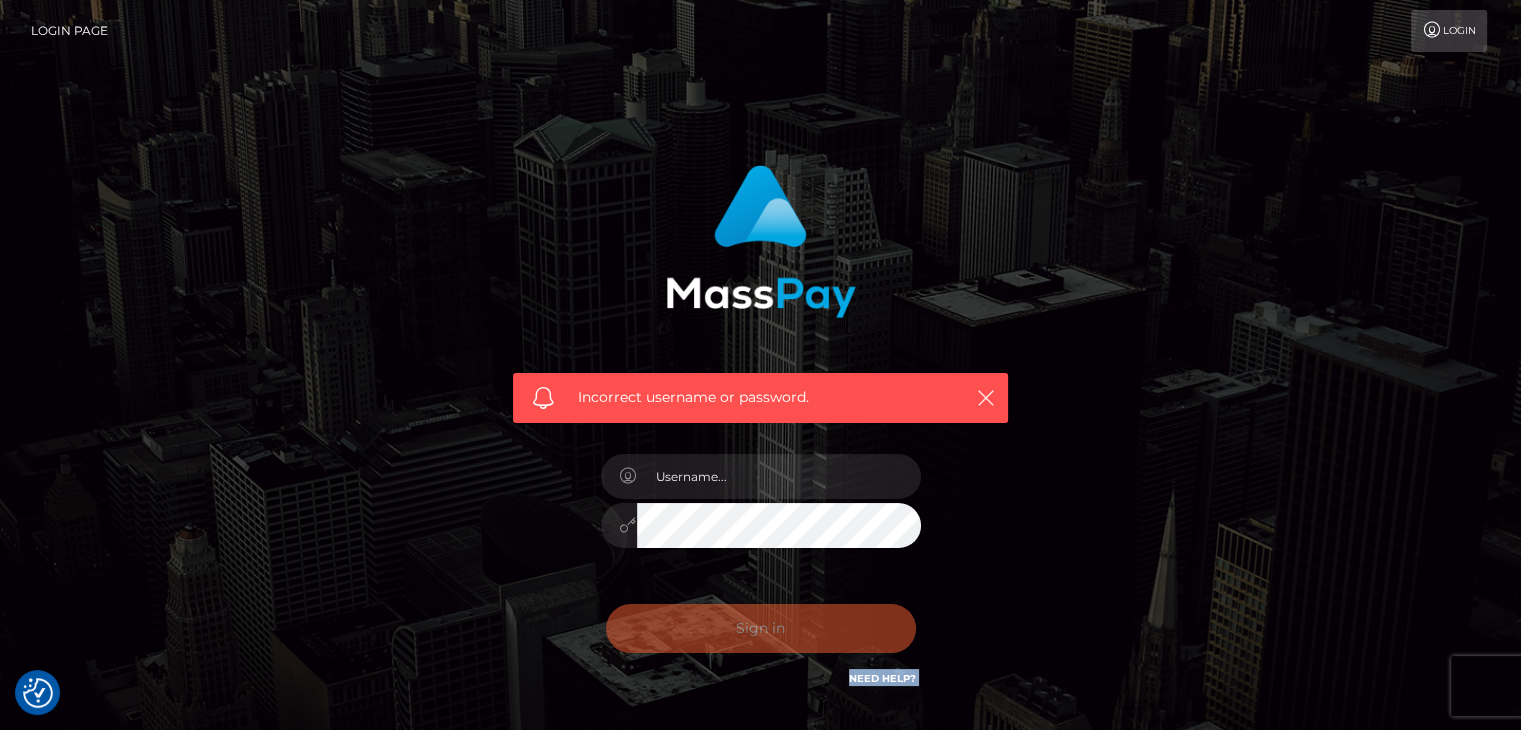 click on "Sign in
Need
Help?" at bounding box center (761, 636) 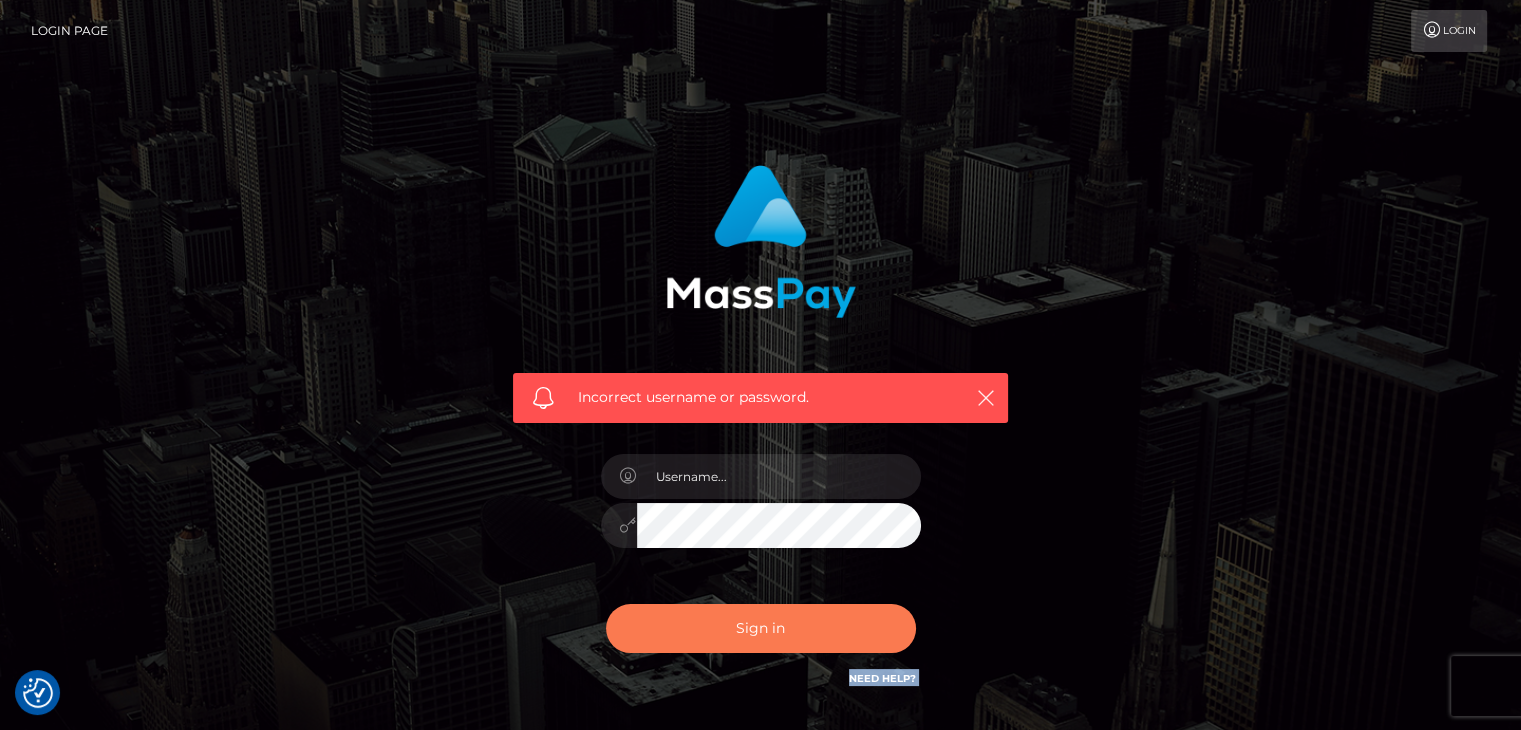 click on "Sign in" at bounding box center (761, 628) 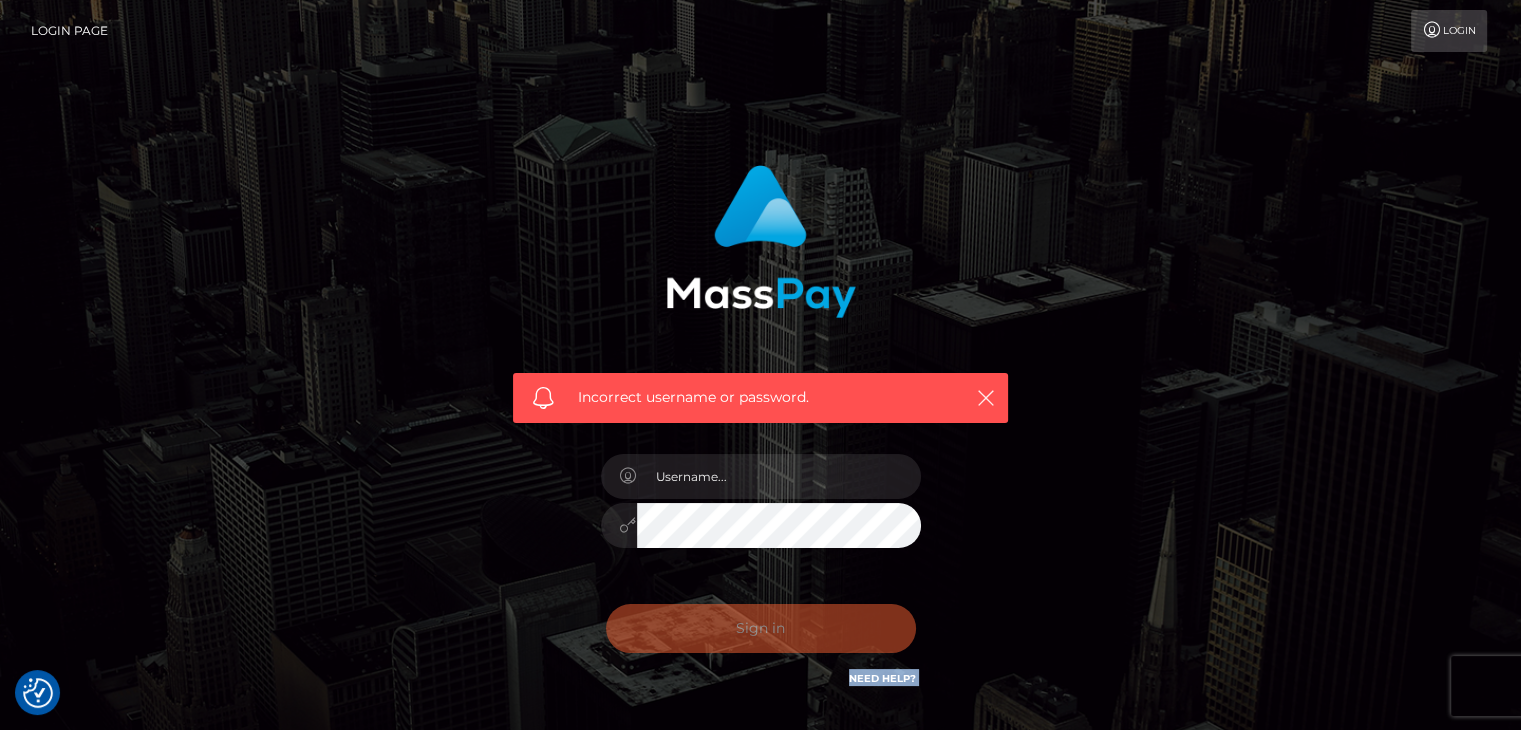 click on "Sign in
Need
Help?" at bounding box center (761, 636) 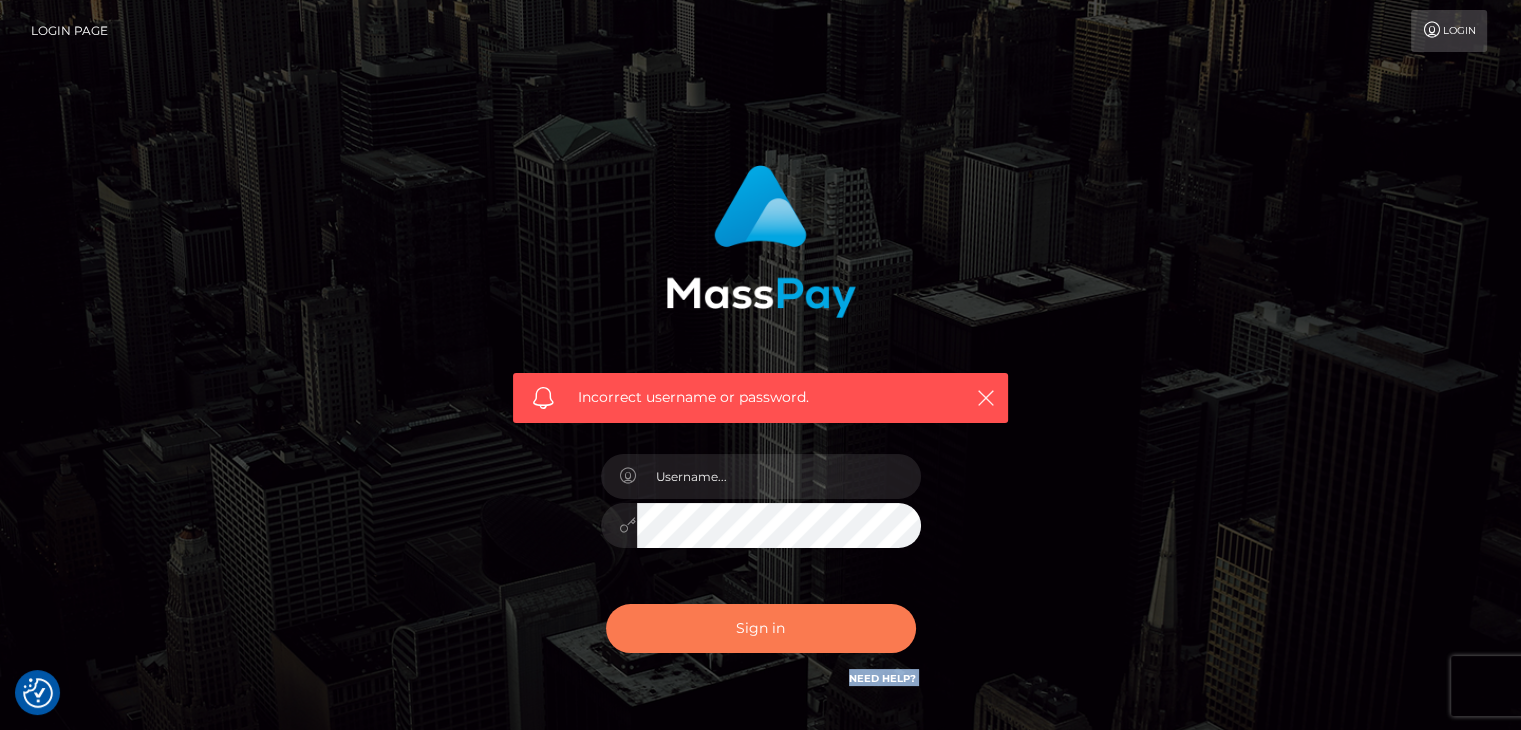 click on "Sign in" at bounding box center (761, 628) 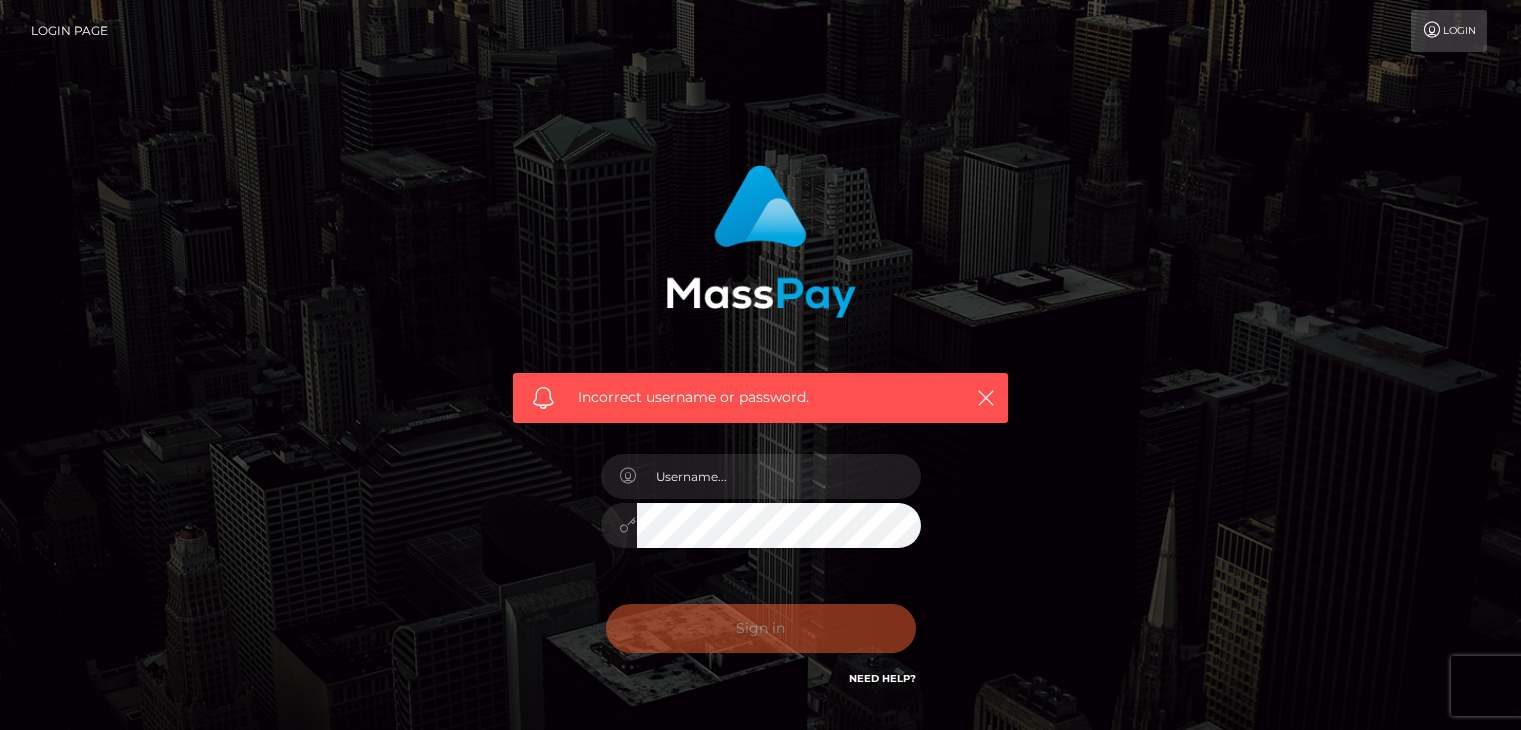 scroll, scrollTop: 0, scrollLeft: 0, axis: both 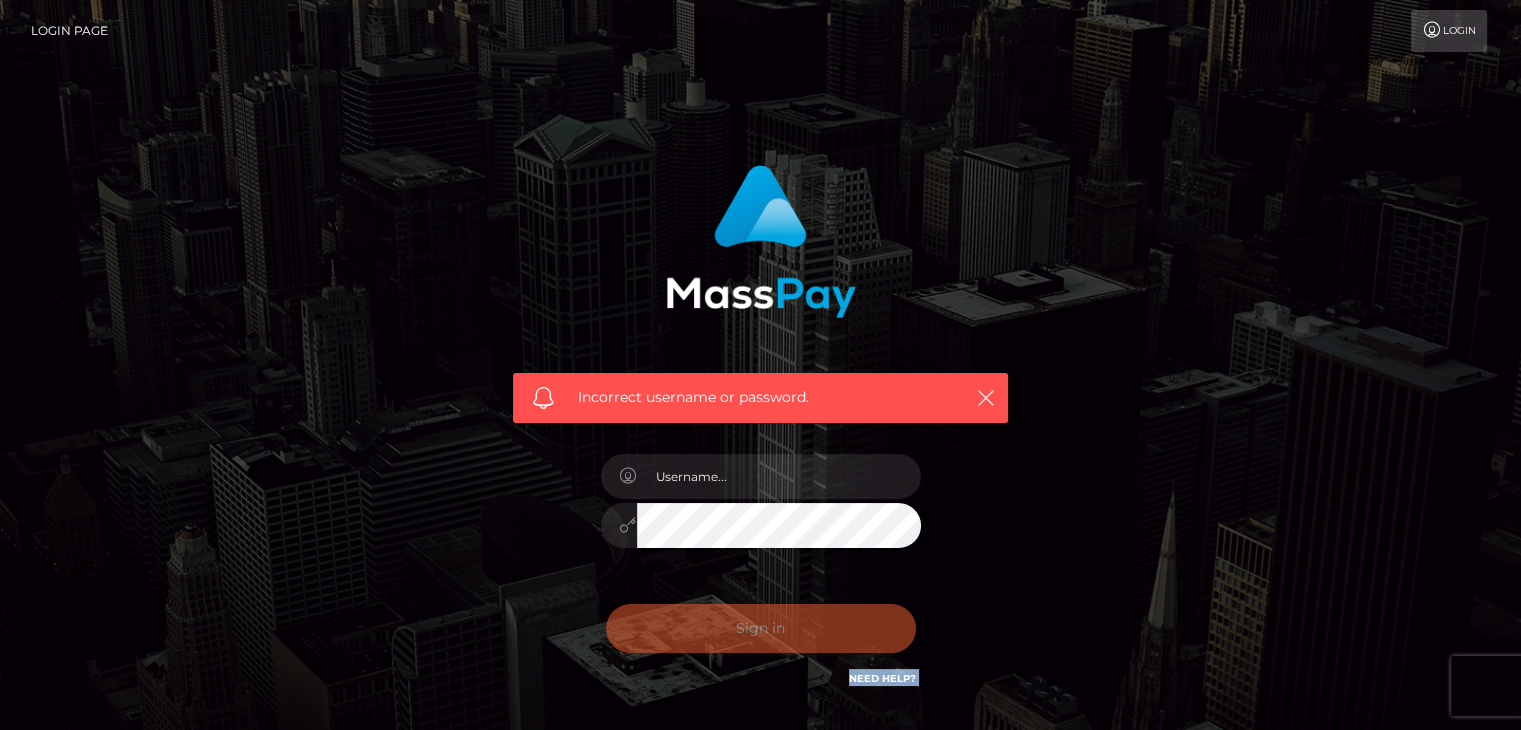 click on "Sign in
Need
Help?" at bounding box center (761, 636) 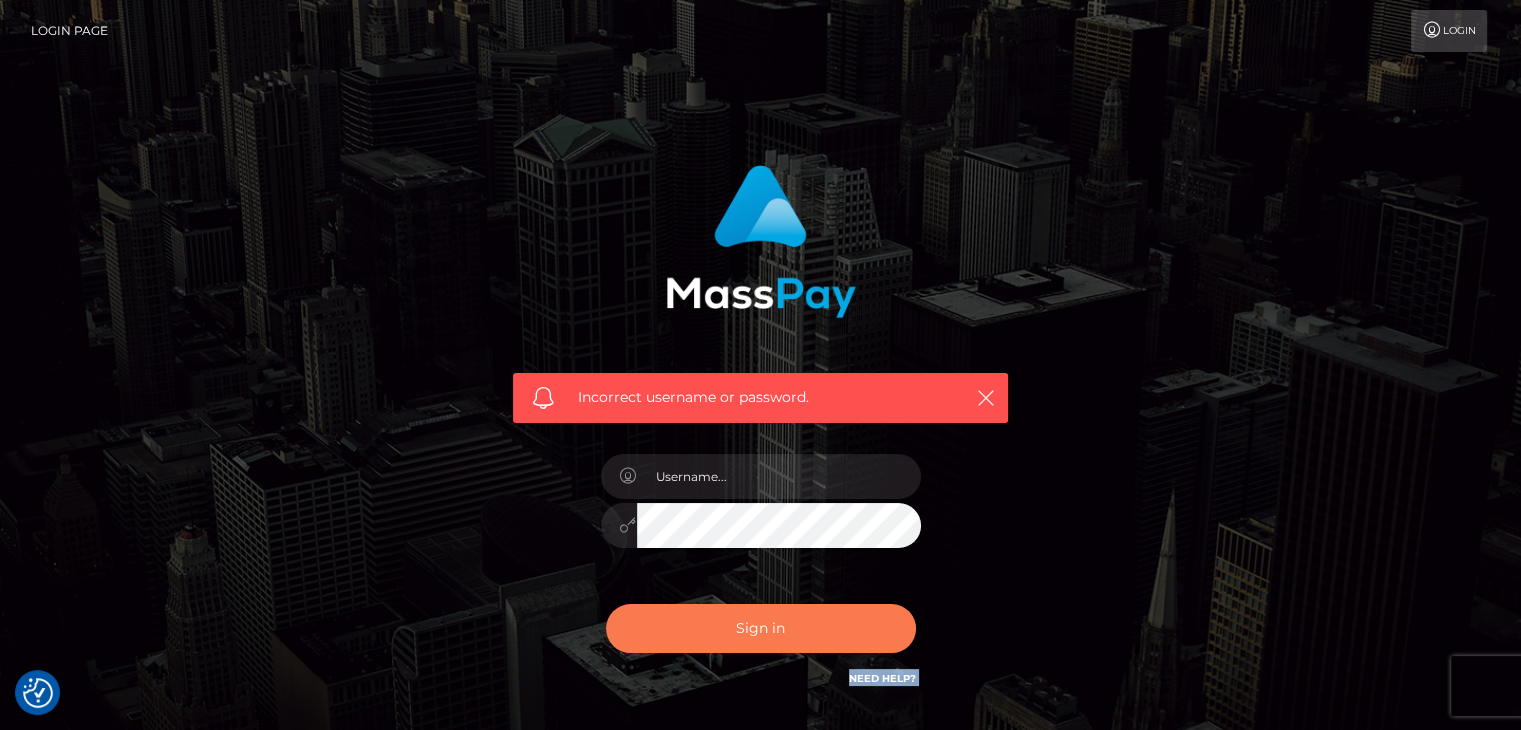 click on "Sign in" at bounding box center [761, 628] 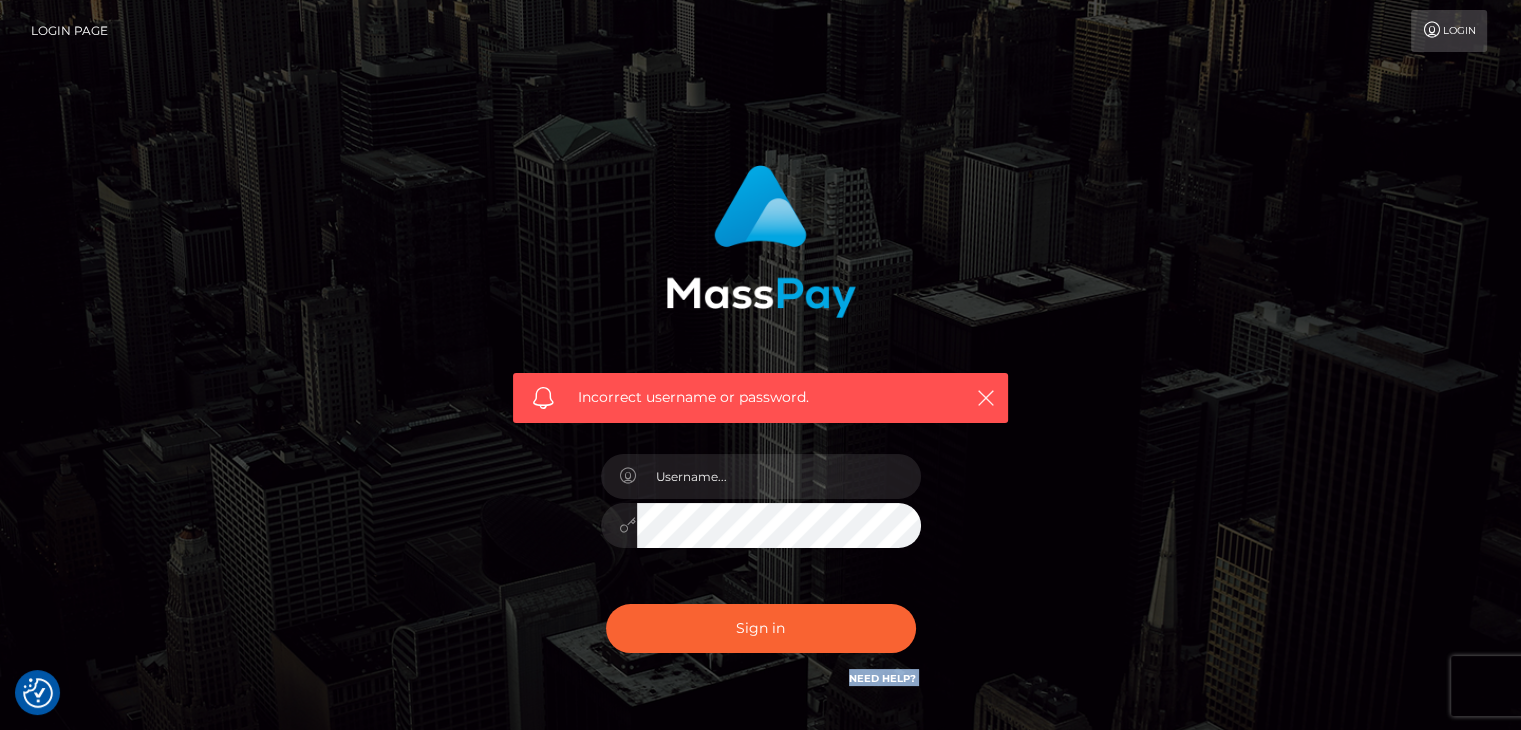 click on "Sign in
Need
Help?" at bounding box center [761, 636] 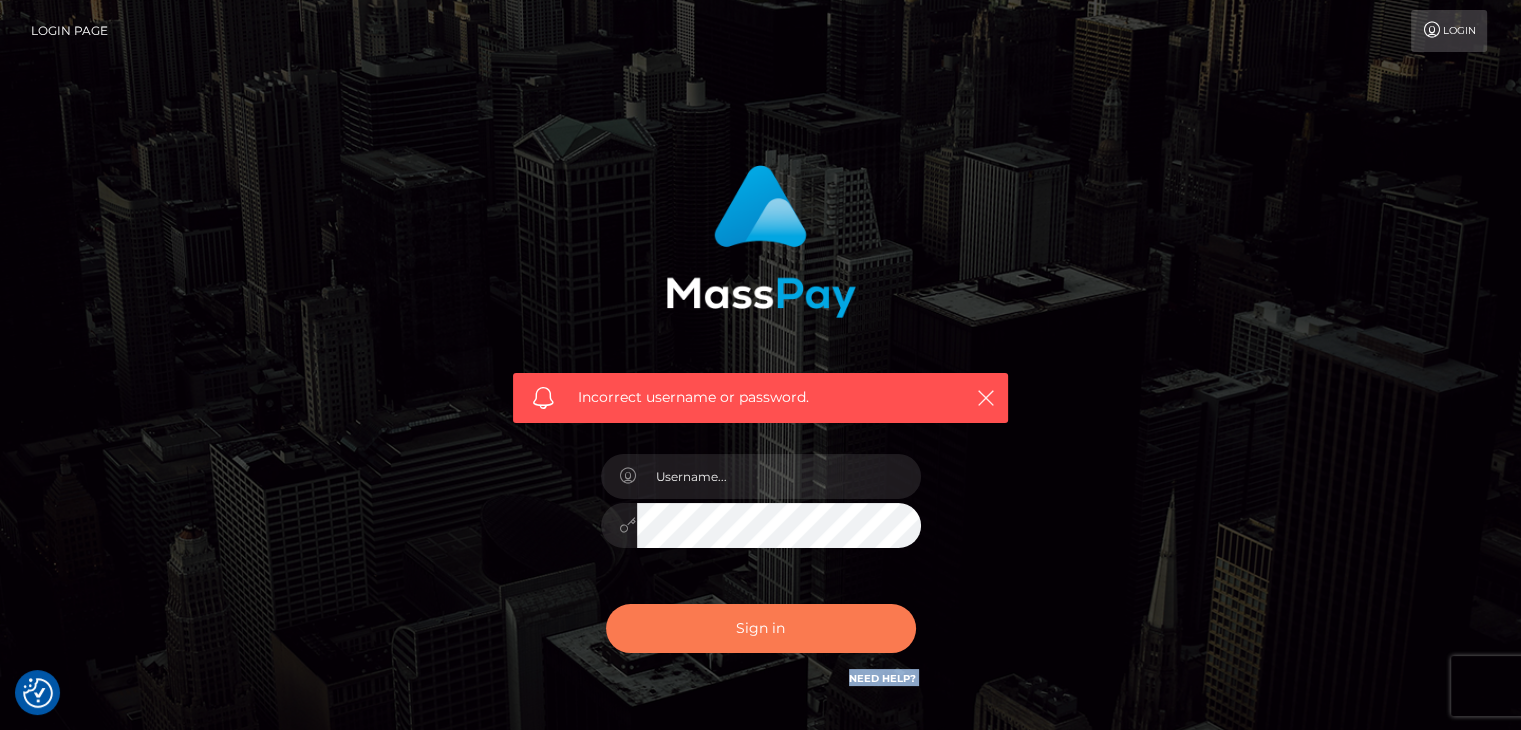 click on "Sign in" at bounding box center (761, 628) 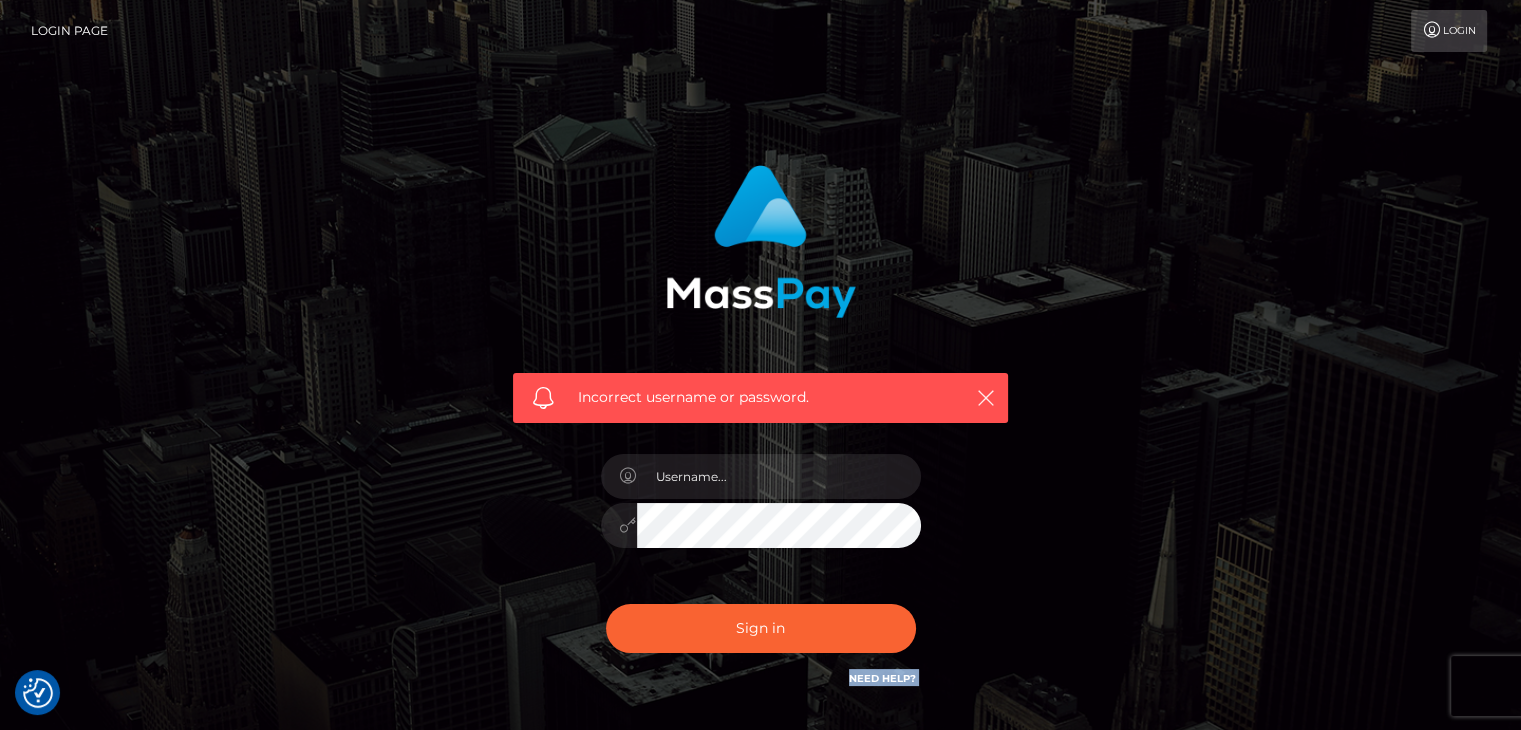 click on "Sign in
Need
Help?" at bounding box center (761, 636) 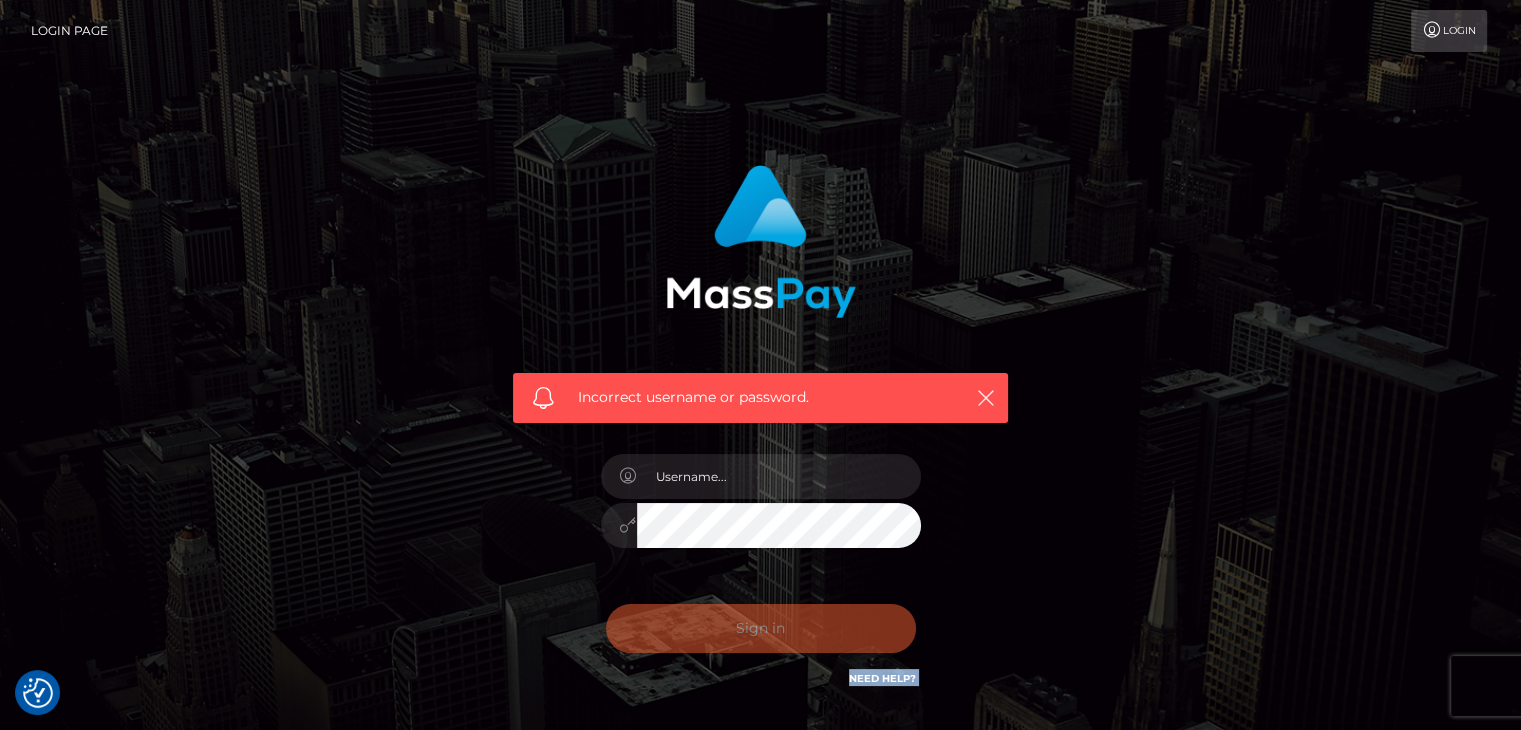 click on "Sign in" at bounding box center (761, 628) 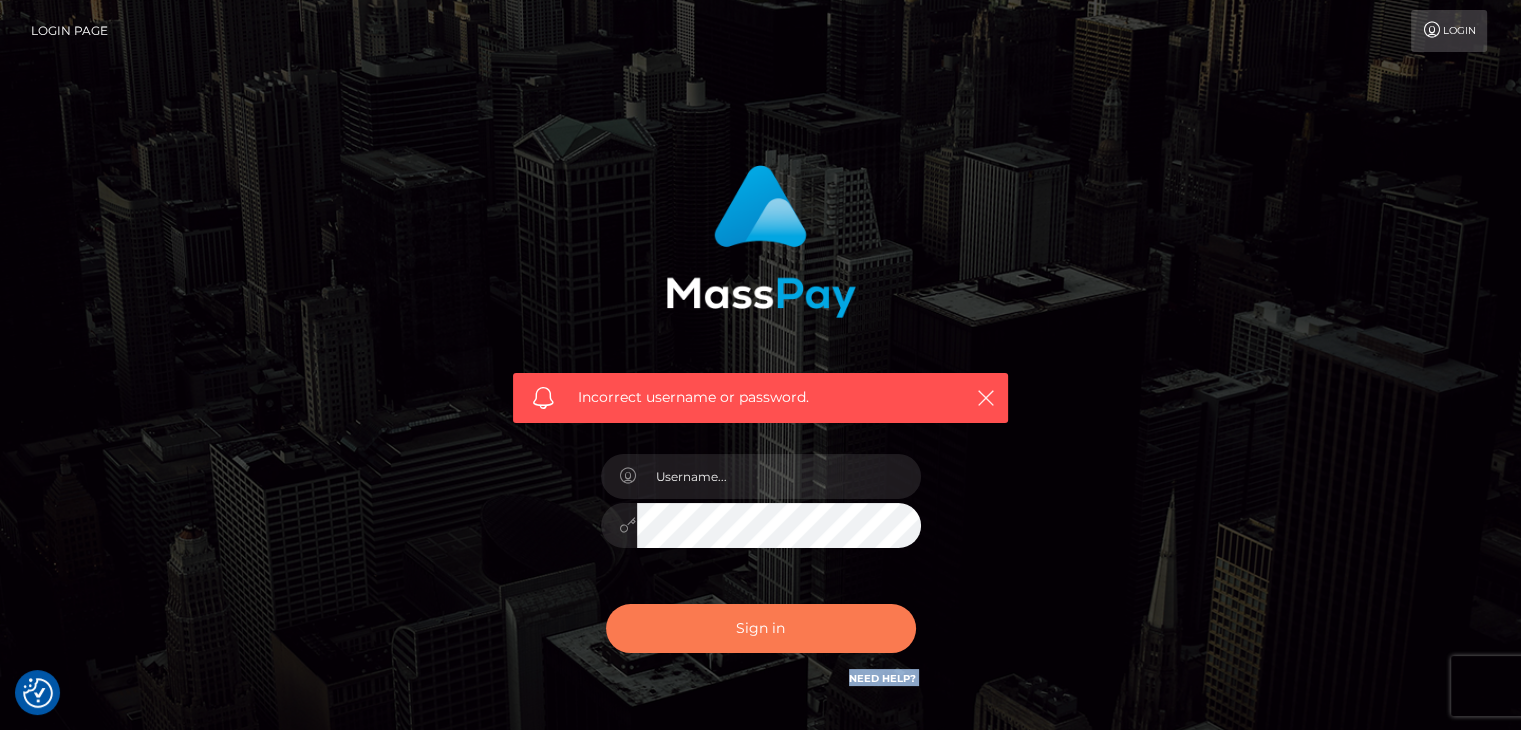 click on "Sign in" at bounding box center (761, 628) 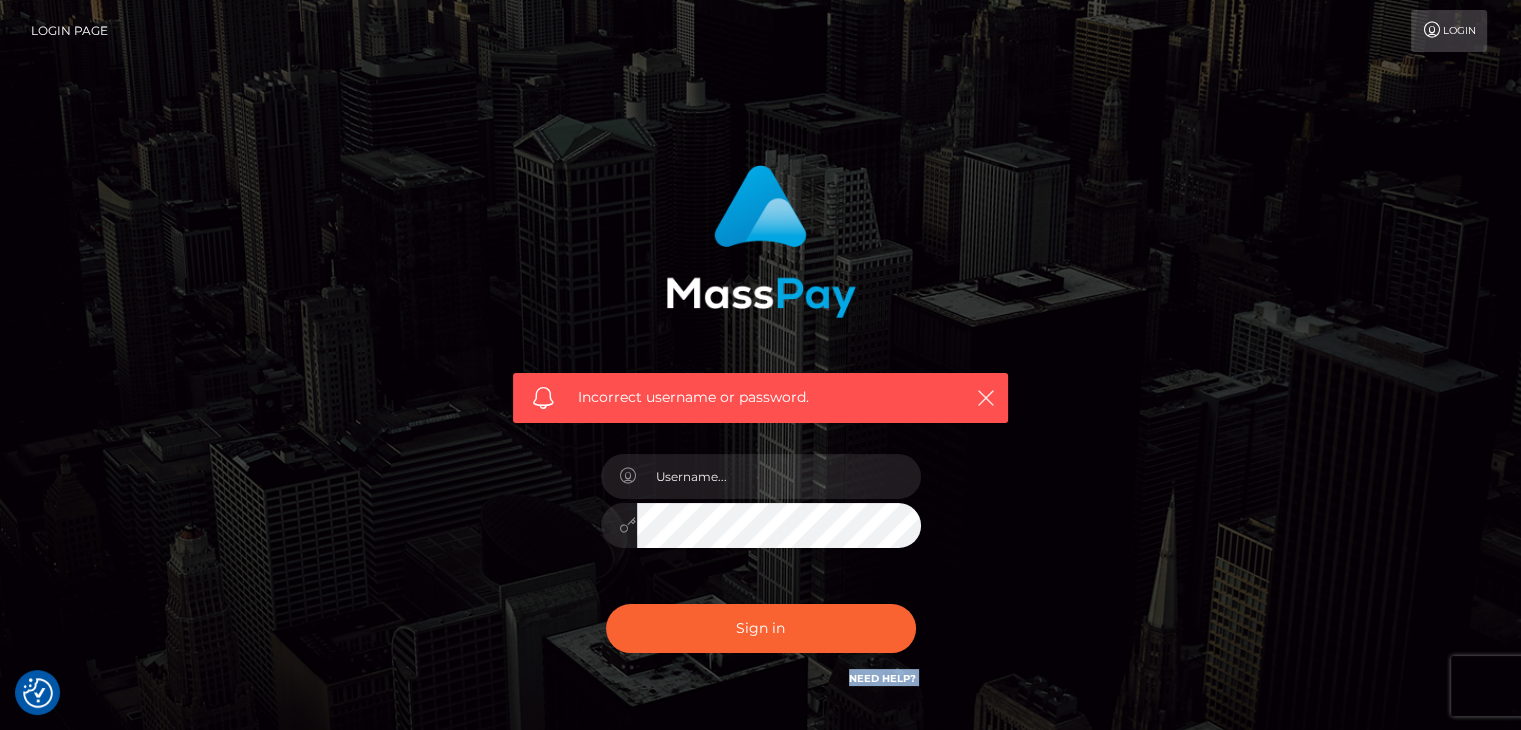 click on "Sign in
Need
Help?" at bounding box center [761, 636] 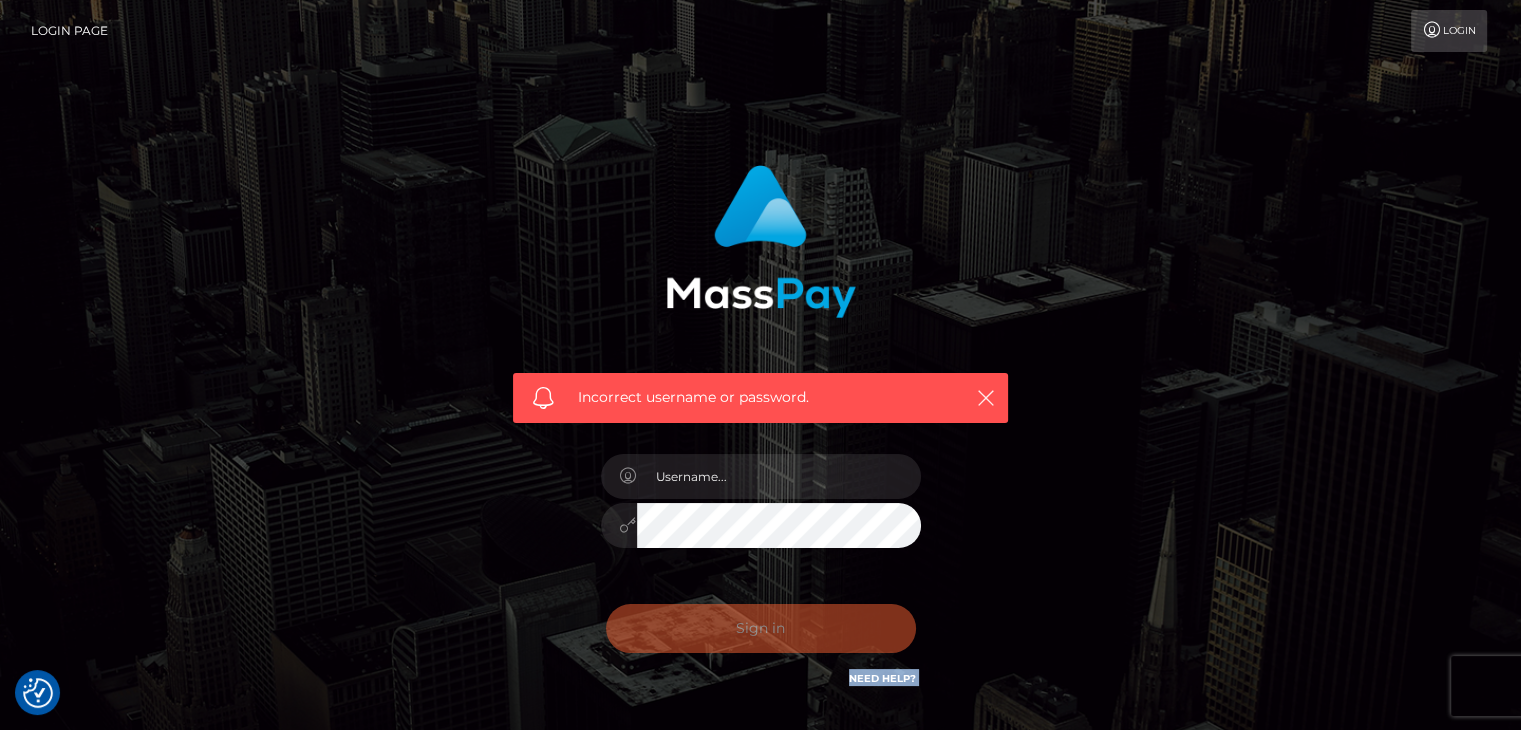 click on "Sign in" at bounding box center (761, 628) 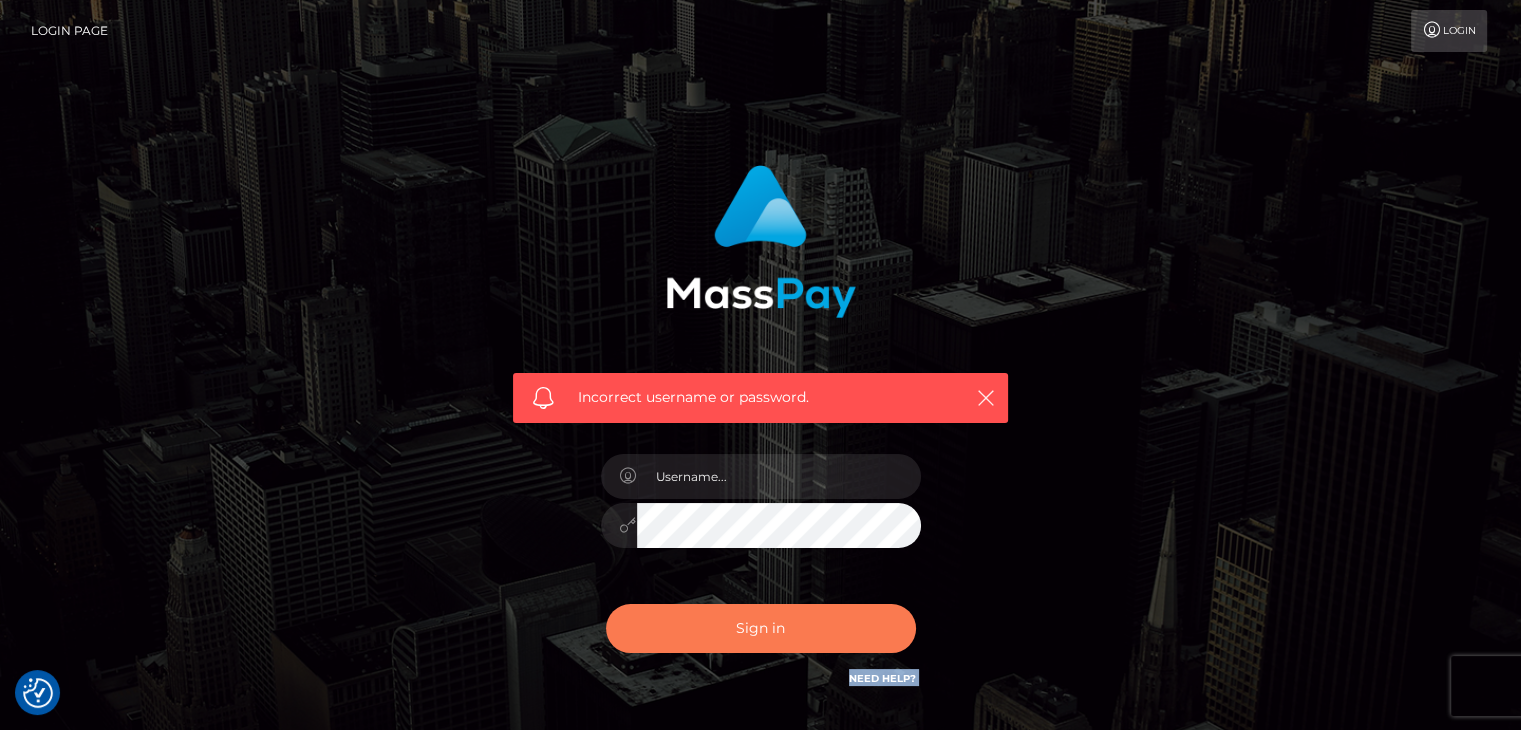 click on "Sign in" at bounding box center (761, 628) 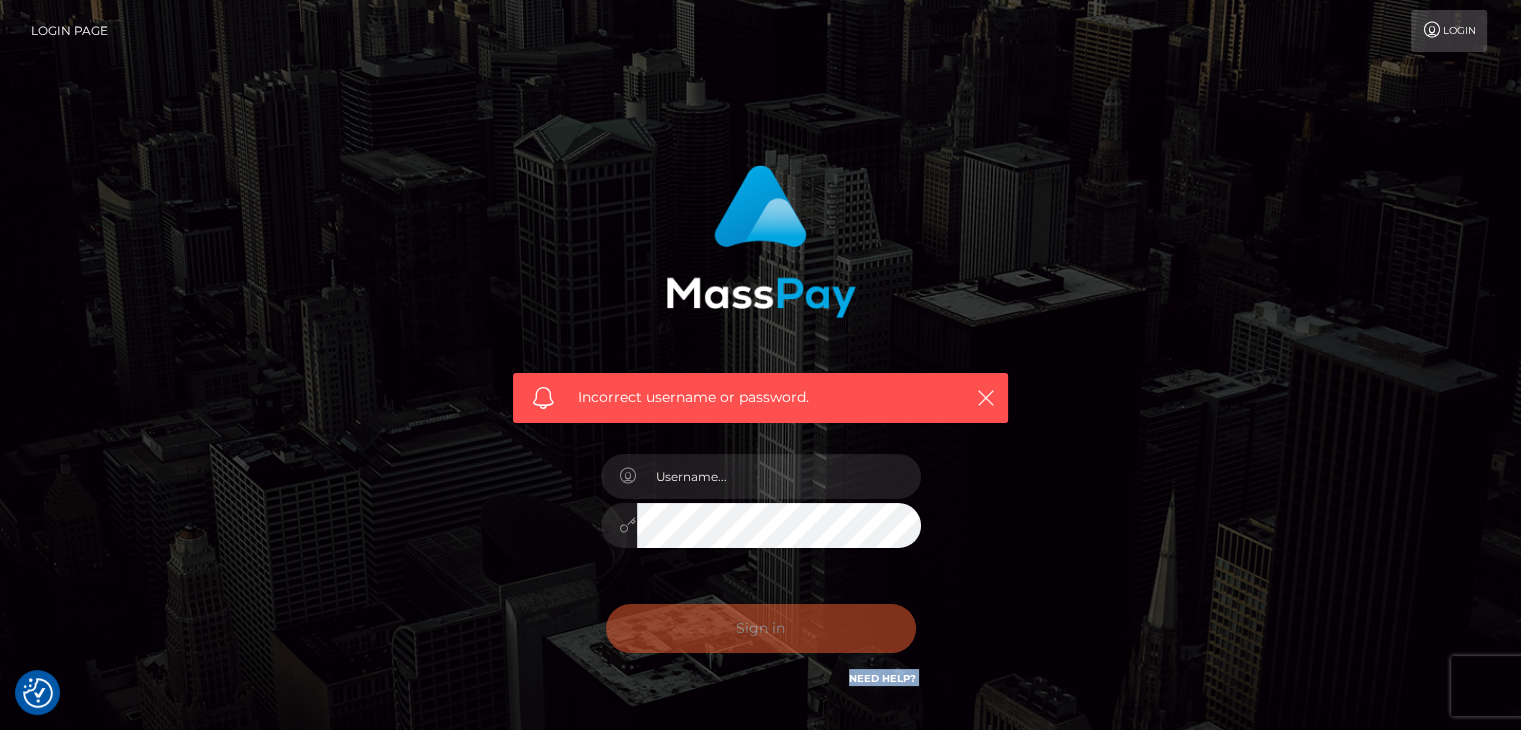 click on "Sign in
Need
Help?" at bounding box center (761, 636) 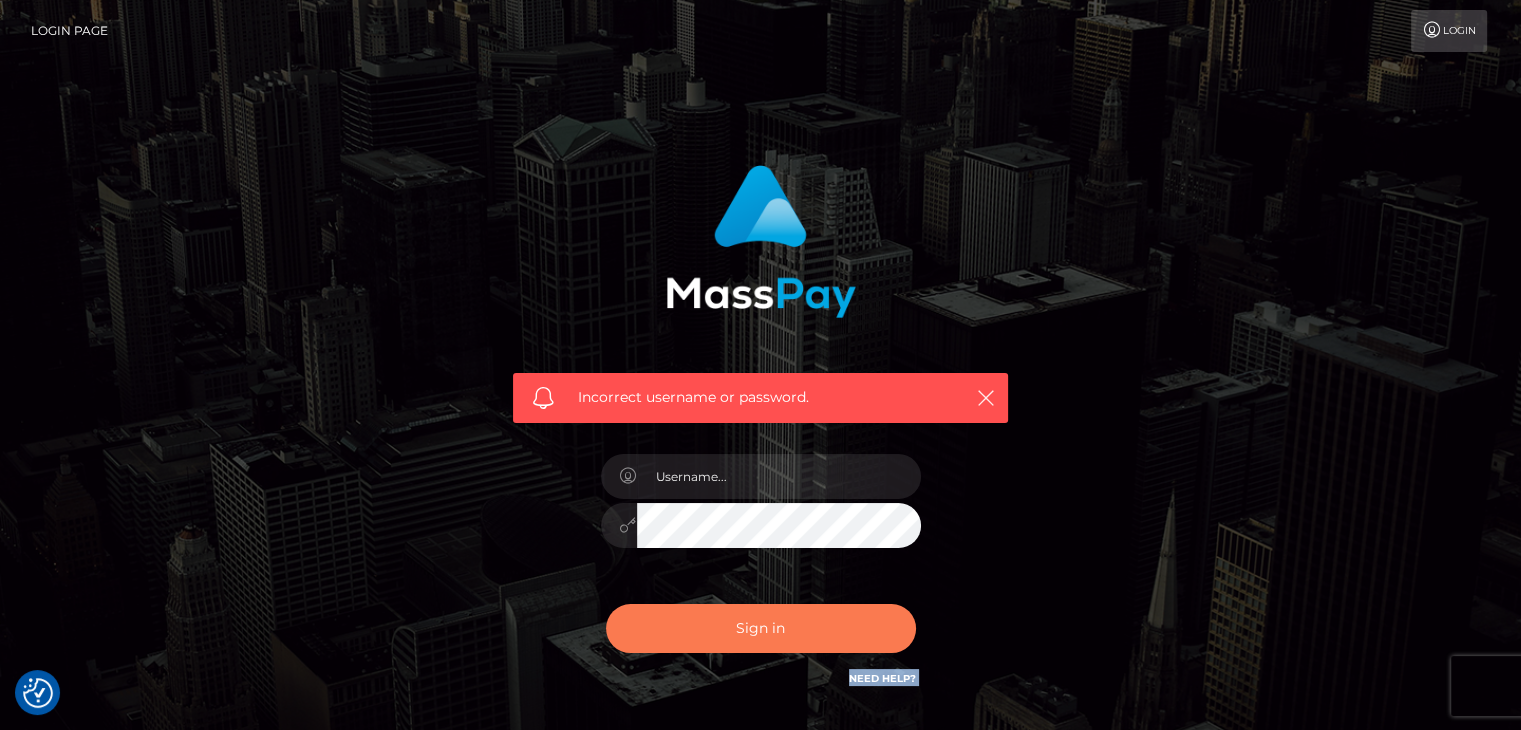 click on "Sign in" at bounding box center [761, 628] 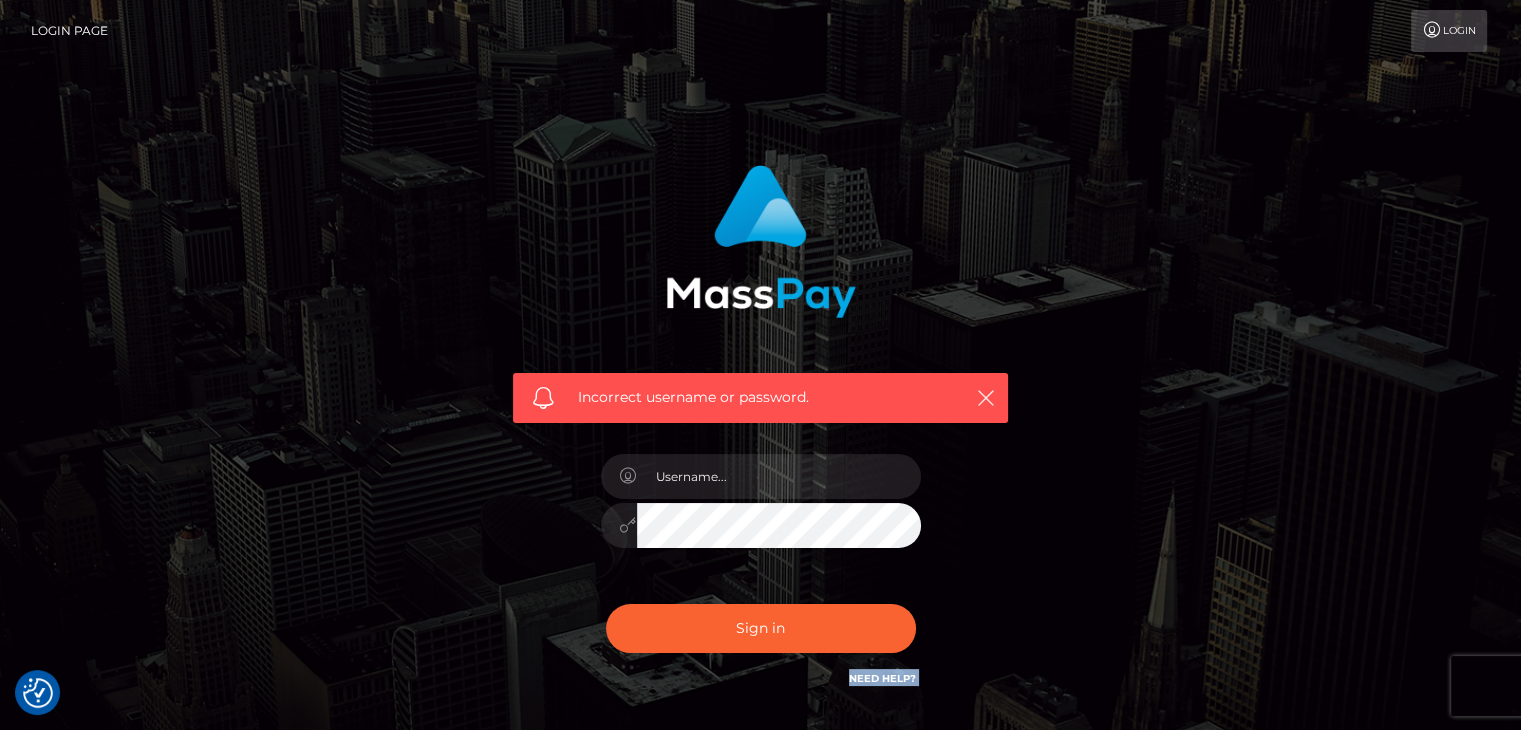 click on "Sign in
Need
Help?" at bounding box center (761, 636) 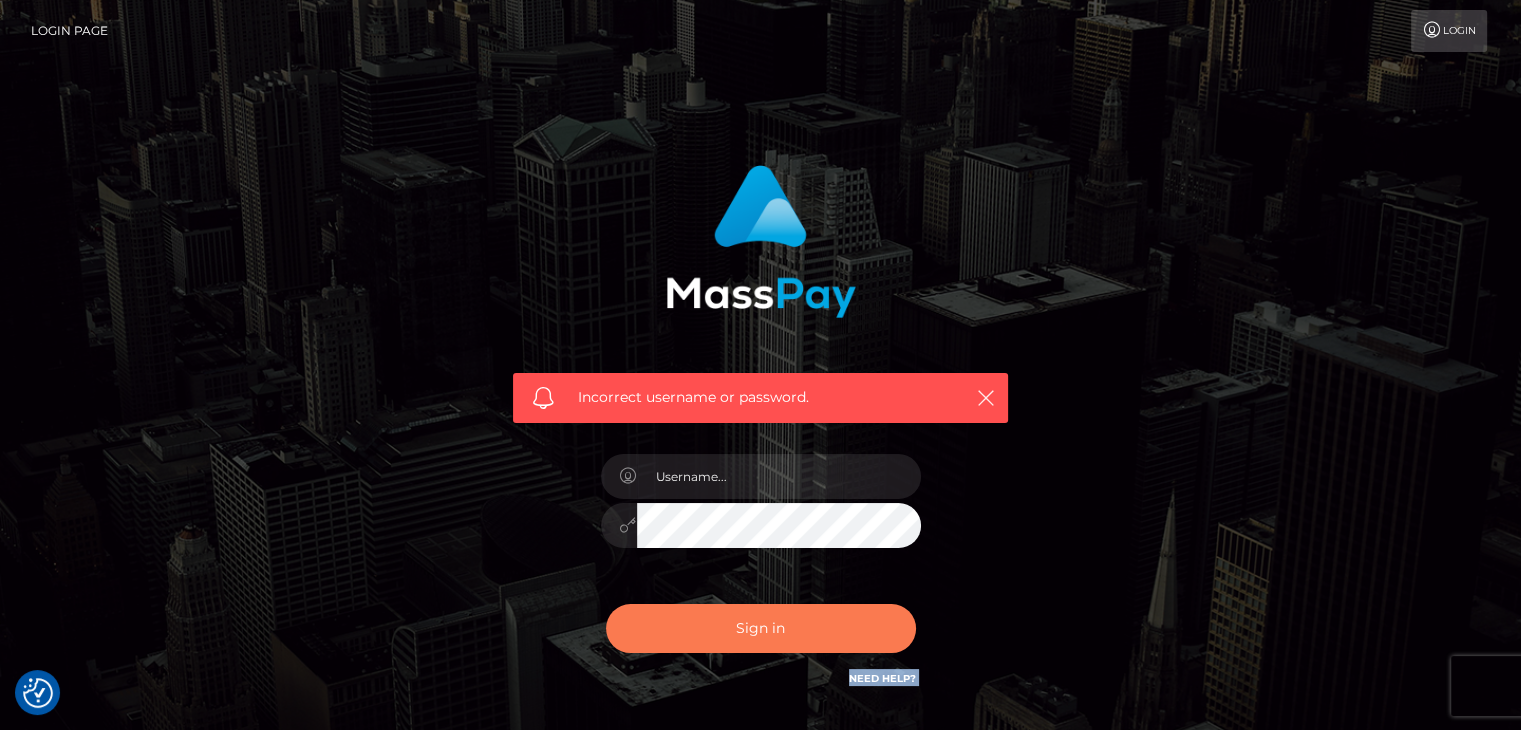 click on "Sign in" at bounding box center (761, 628) 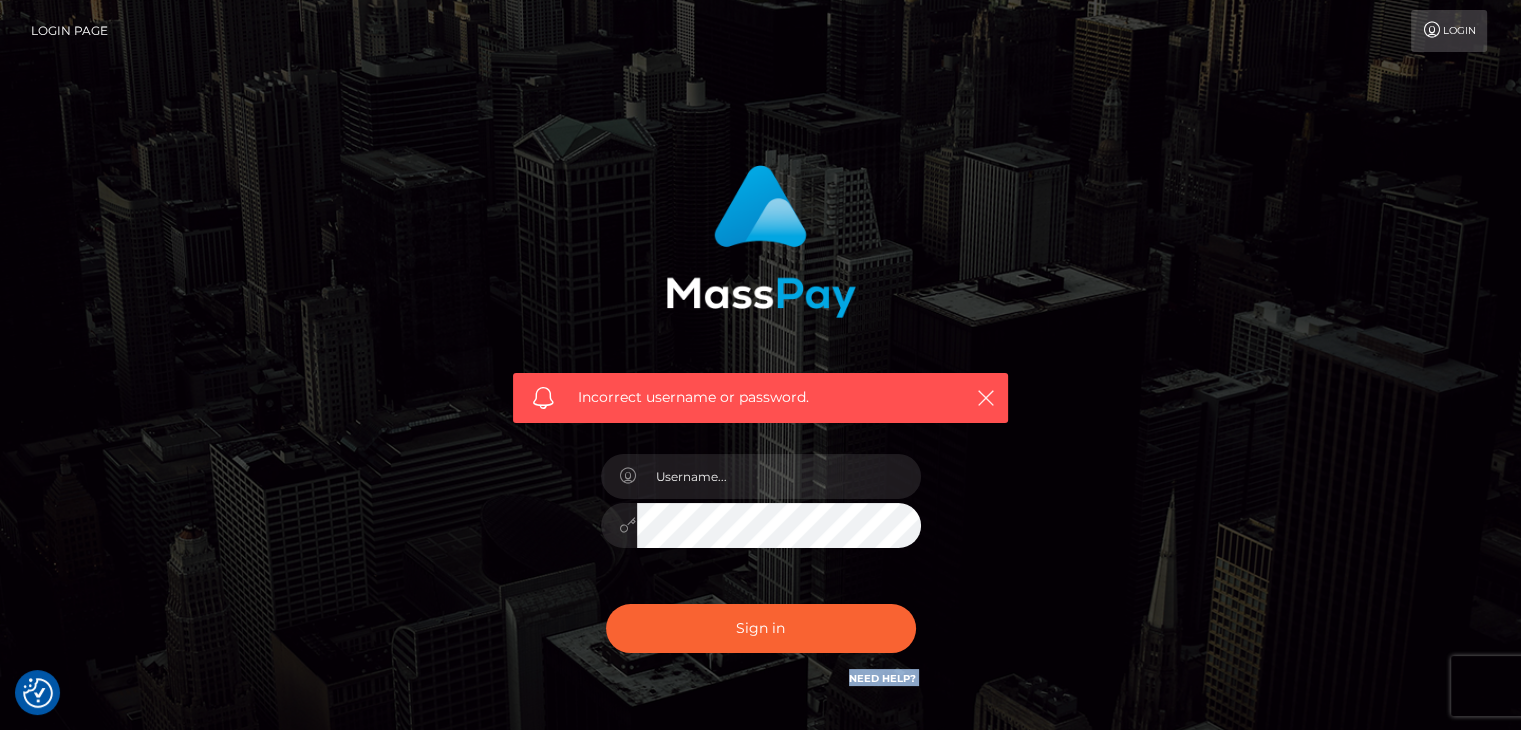 click on "Sign in
Need
Help?" at bounding box center [761, 636] 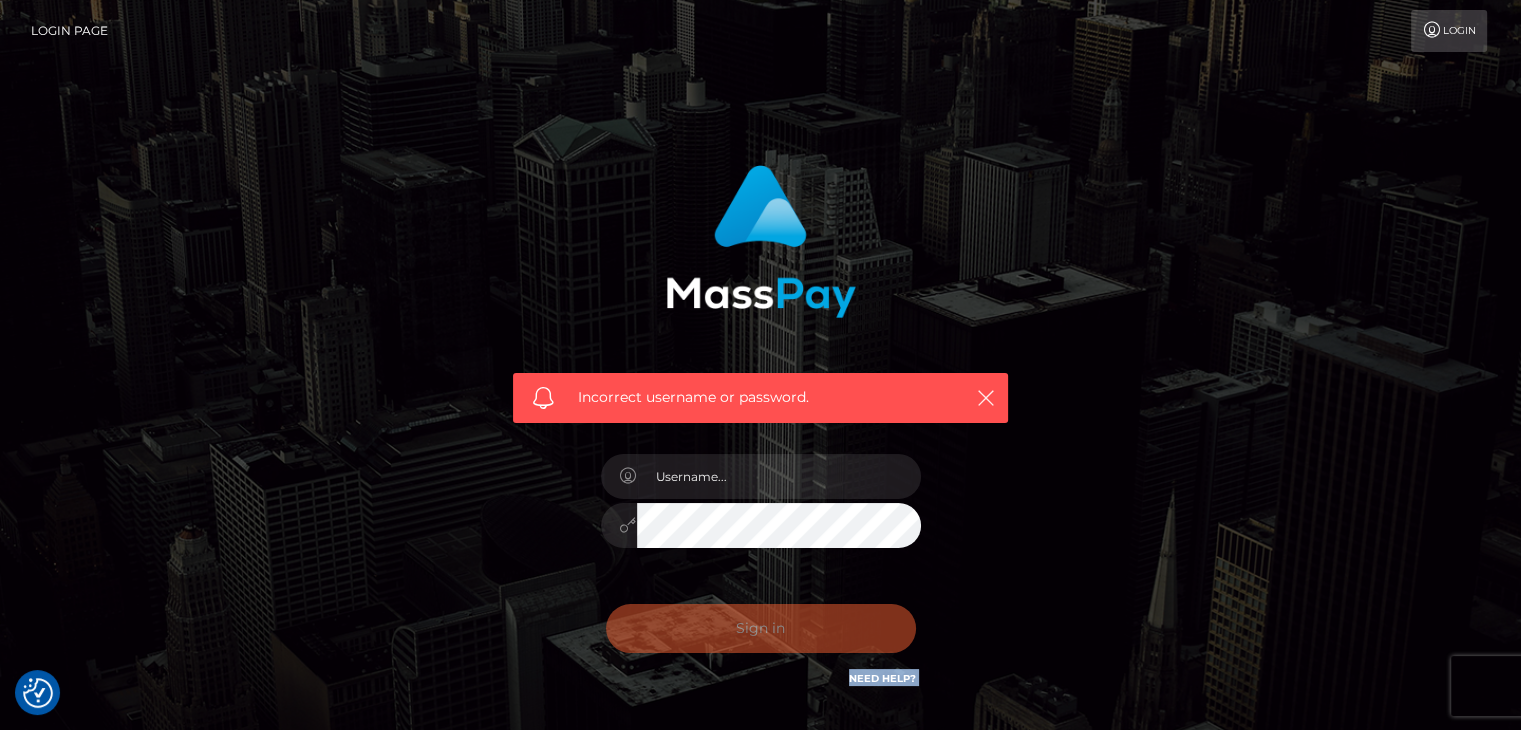 click on "Sign in" at bounding box center [761, 628] 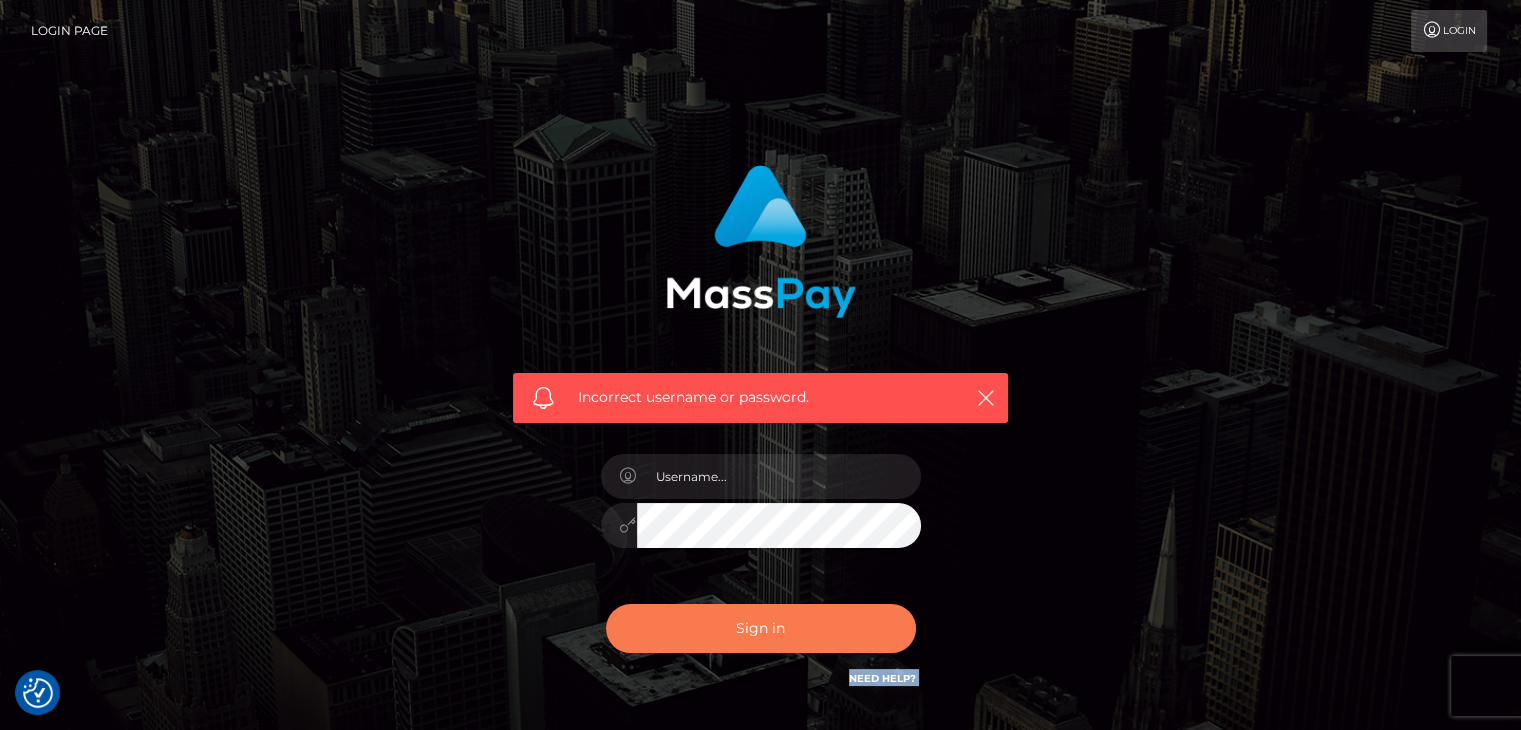 click on "Sign in" at bounding box center [761, 628] 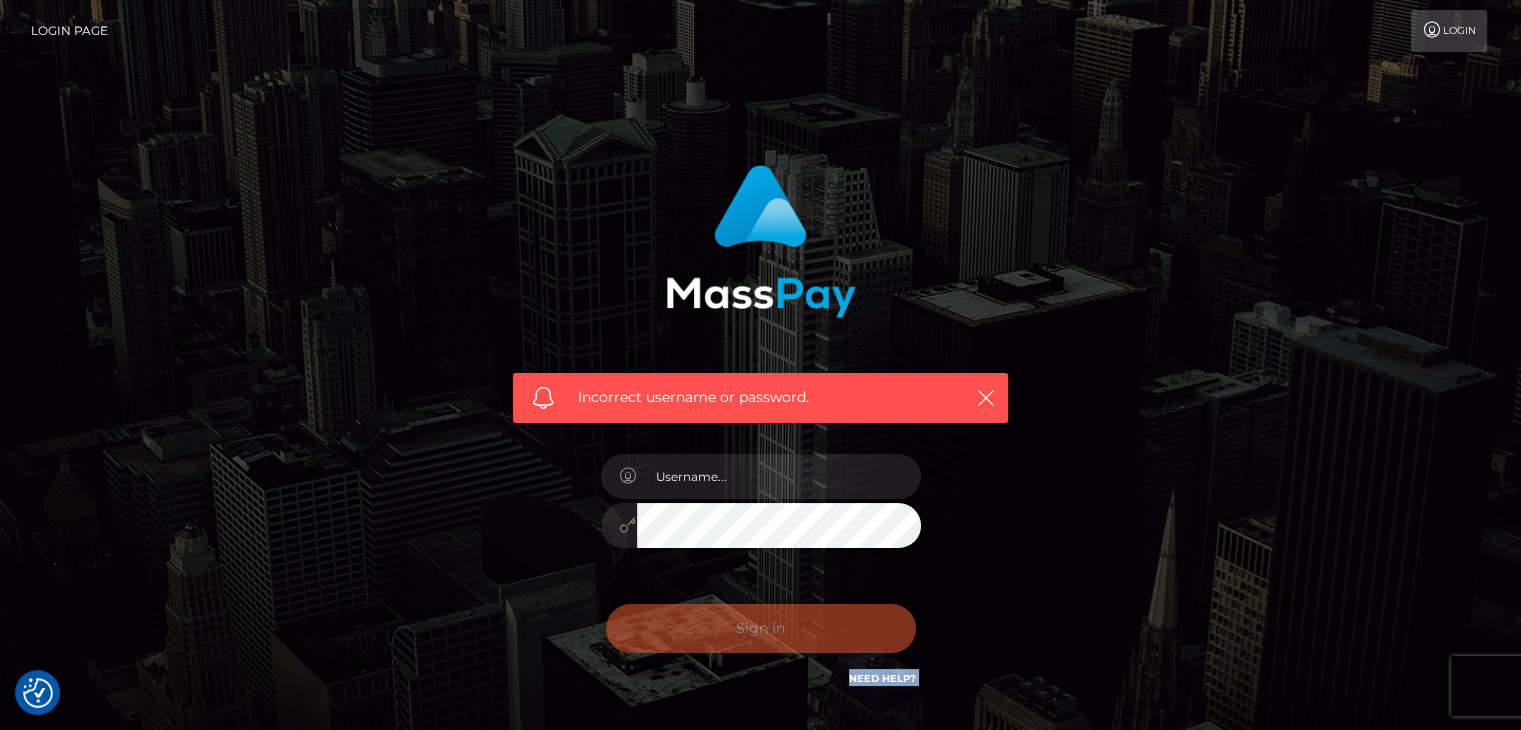 click on "Sign in
Need
Help?" at bounding box center [761, 636] 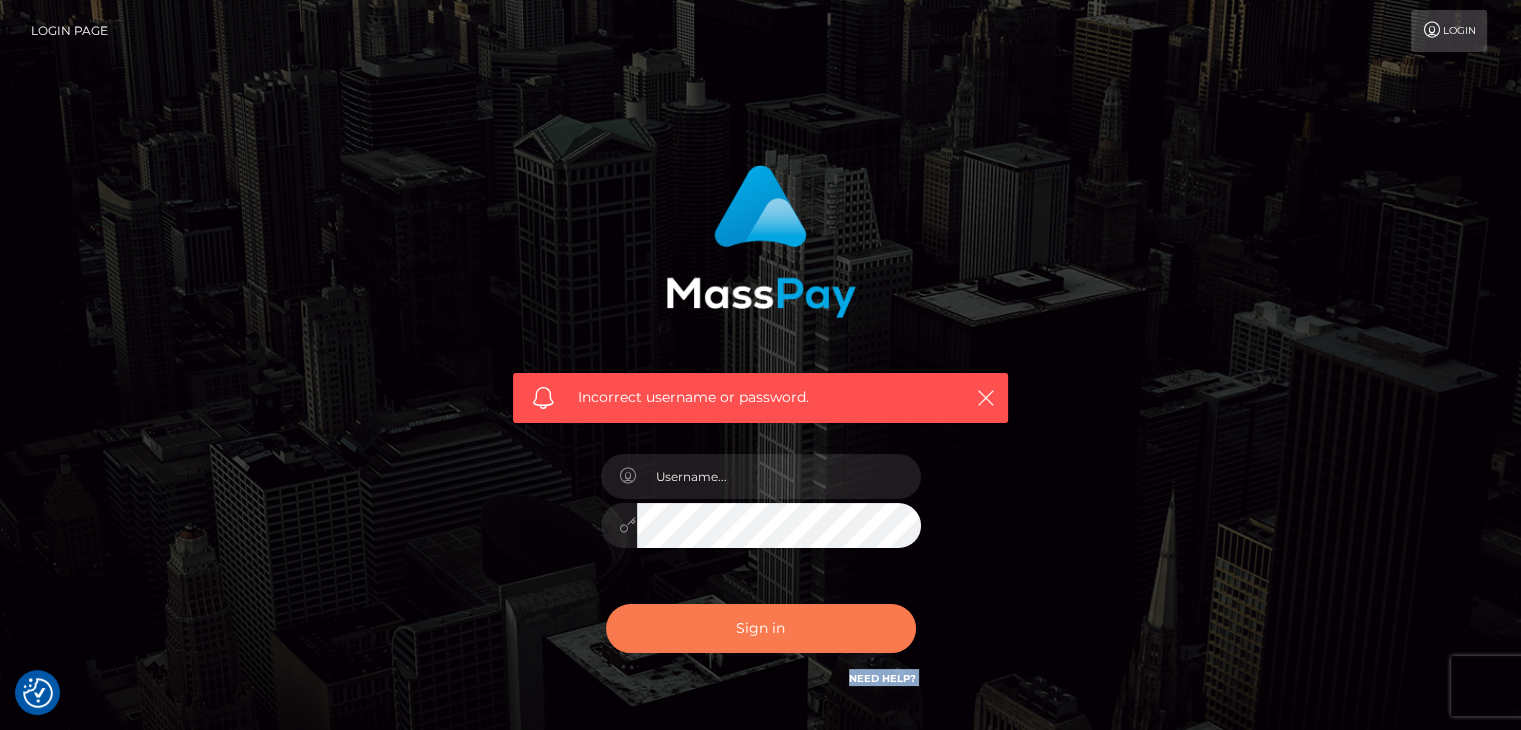 click on "Sign in" at bounding box center (761, 628) 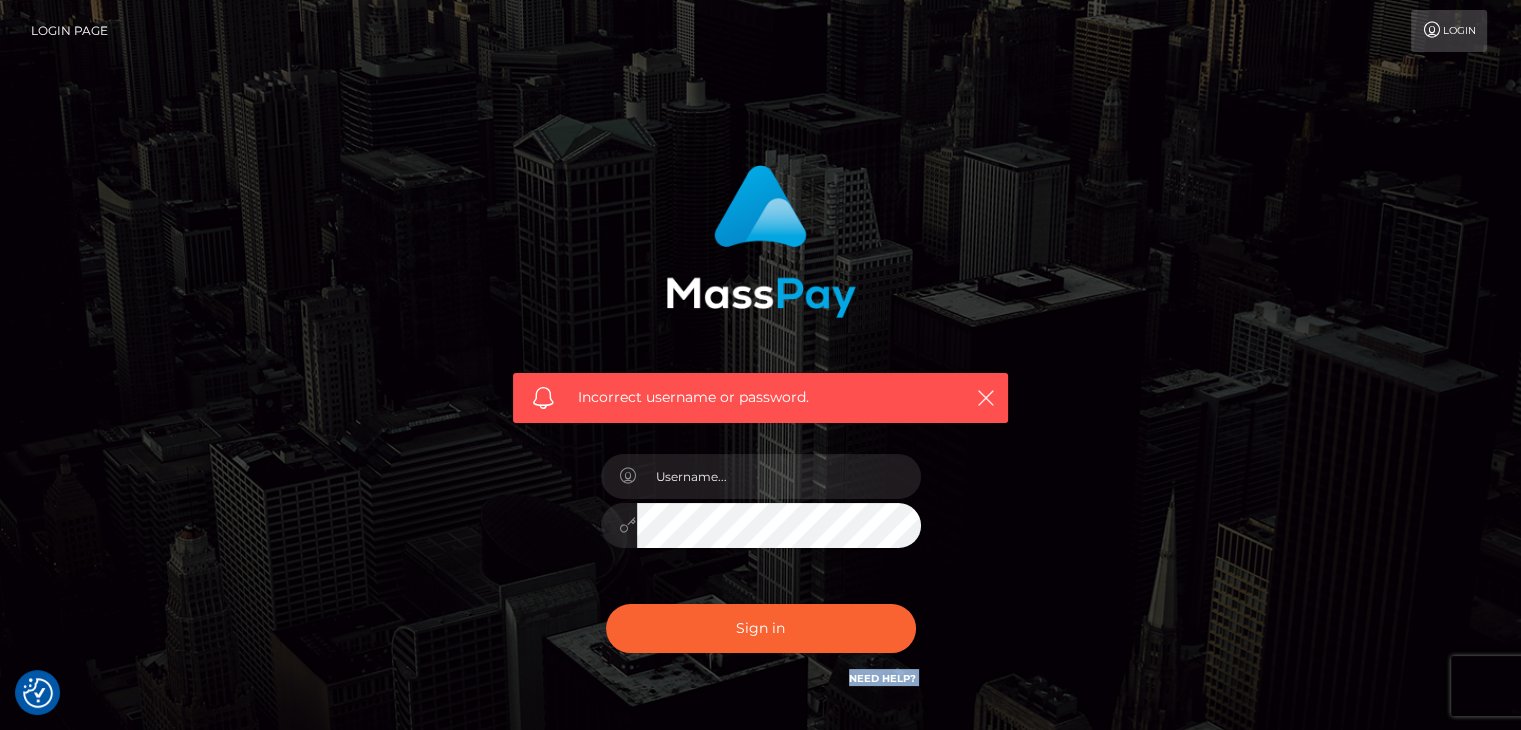 click on "Sign in
Need
Help?" at bounding box center (761, 636) 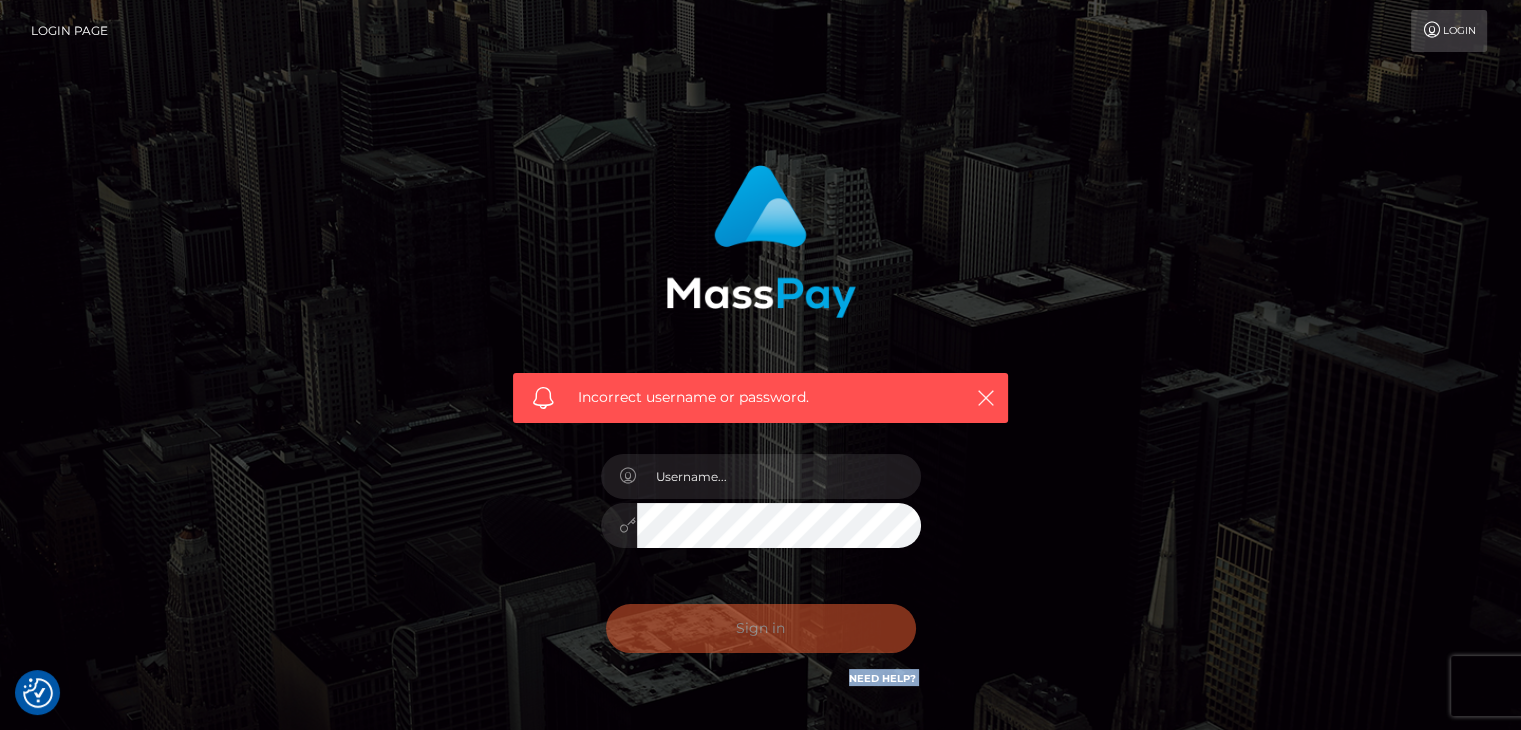 click on "Sign in
Need
Help?" at bounding box center (761, 636) 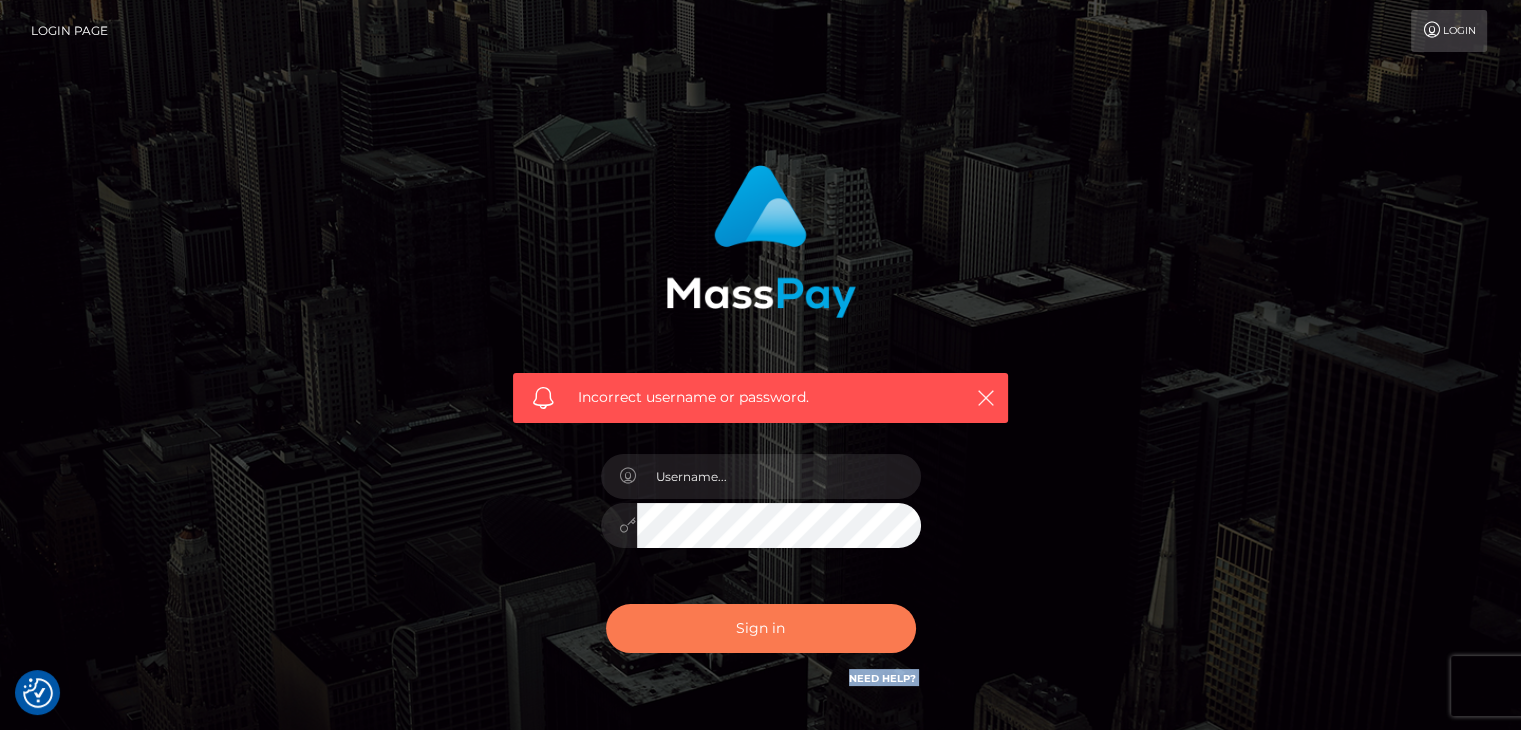 click on "Sign in" at bounding box center [761, 628] 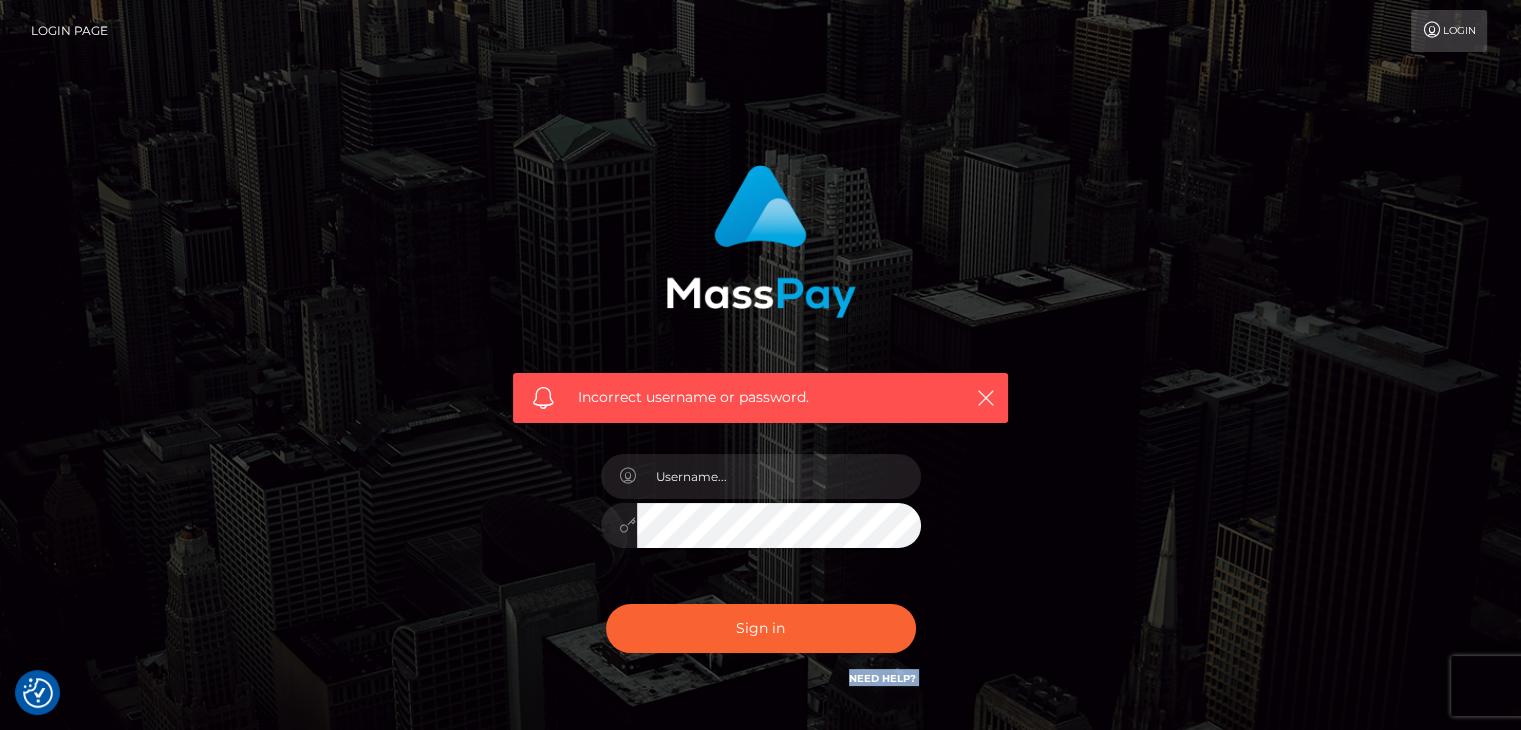 click on "Sign in
Need
Help?" at bounding box center [761, 636] 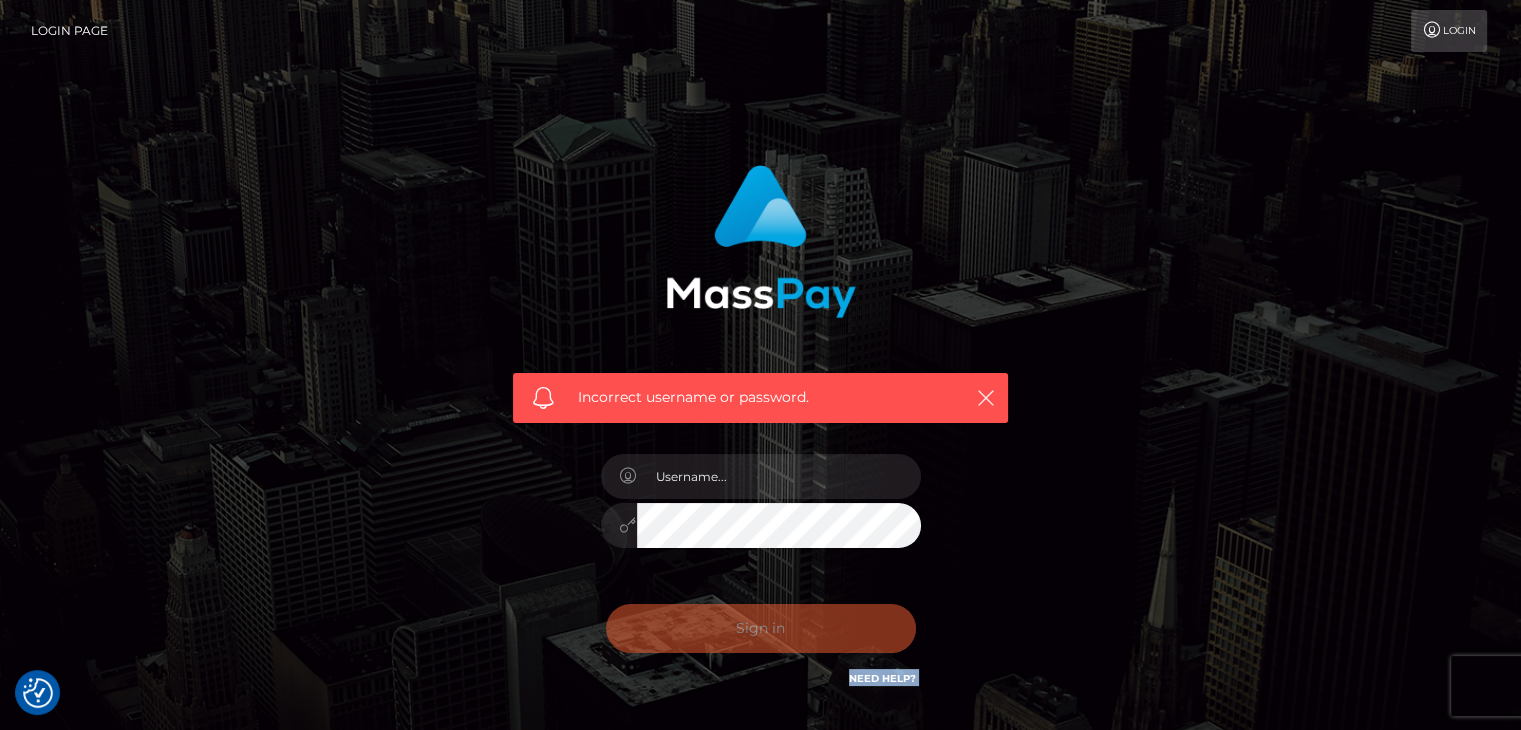 click on "Sign in" at bounding box center (761, 628) 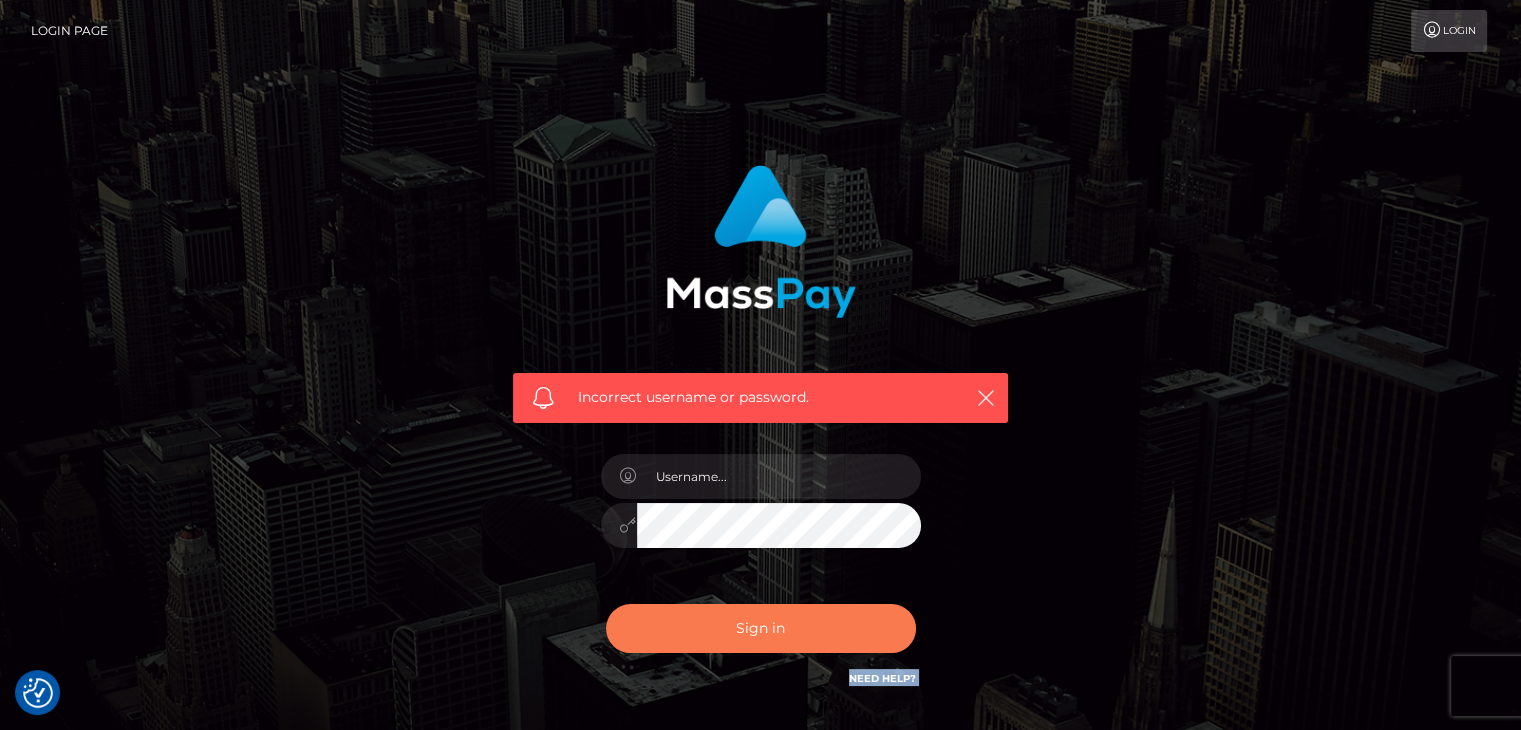 click on "Sign in" at bounding box center [761, 628] 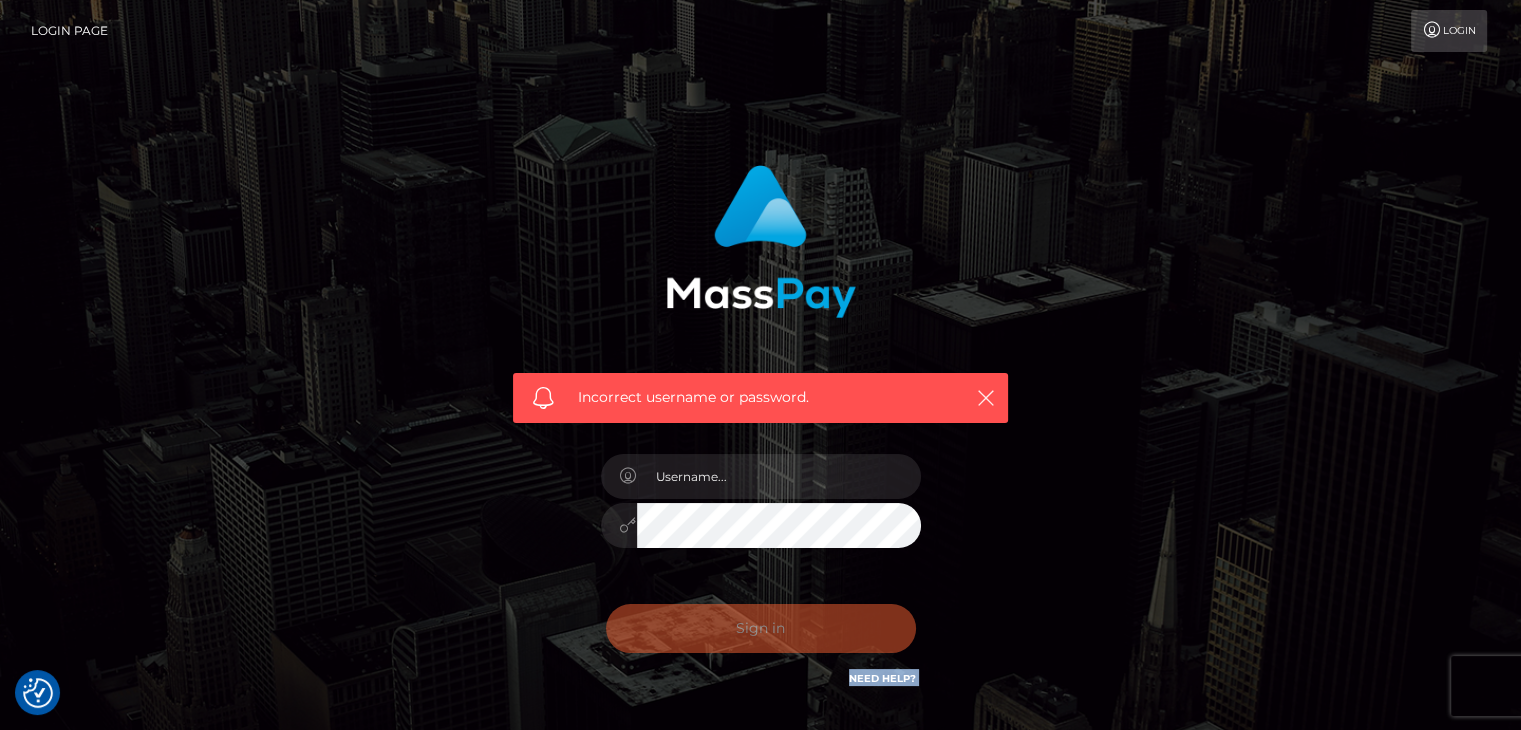 click on "Sign in
Need
Help?" at bounding box center [761, 636] 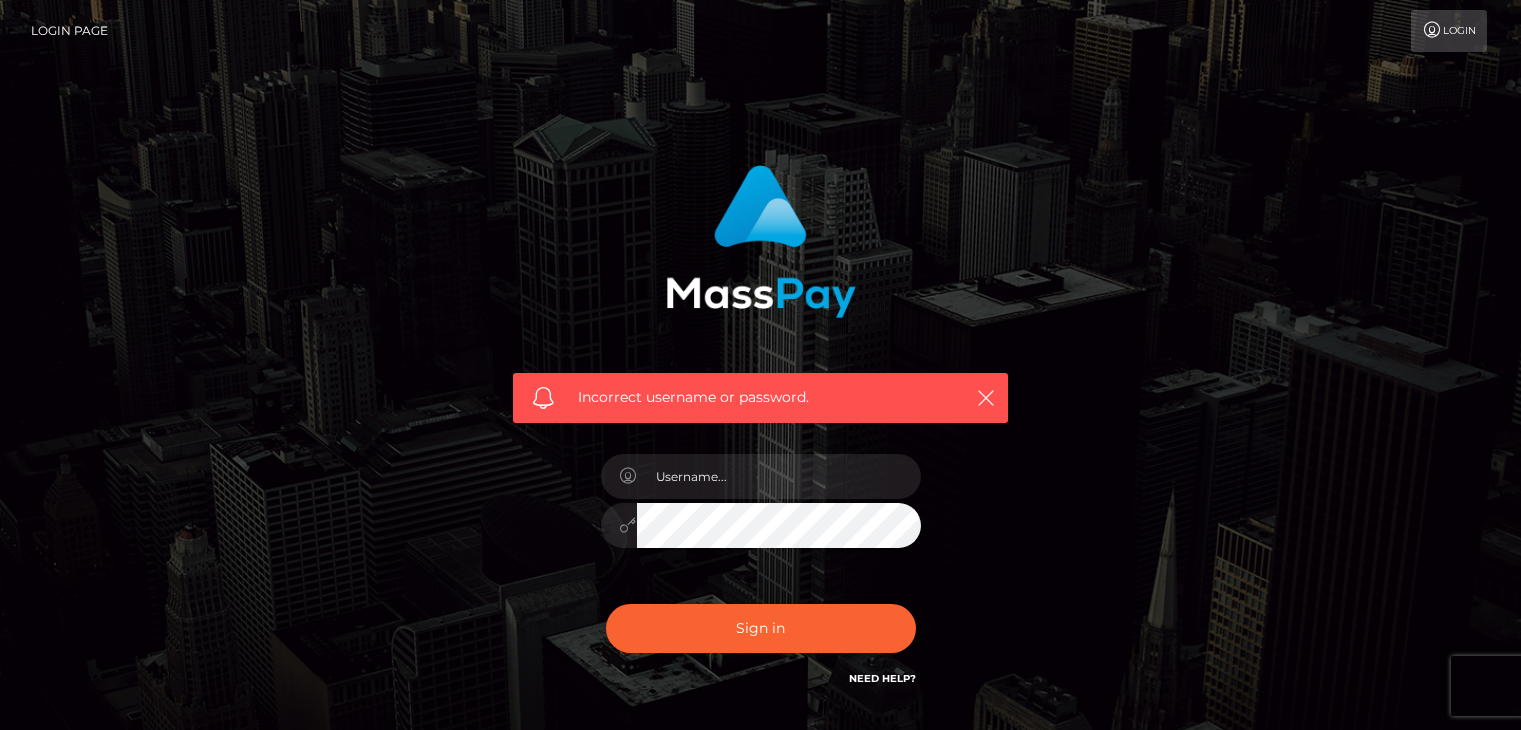 scroll, scrollTop: 0, scrollLeft: 0, axis: both 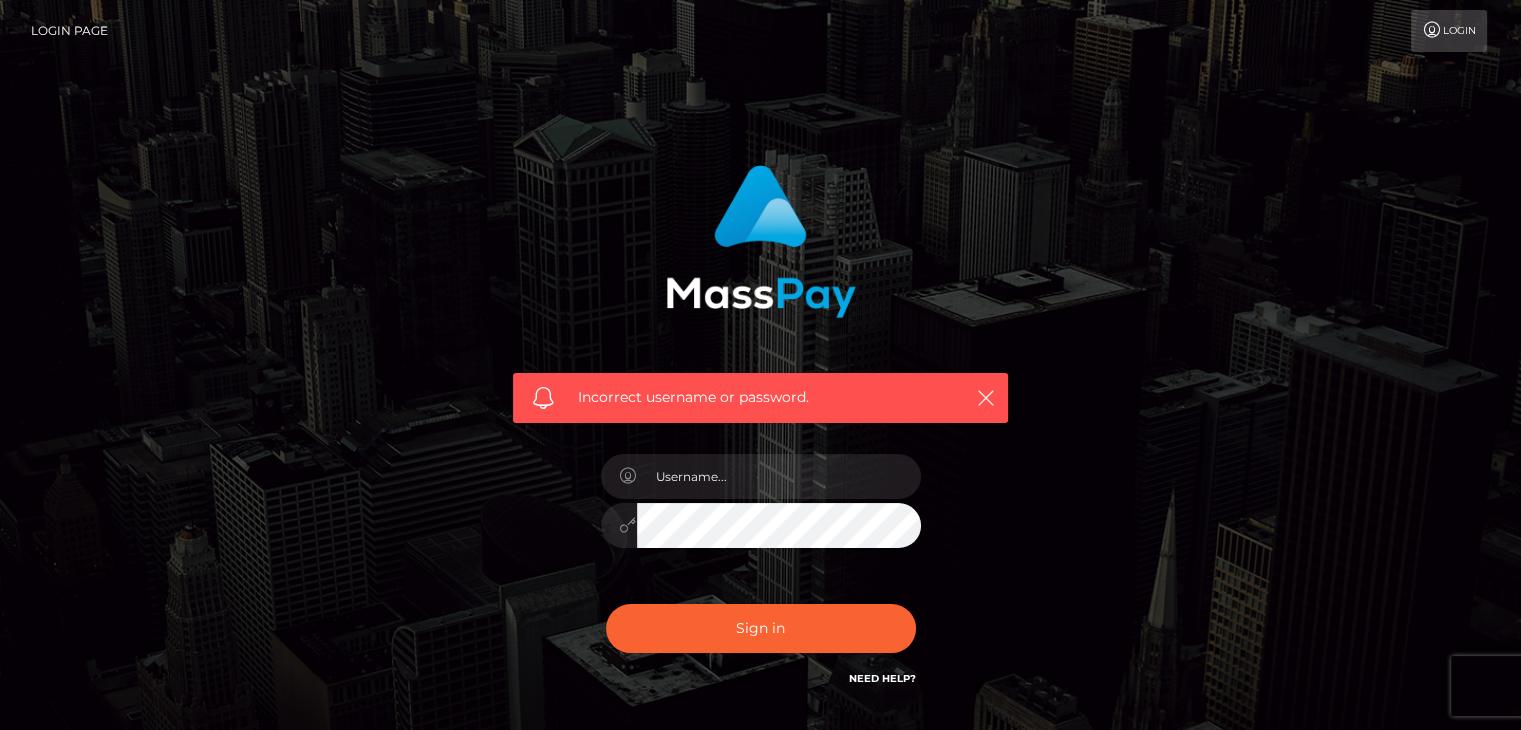 click on "Login" at bounding box center [1449, 31] 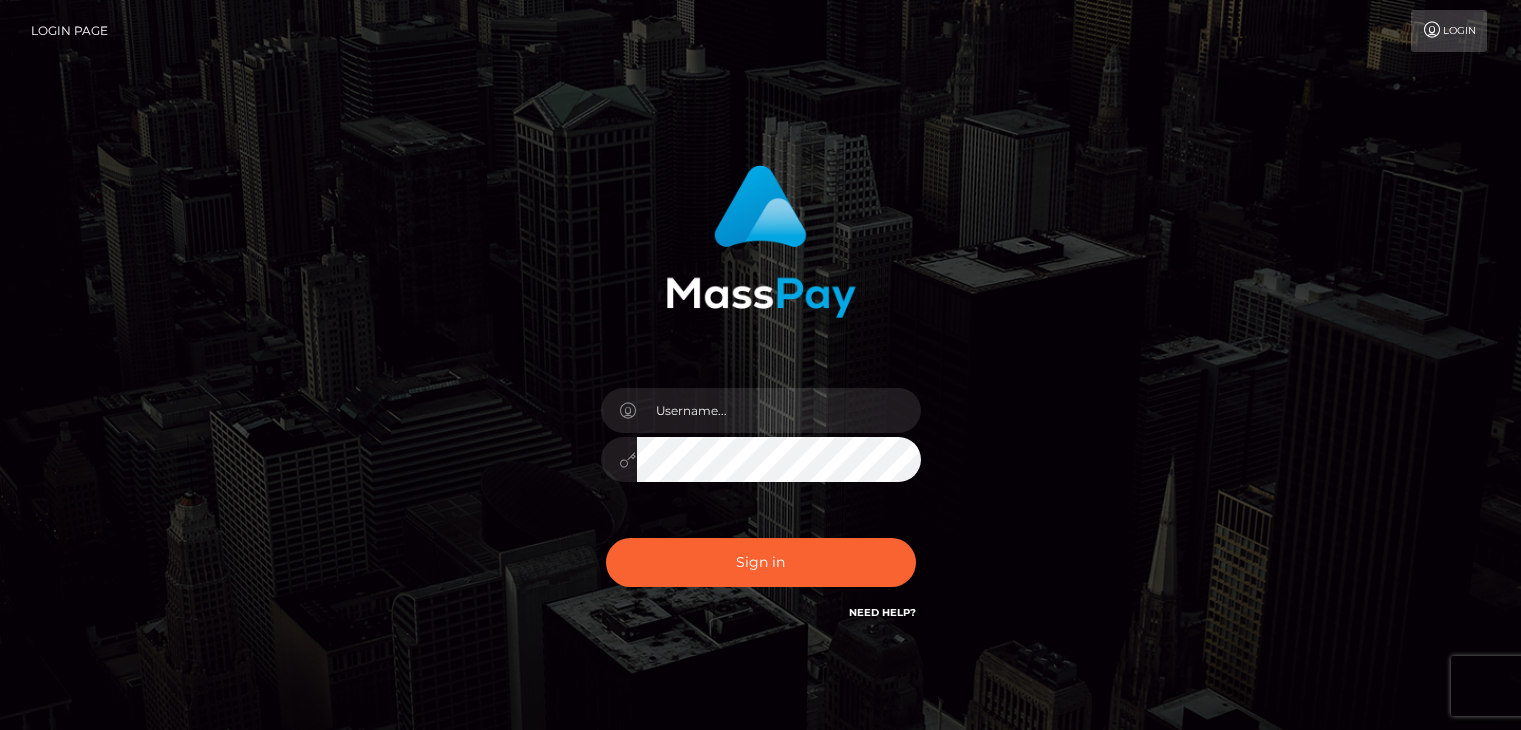scroll, scrollTop: 0, scrollLeft: 0, axis: both 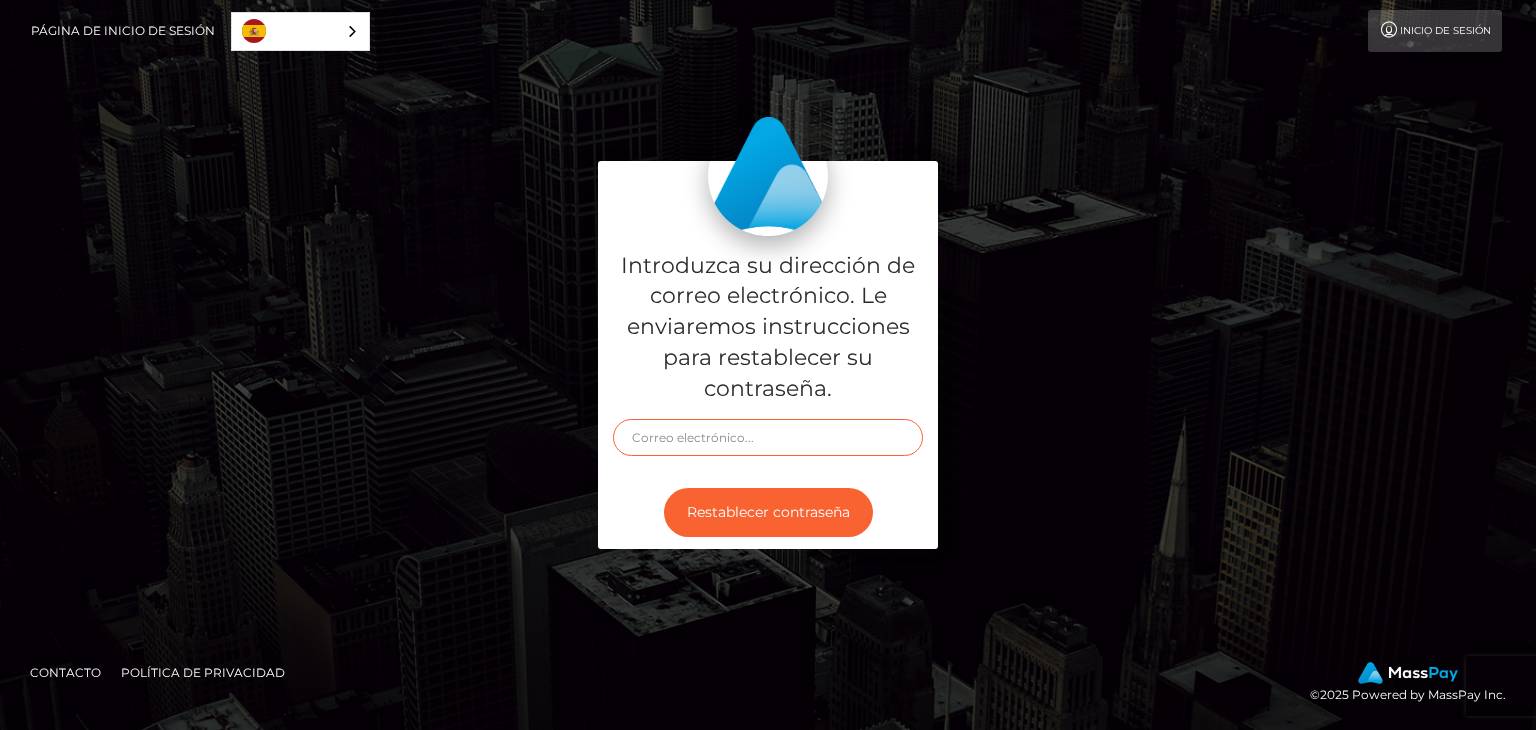 click at bounding box center (768, 437) 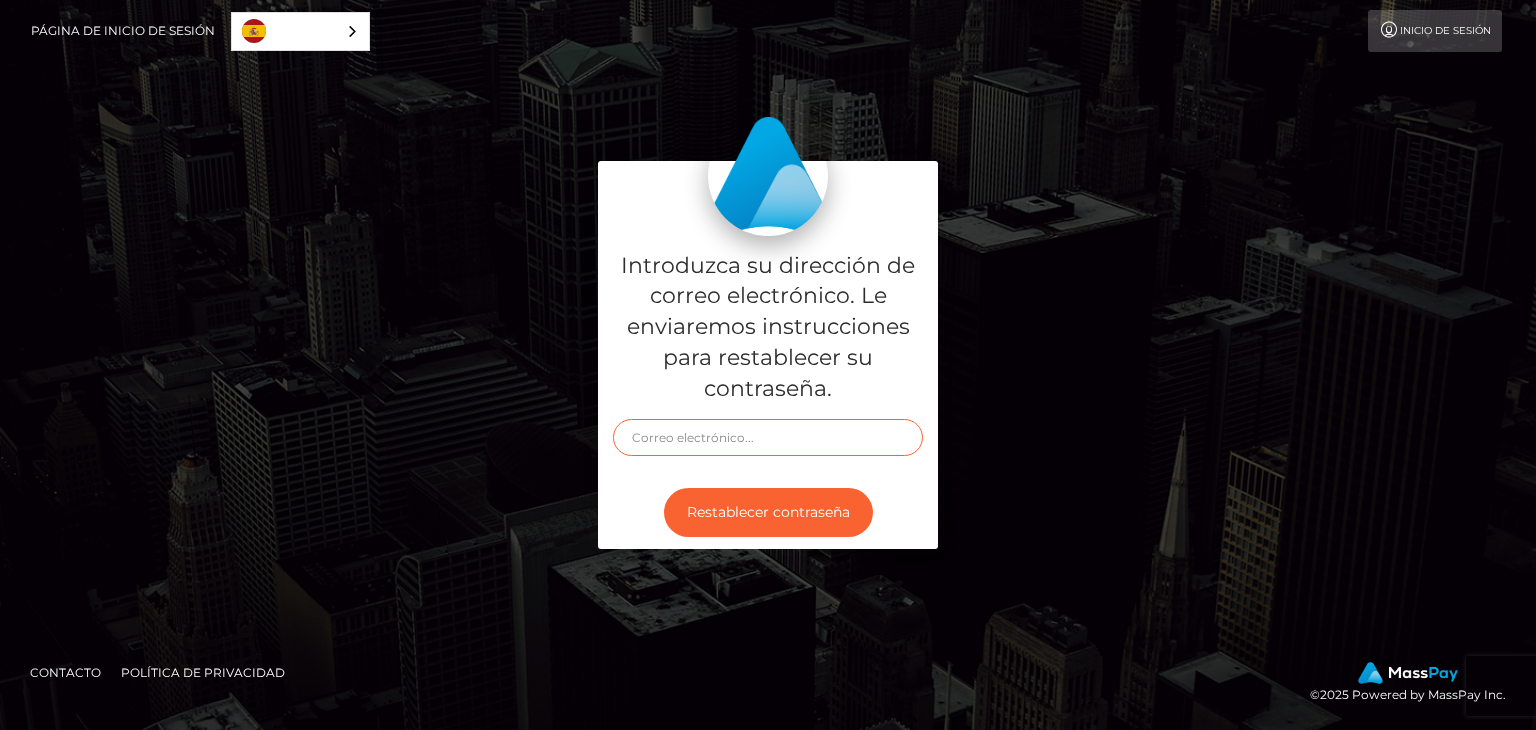 type on "alphakingluke@[EMAIL]" 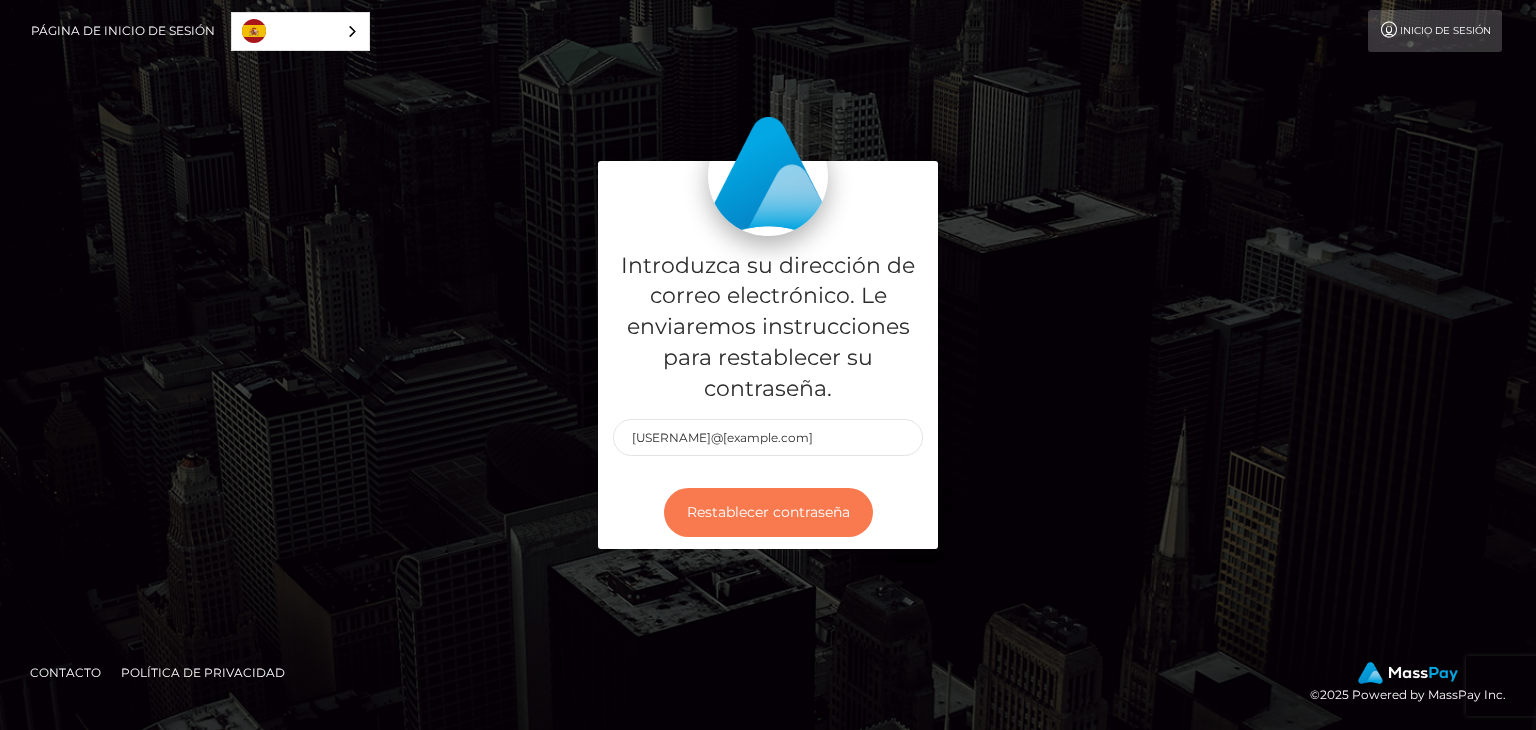 click on "Restablecer contraseña" at bounding box center [768, 512] 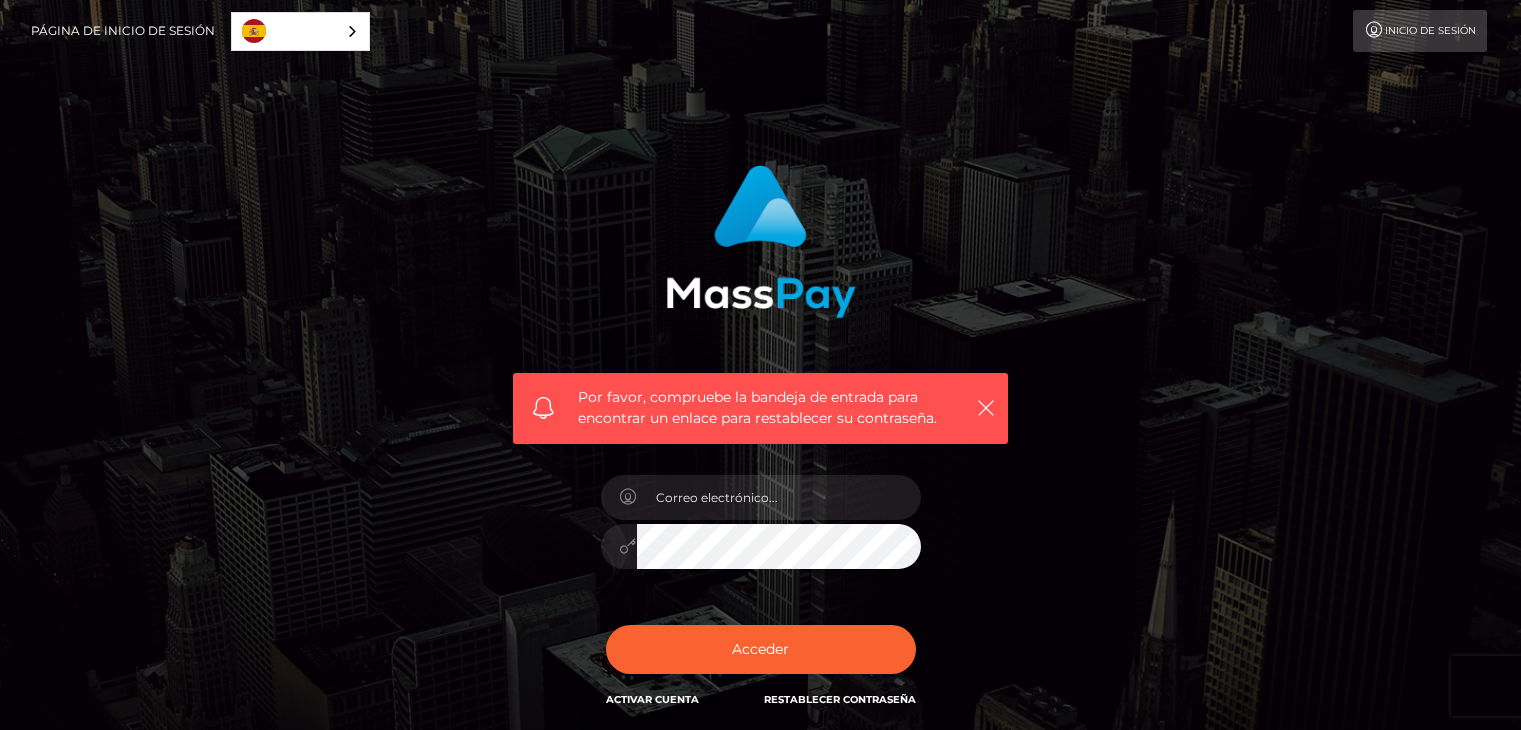 scroll, scrollTop: 0, scrollLeft: 0, axis: both 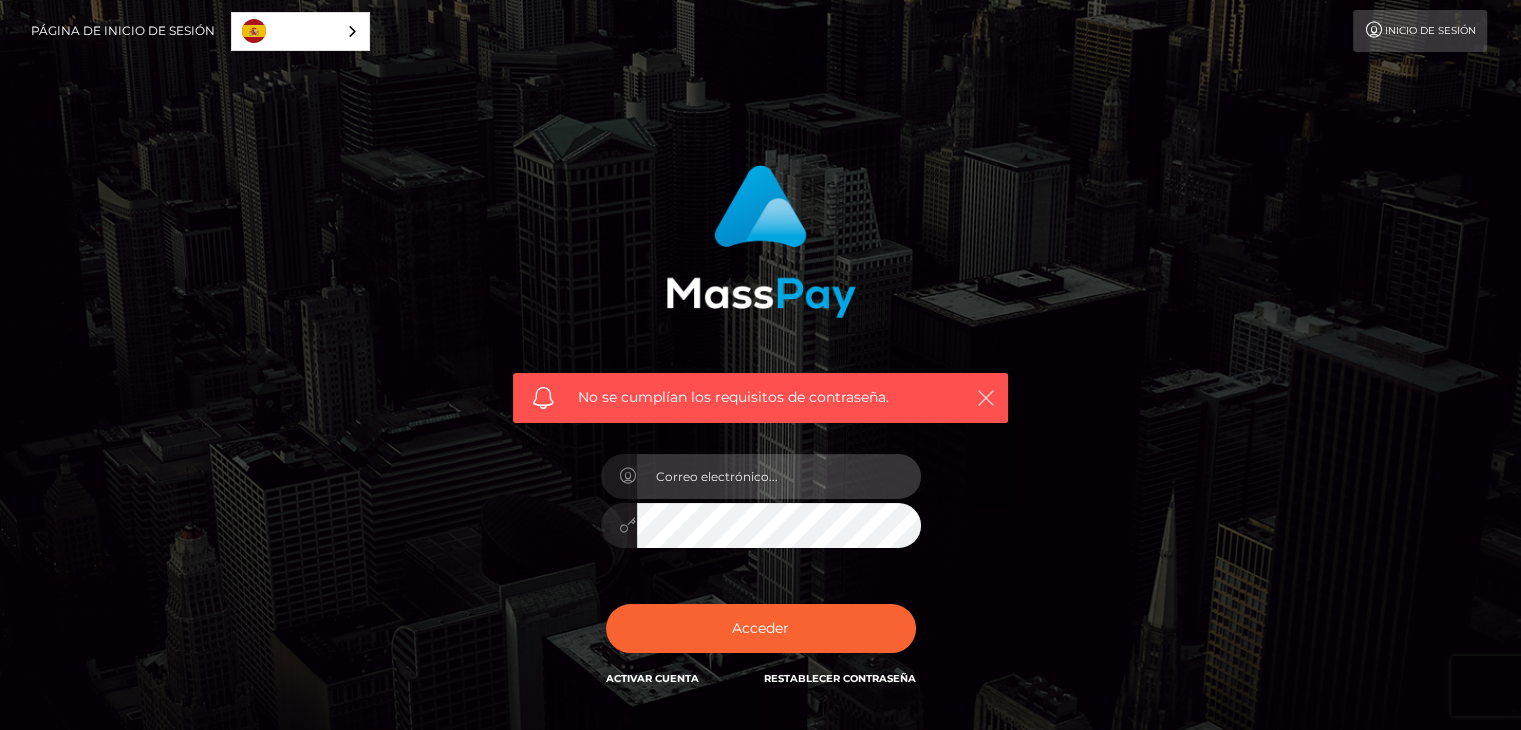 type on "alphakingluke@[EMAIL]" 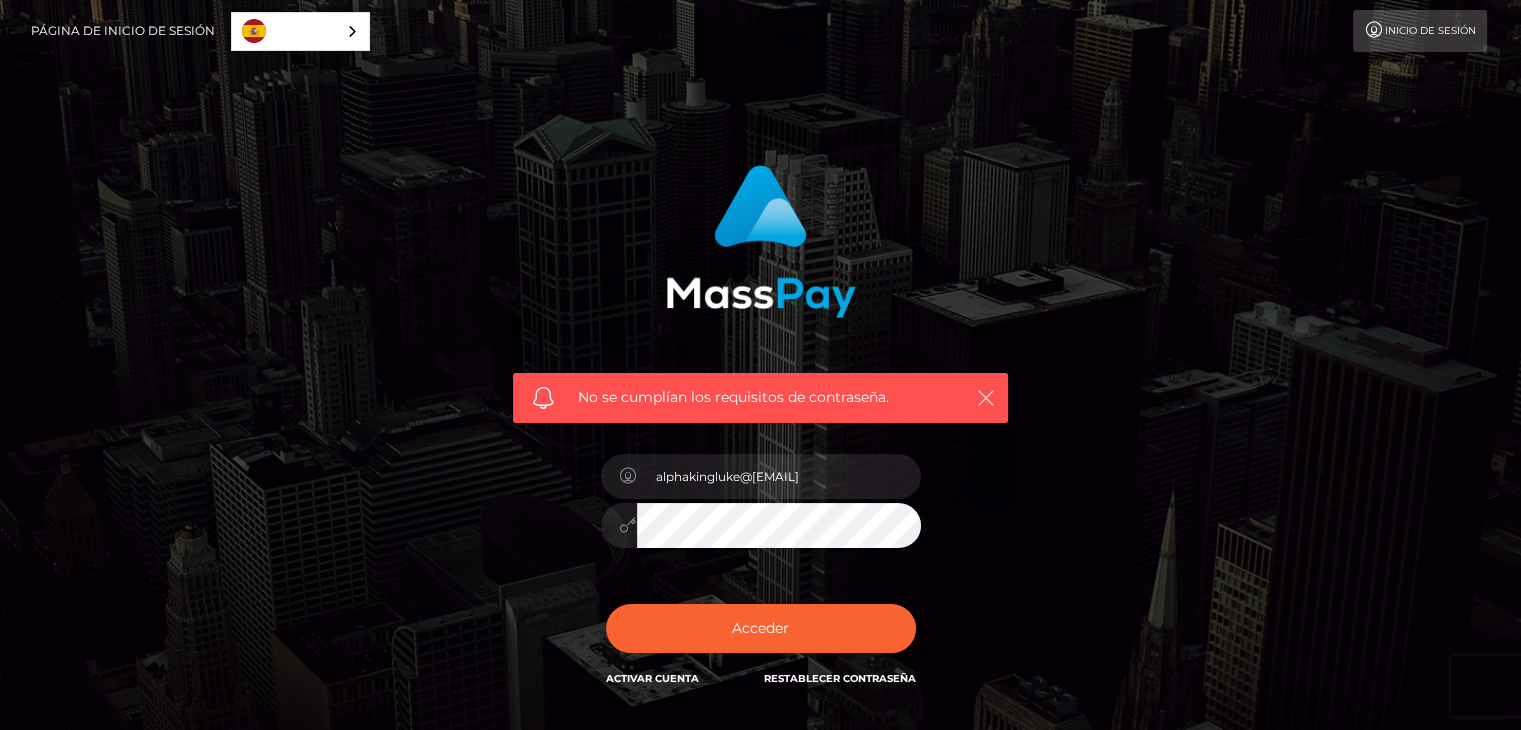 click at bounding box center [986, 398] 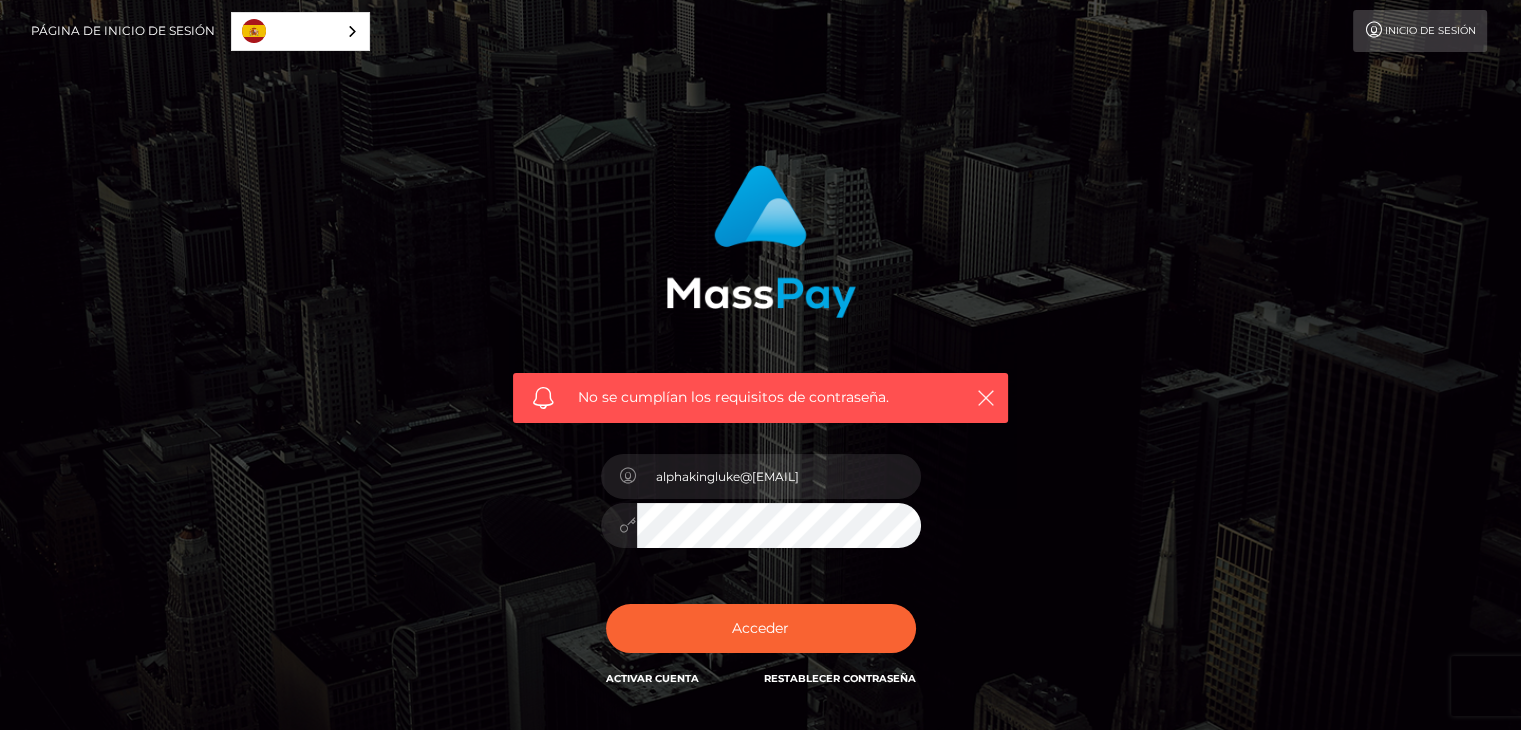 click on "Restablecer contraseña" at bounding box center [840, 678] 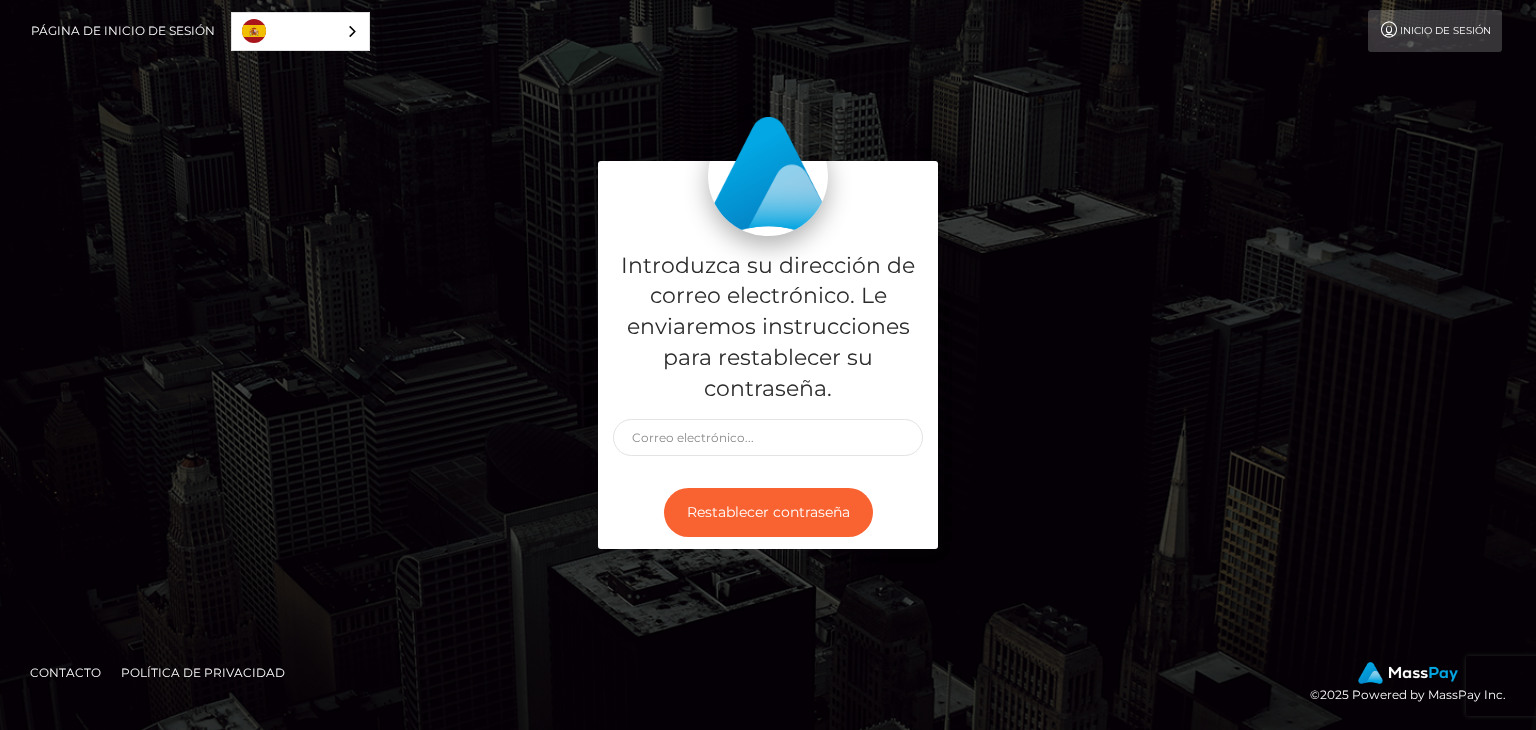 scroll, scrollTop: 0, scrollLeft: 0, axis: both 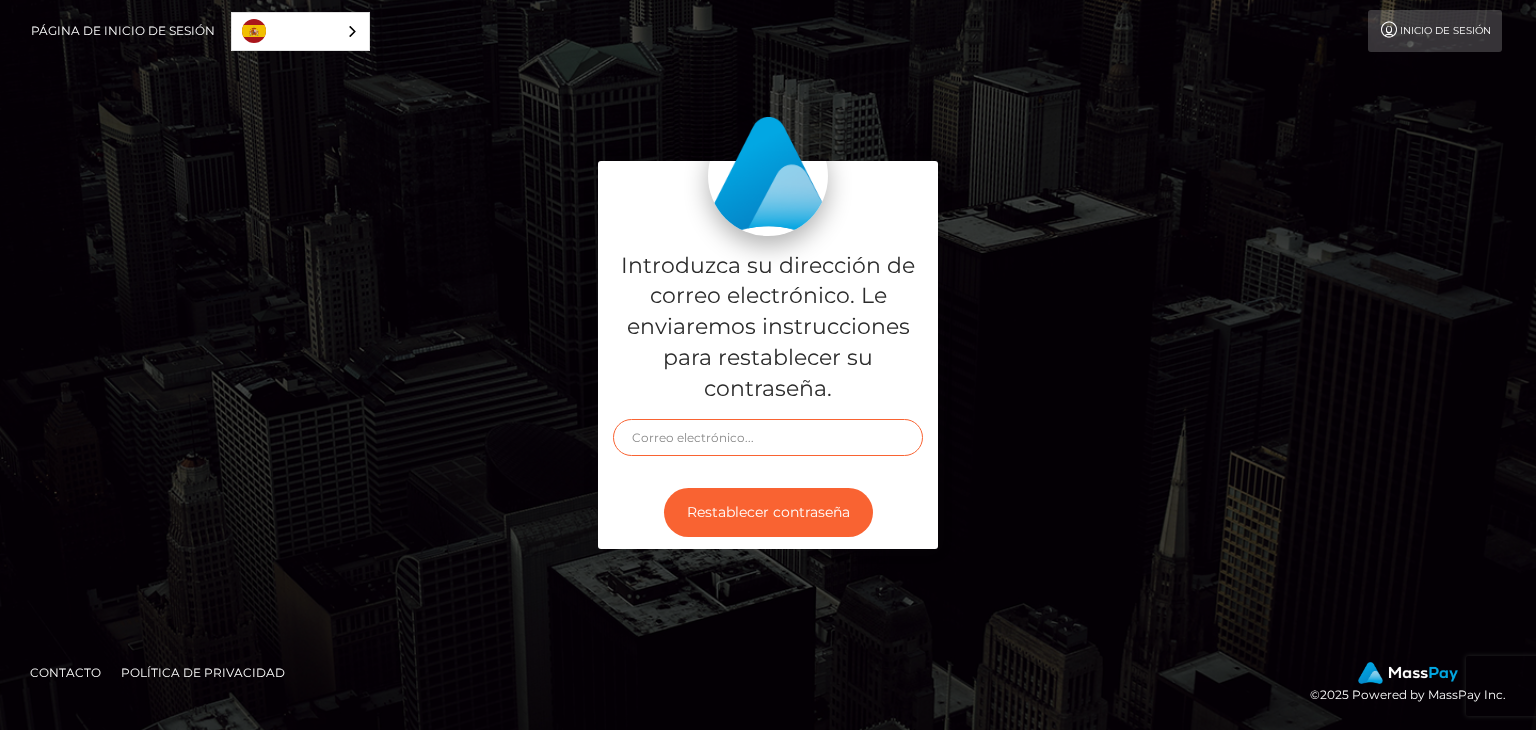 click at bounding box center [768, 437] 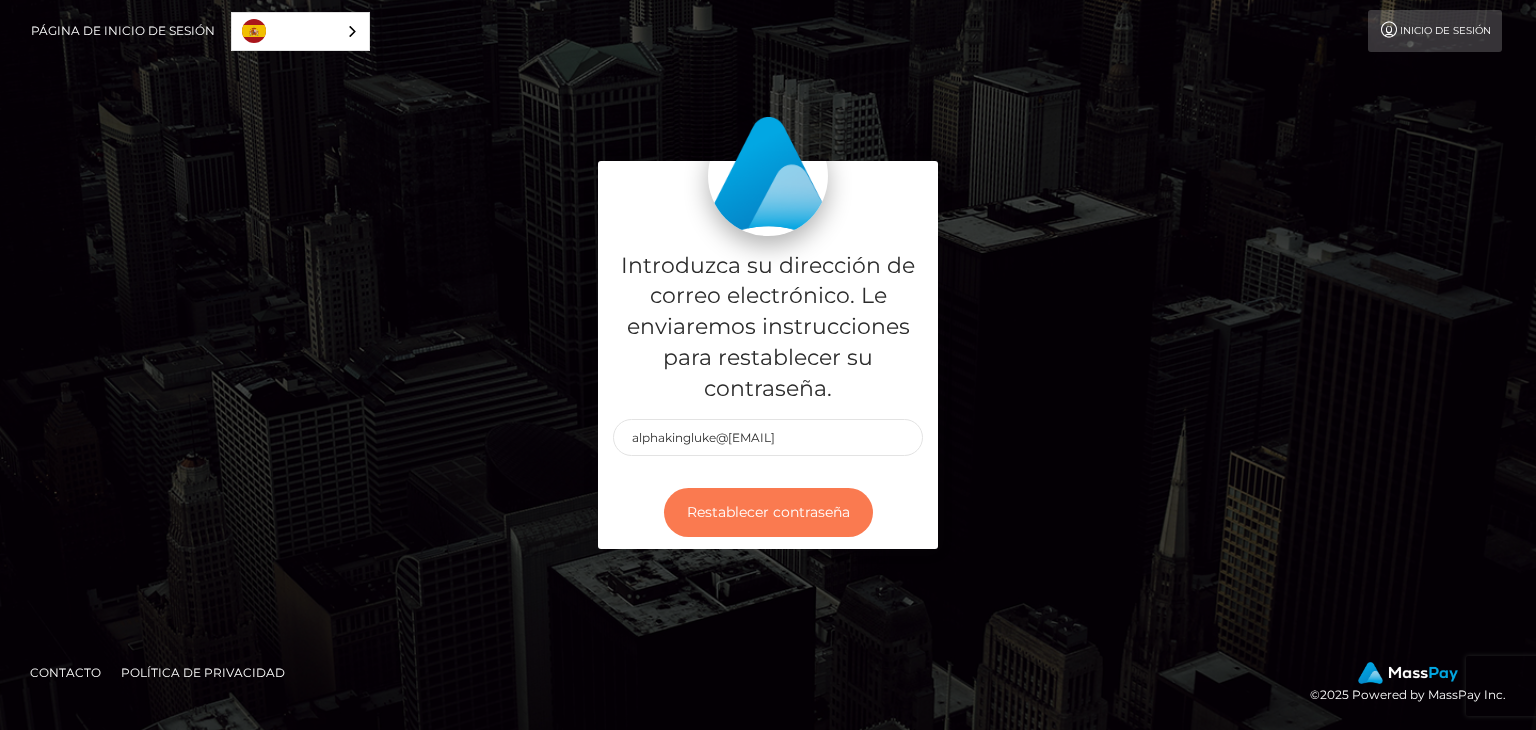 click on "Restablecer contraseña" at bounding box center (768, 512) 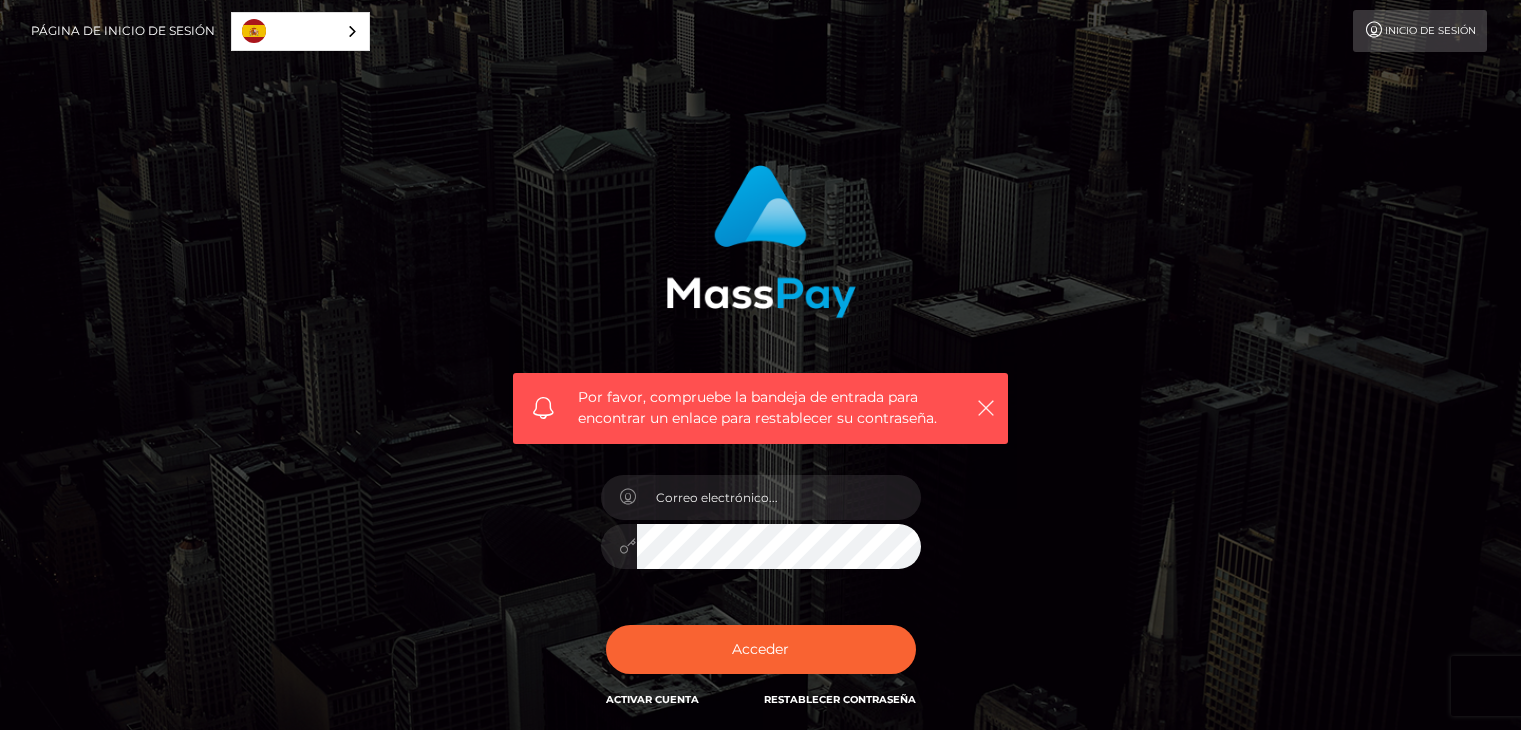 scroll, scrollTop: 0, scrollLeft: 0, axis: both 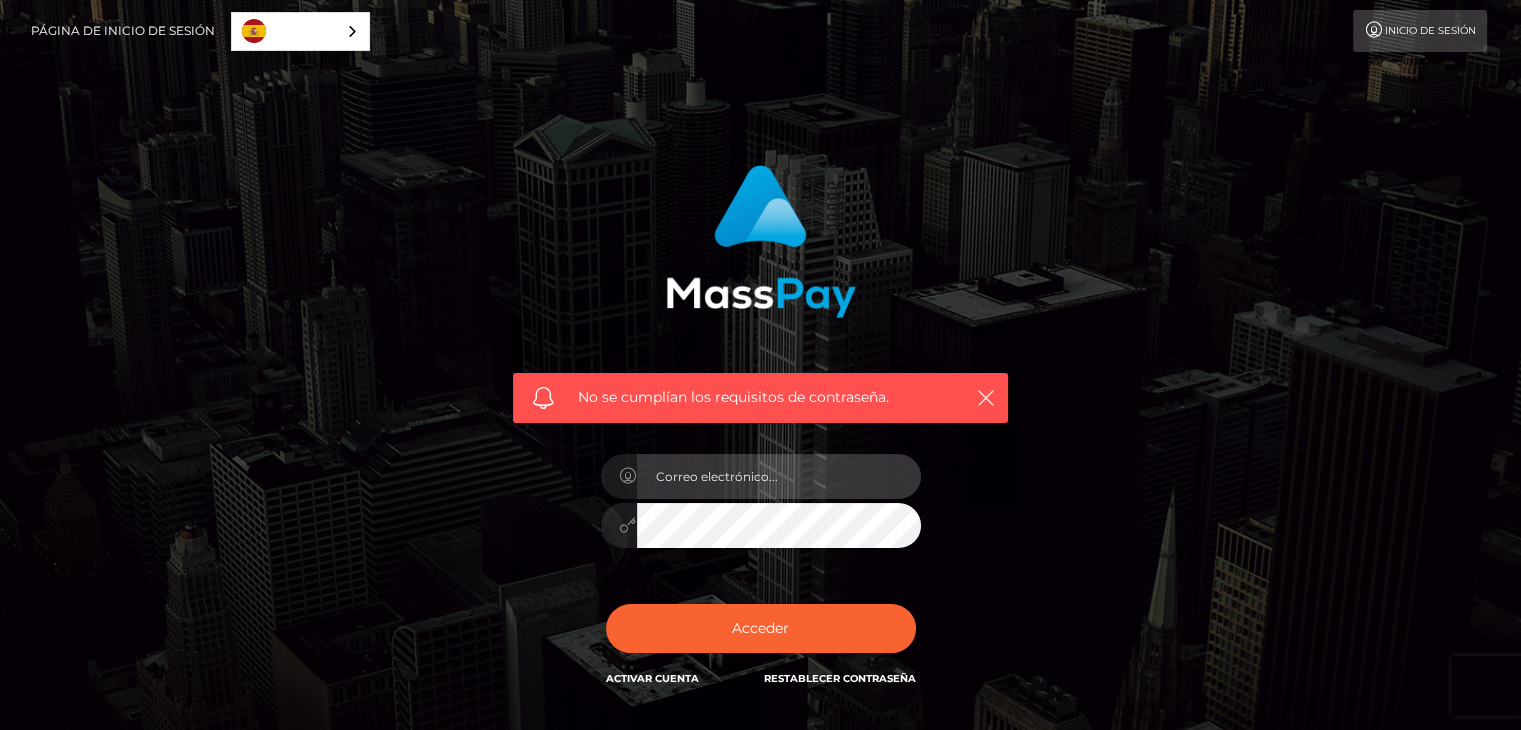 type on "[USERNAME]@[example.com]" 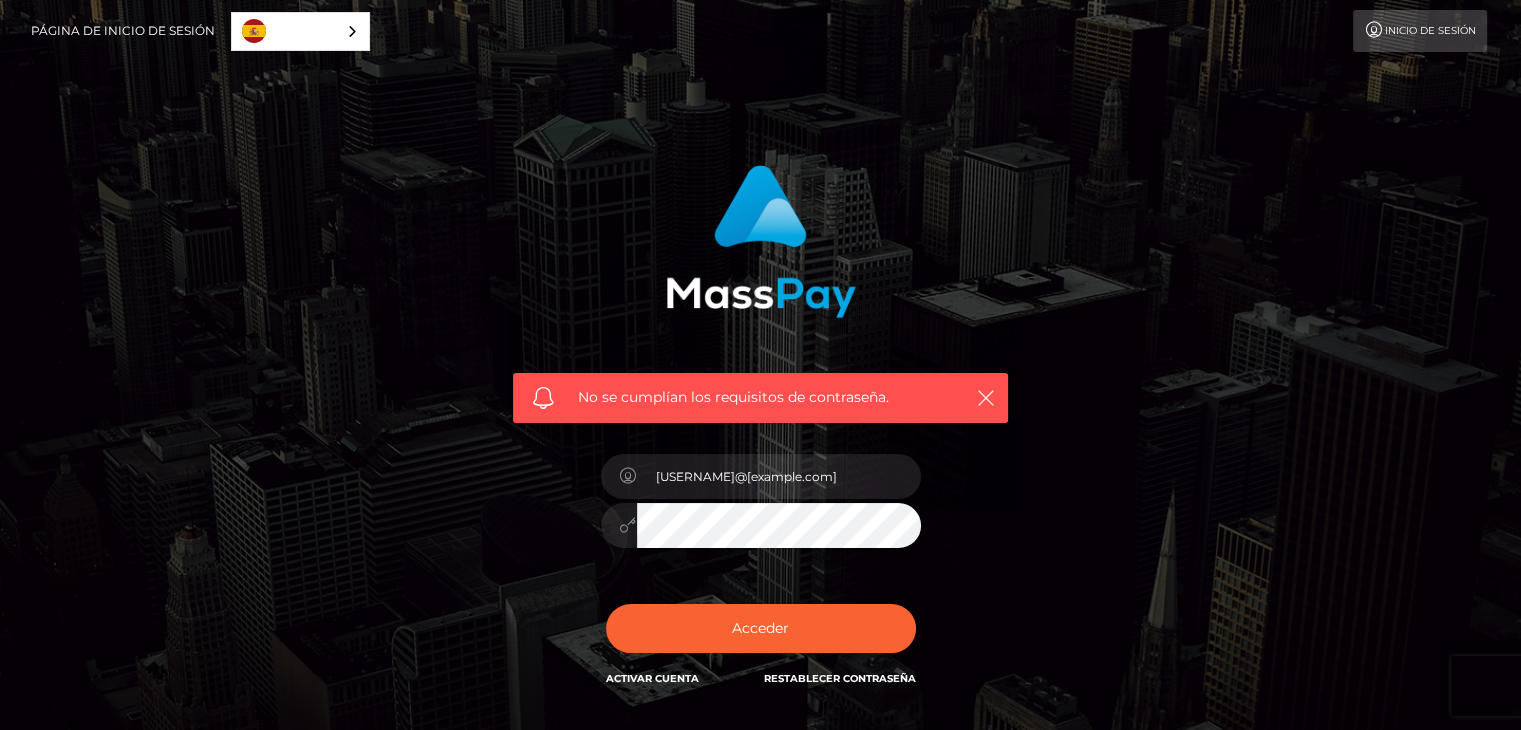 click on "Activar
Cuenta" at bounding box center [652, 678] 